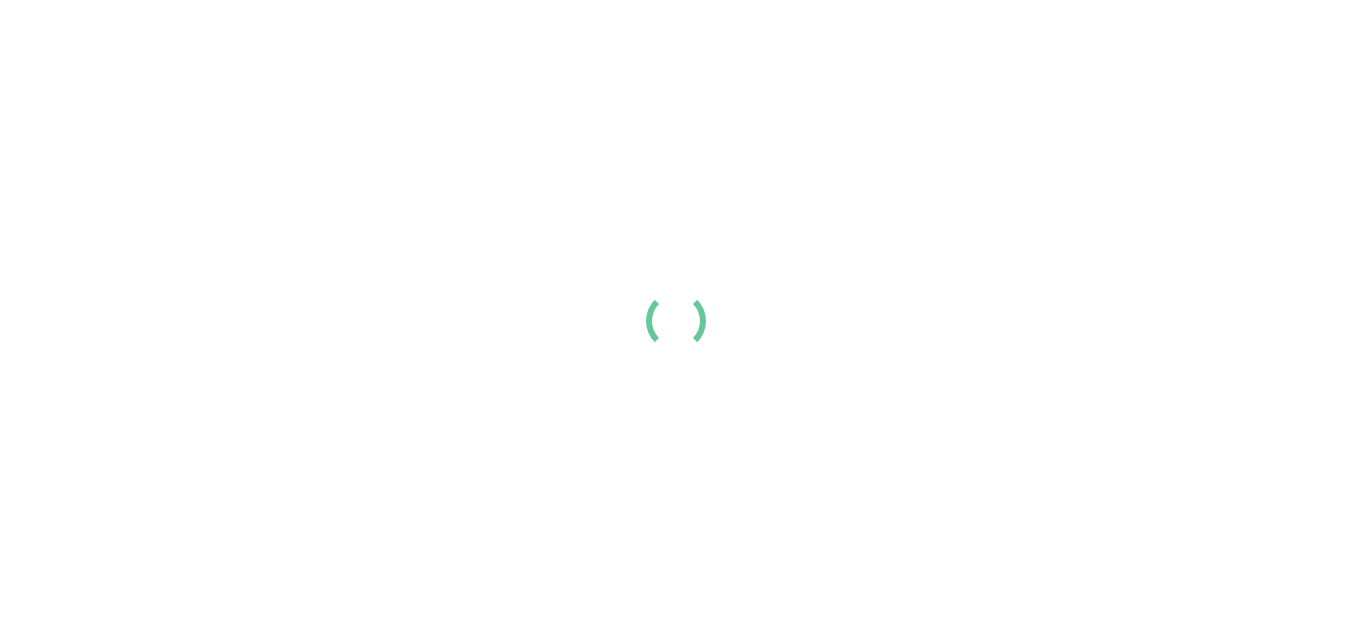 scroll, scrollTop: 0, scrollLeft: 0, axis: both 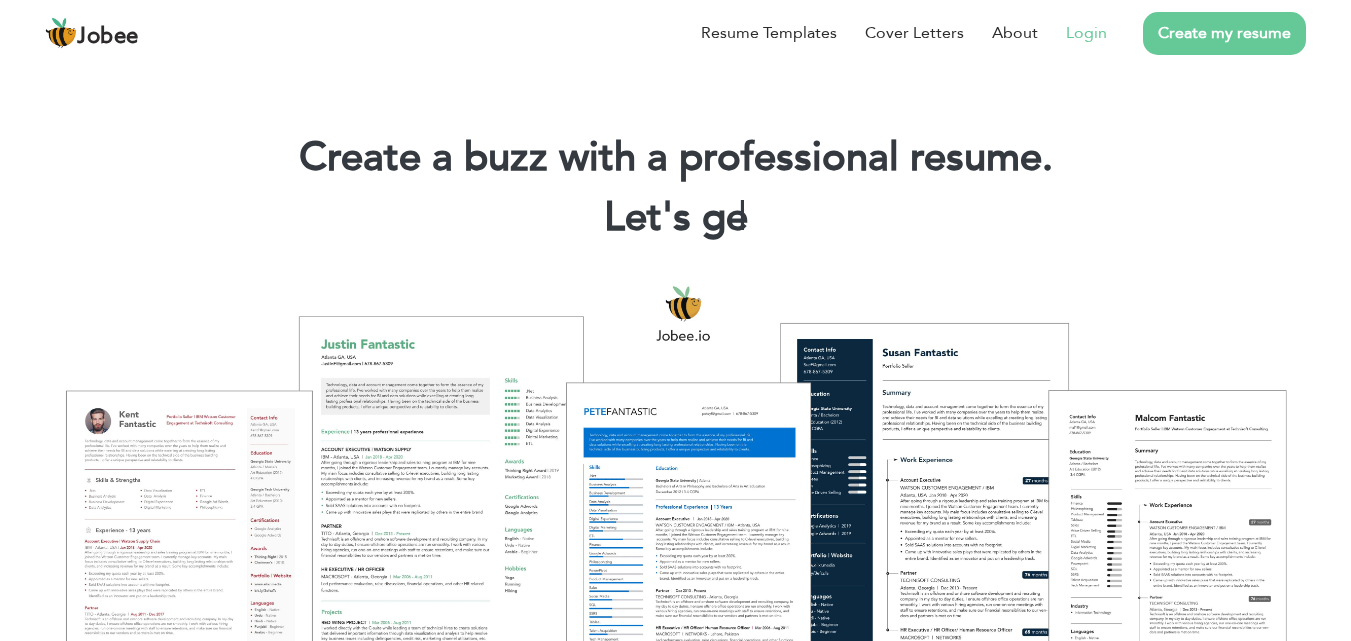 click on "Login" at bounding box center (1086, 33) 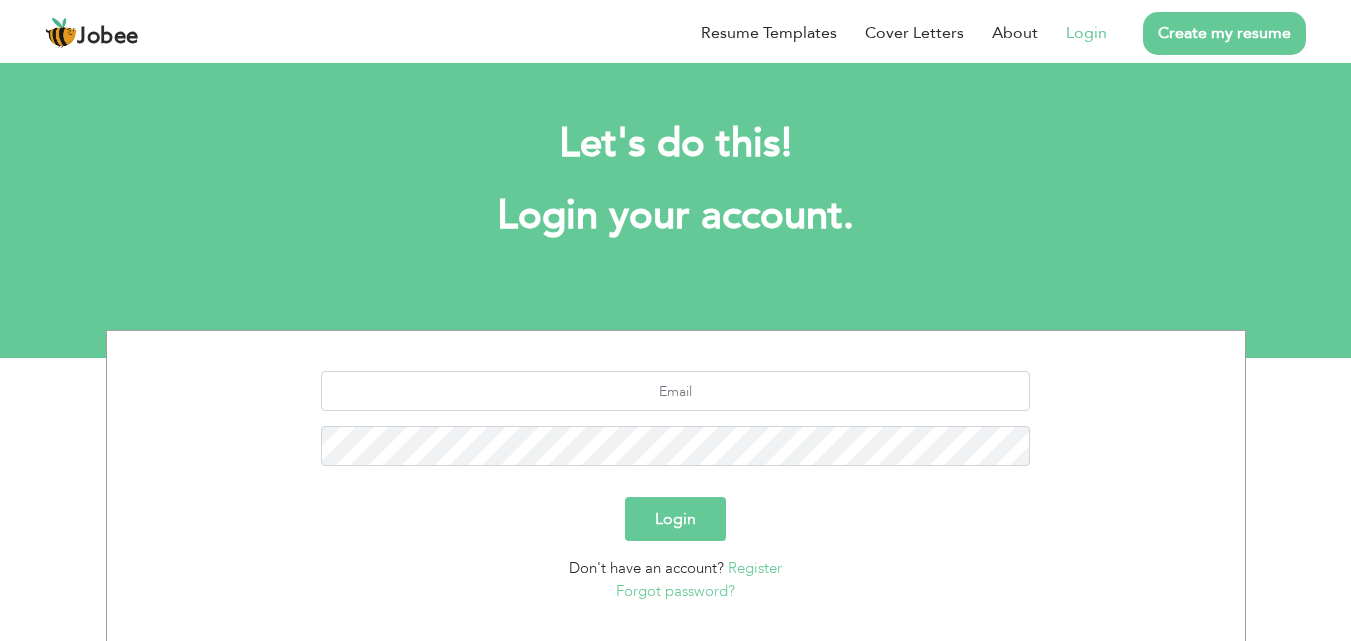 scroll, scrollTop: 0, scrollLeft: 0, axis: both 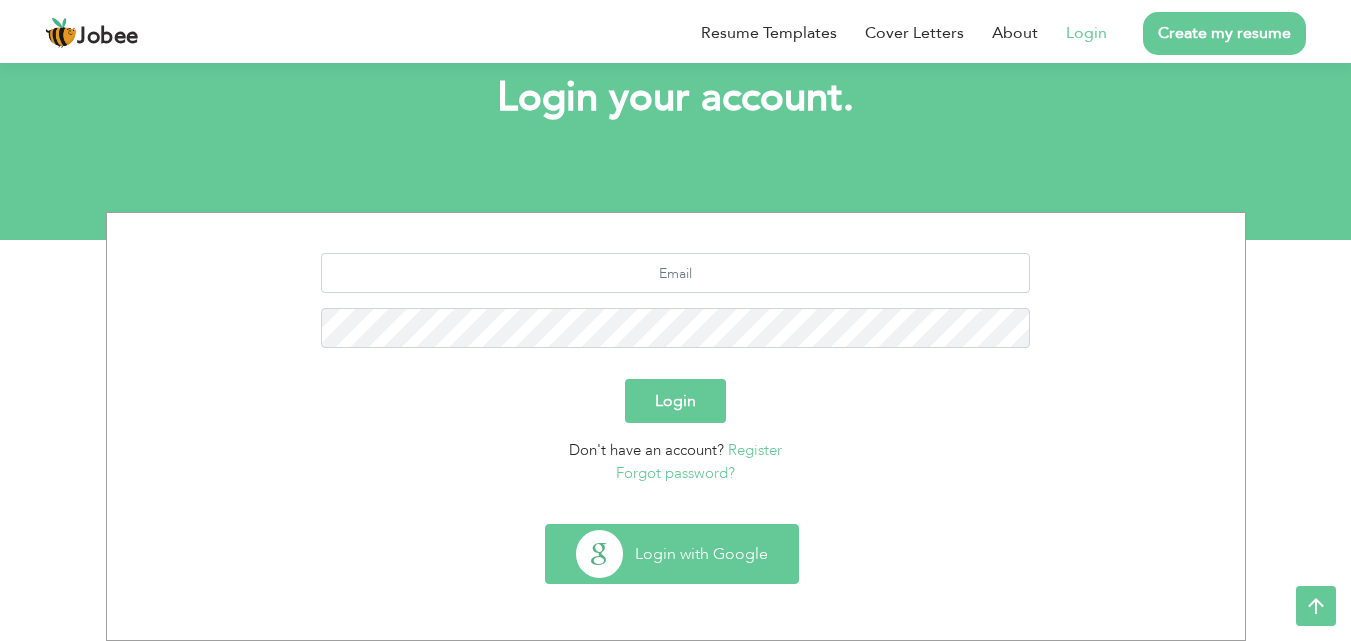 click on "Login with Google" at bounding box center (672, 554) 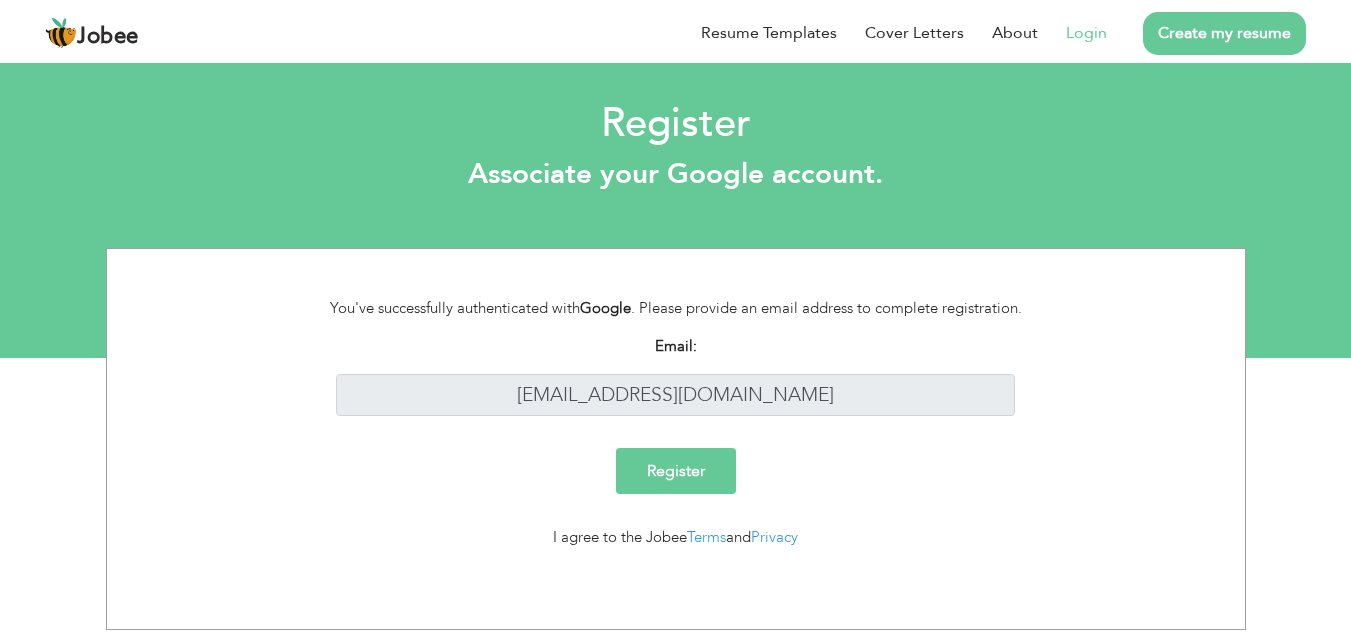 scroll, scrollTop: 0, scrollLeft: 0, axis: both 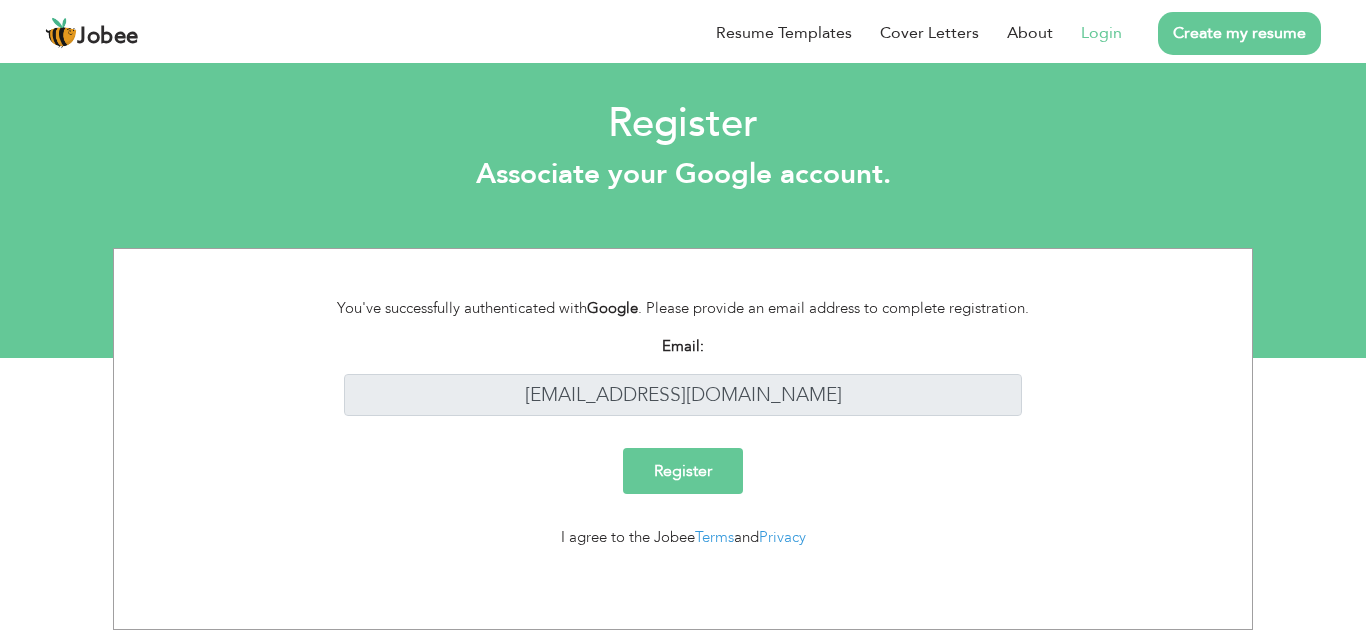click on "Register" at bounding box center [683, 471] 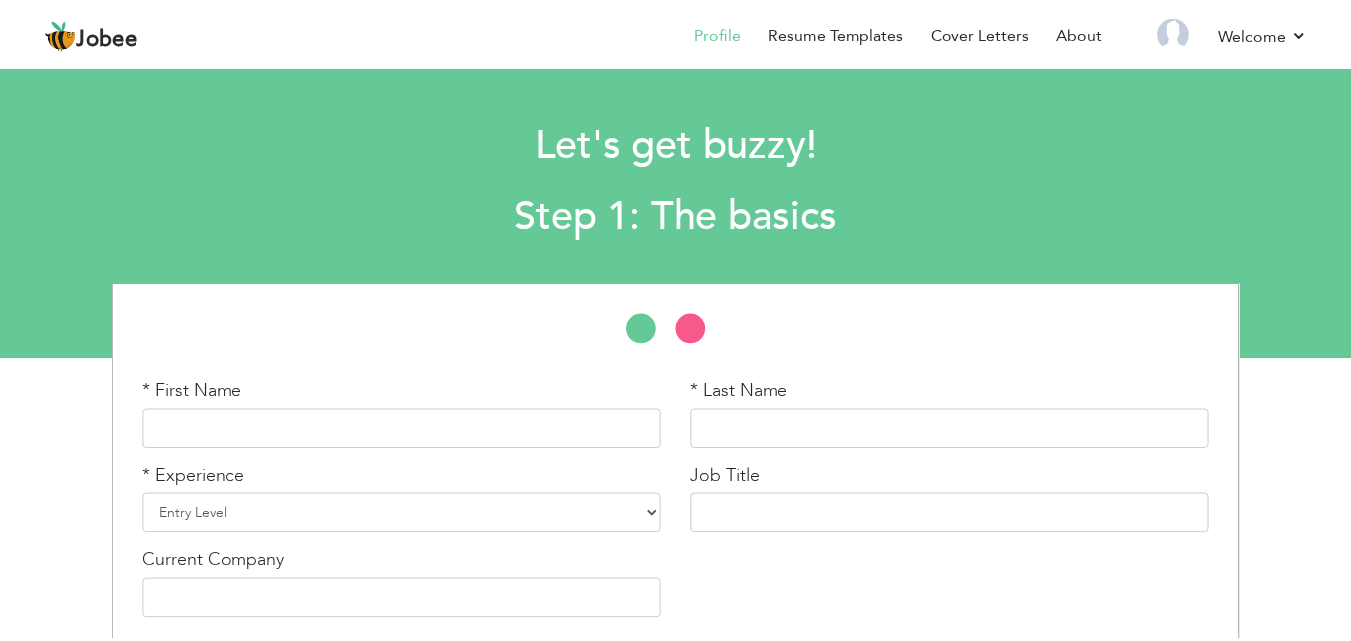 scroll, scrollTop: 0, scrollLeft: 0, axis: both 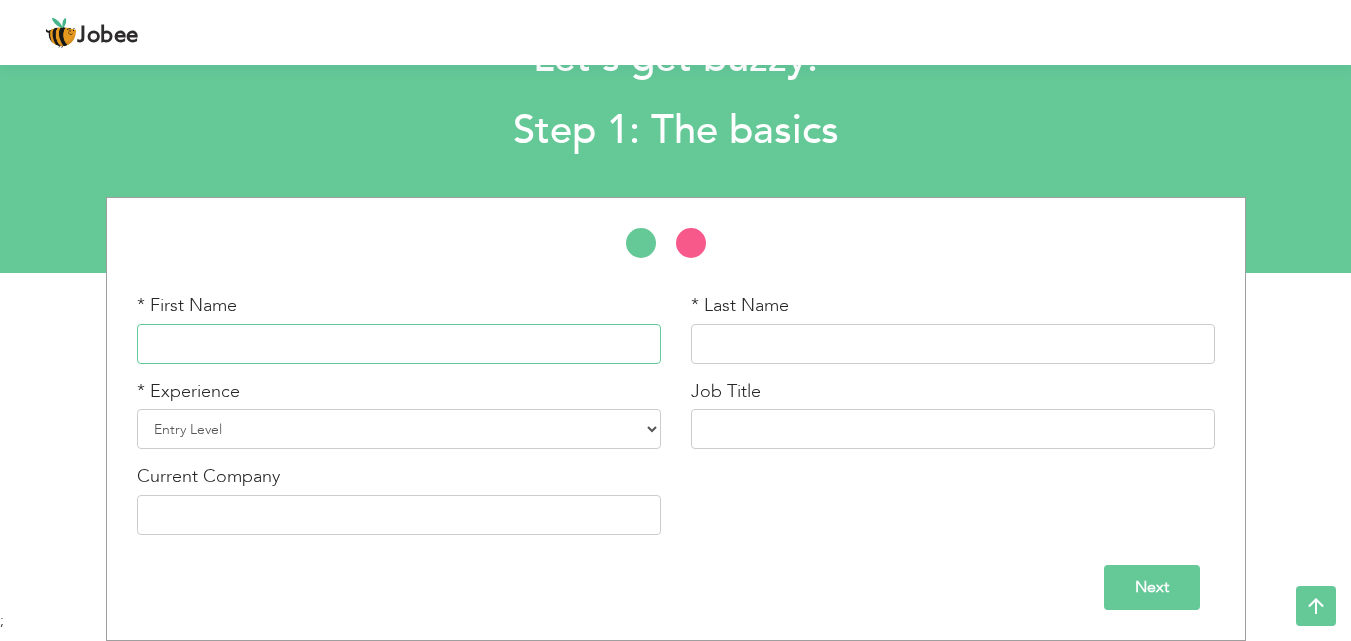 click at bounding box center [399, 344] 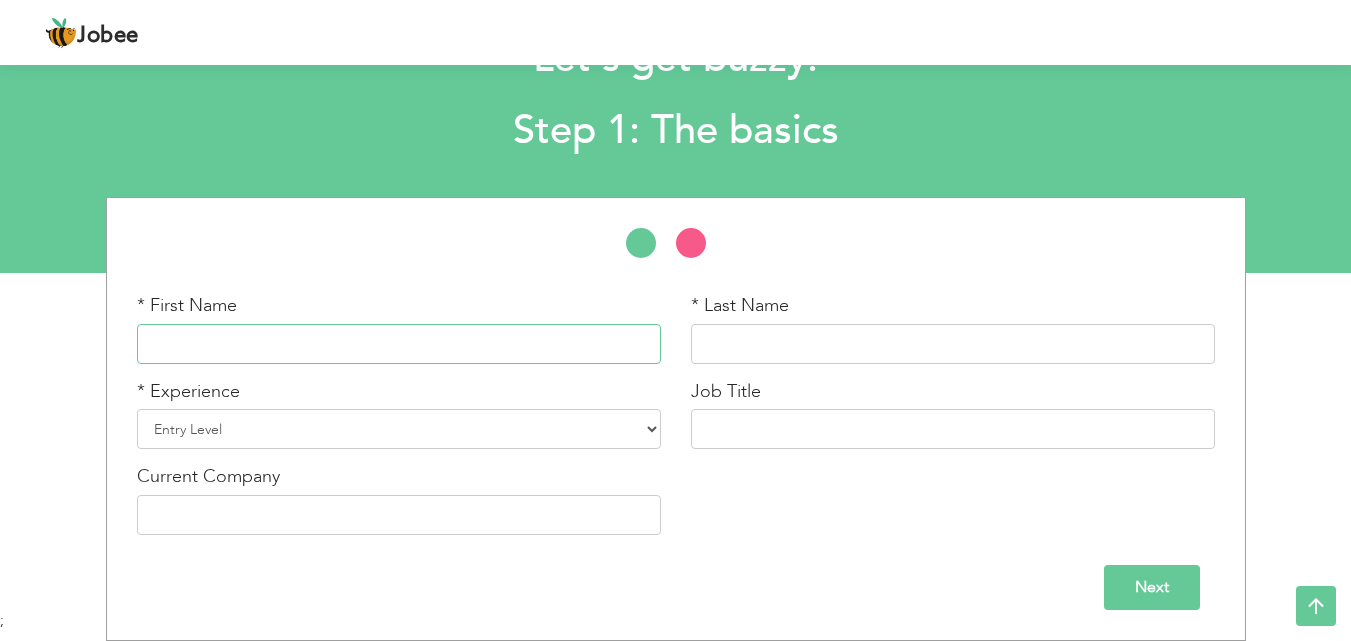 scroll, scrollTop: 85, scrollLeft: 0, axis: vertical 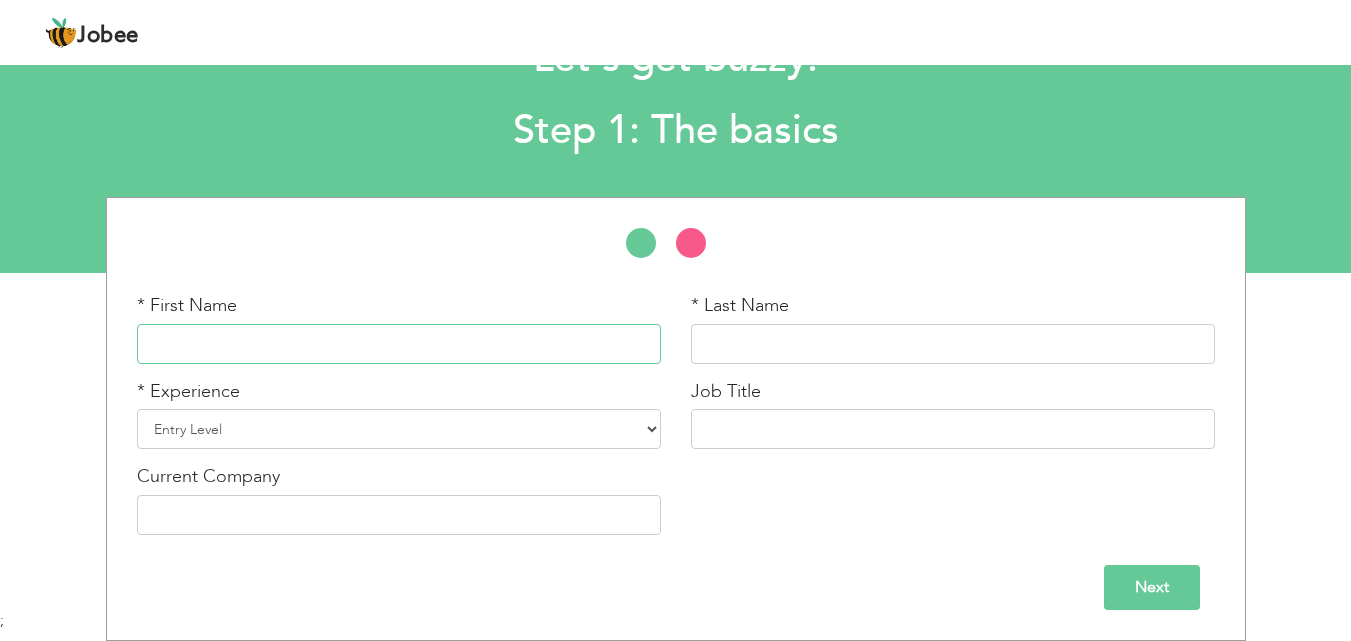 click at bounding box center (399, 344) 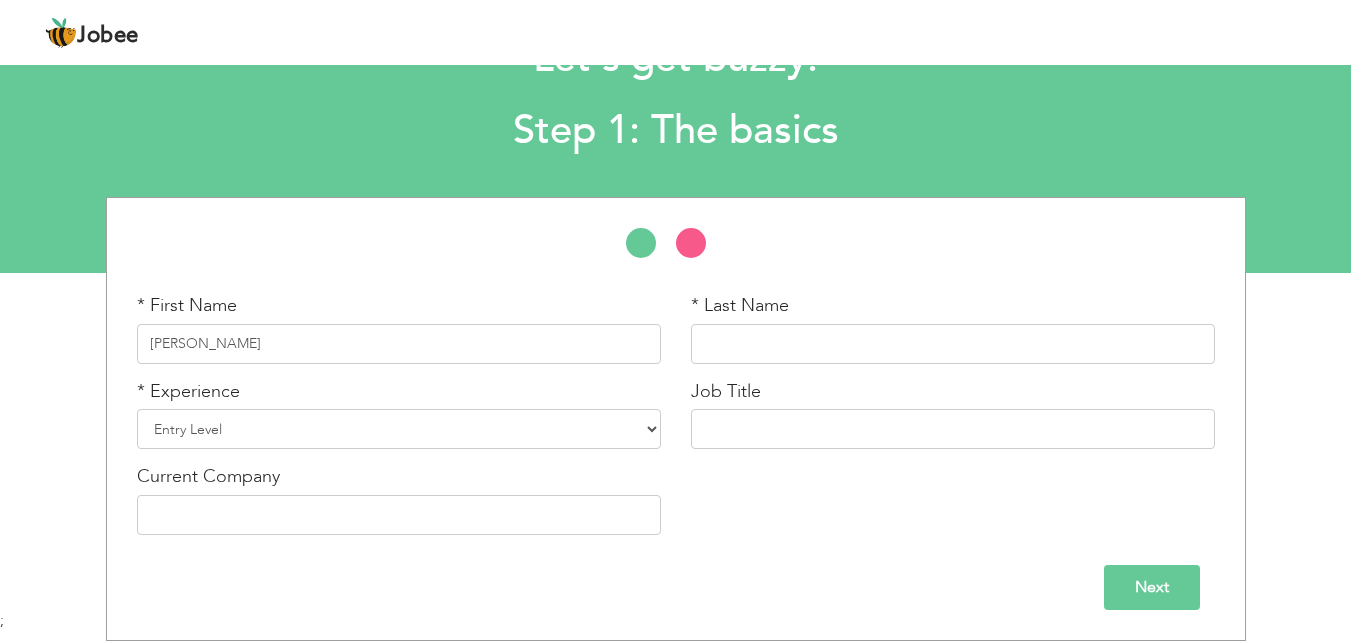 type on "abutalib" 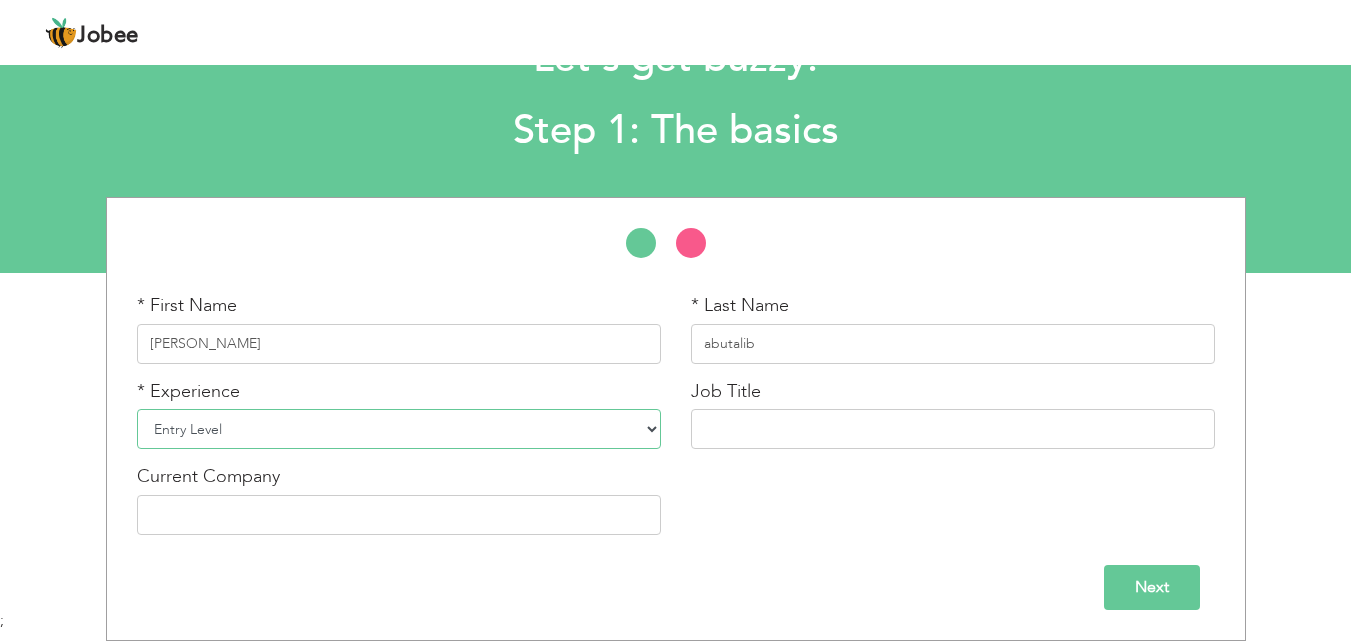 click on "Entry Level
Less than 1 Year
1 Year
2 Years
3 Years
4 Years
5 Years
6 Years
7 Years
8 Years
9 Years
10 Years
11 Years
12 Years
13 Years
14 Years
15 Years
16 Years
17 Years
18 Years
19 Years
20 Years
21 Years
22 Years
23 Years
24 Years
25 Years
26 Years
27 Years
28 Years
29 Years
30 Years
31 Years
32 Years
33 Years
34 Years
35 Years
More than 35 Years" at bounding box center (399, 429) 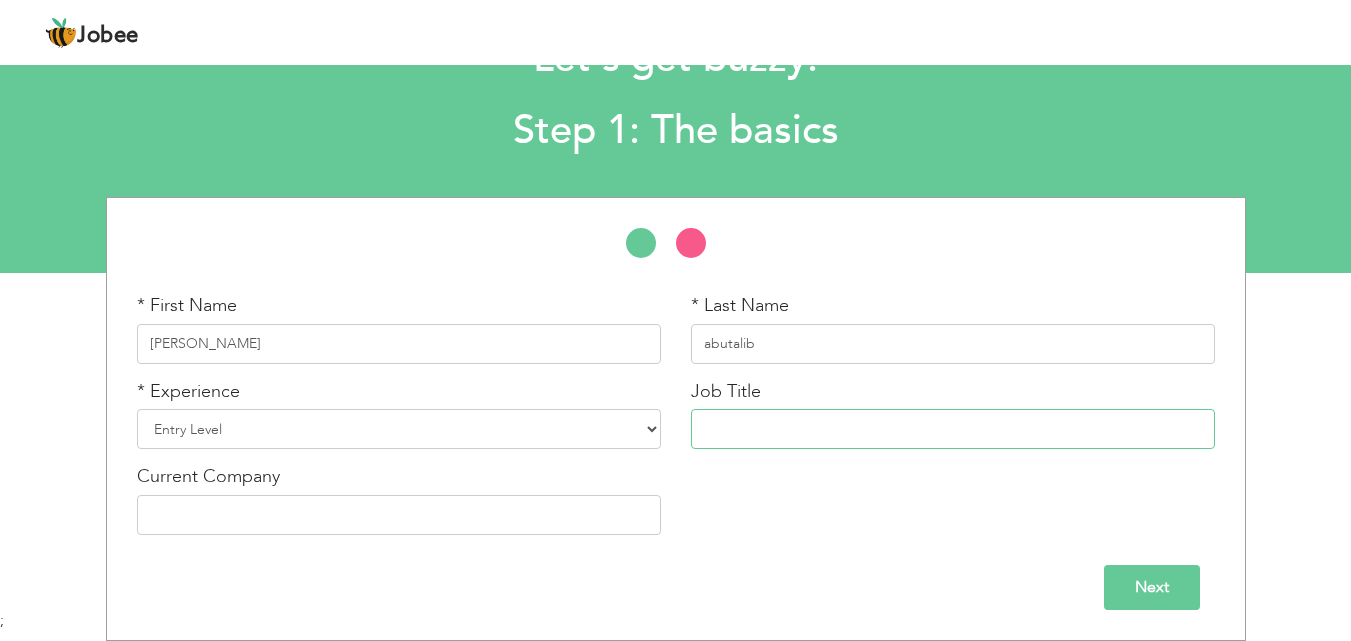 click at bounding box center (953, 429) 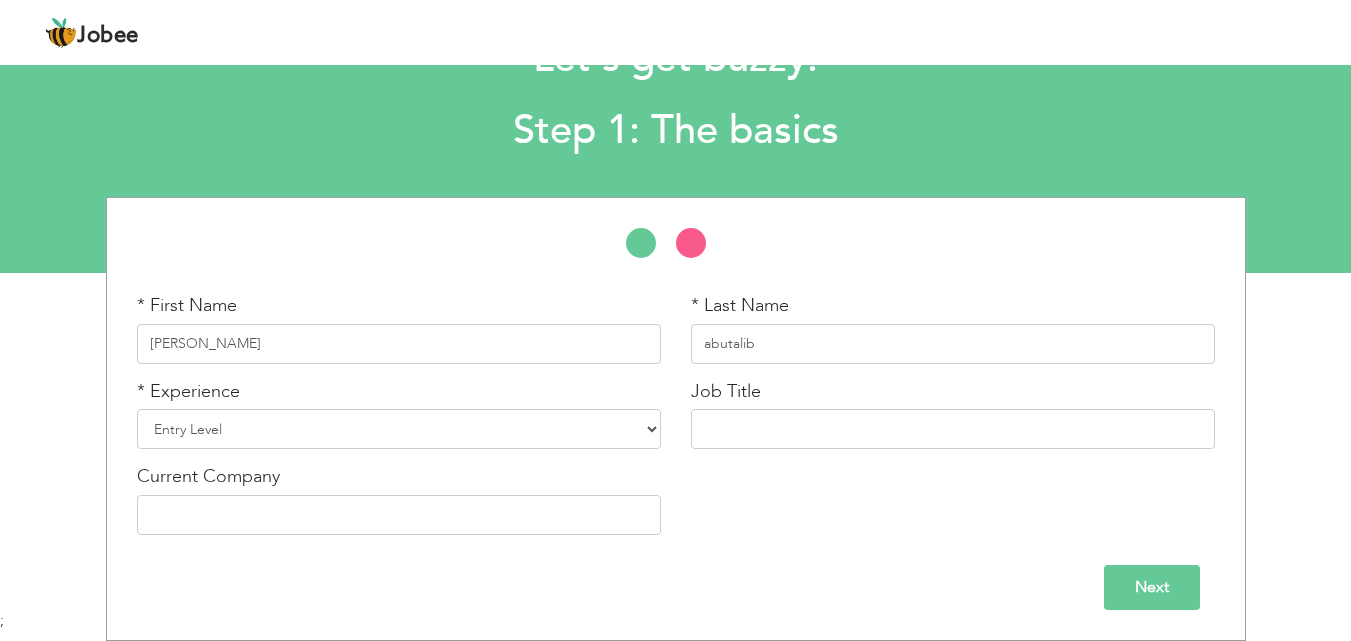 click on "Next" at bounding box center [1152, 587] 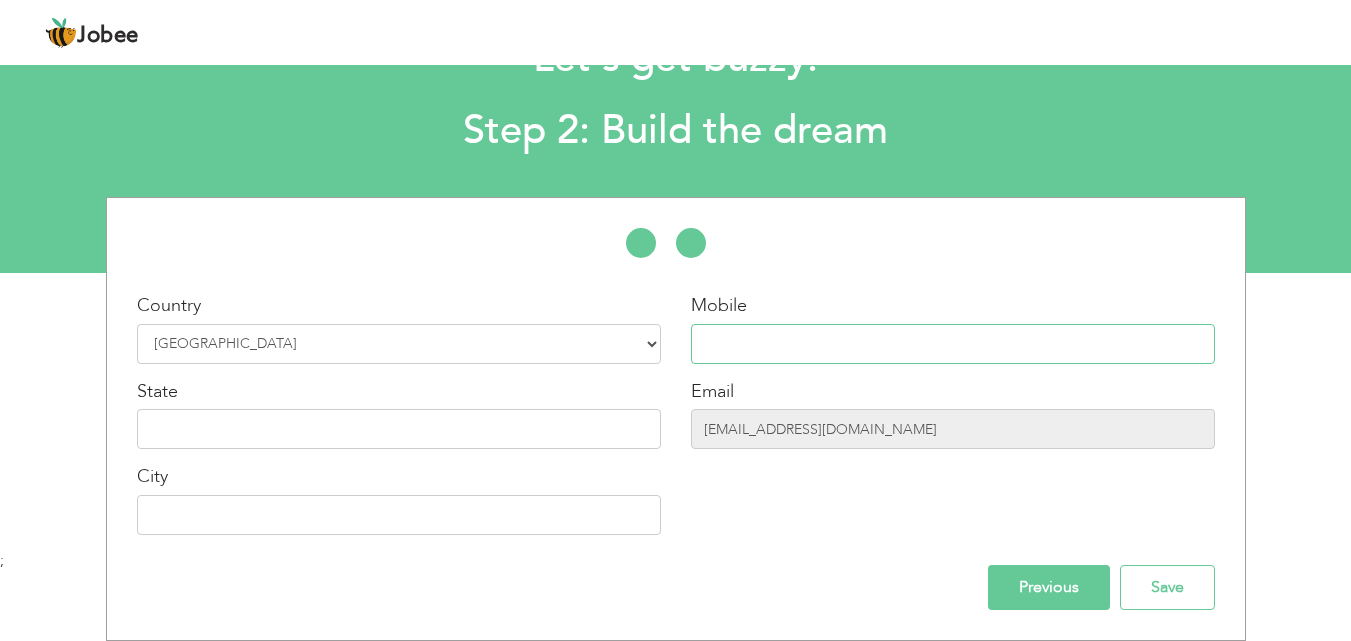 click at bounding box center (953, 344) 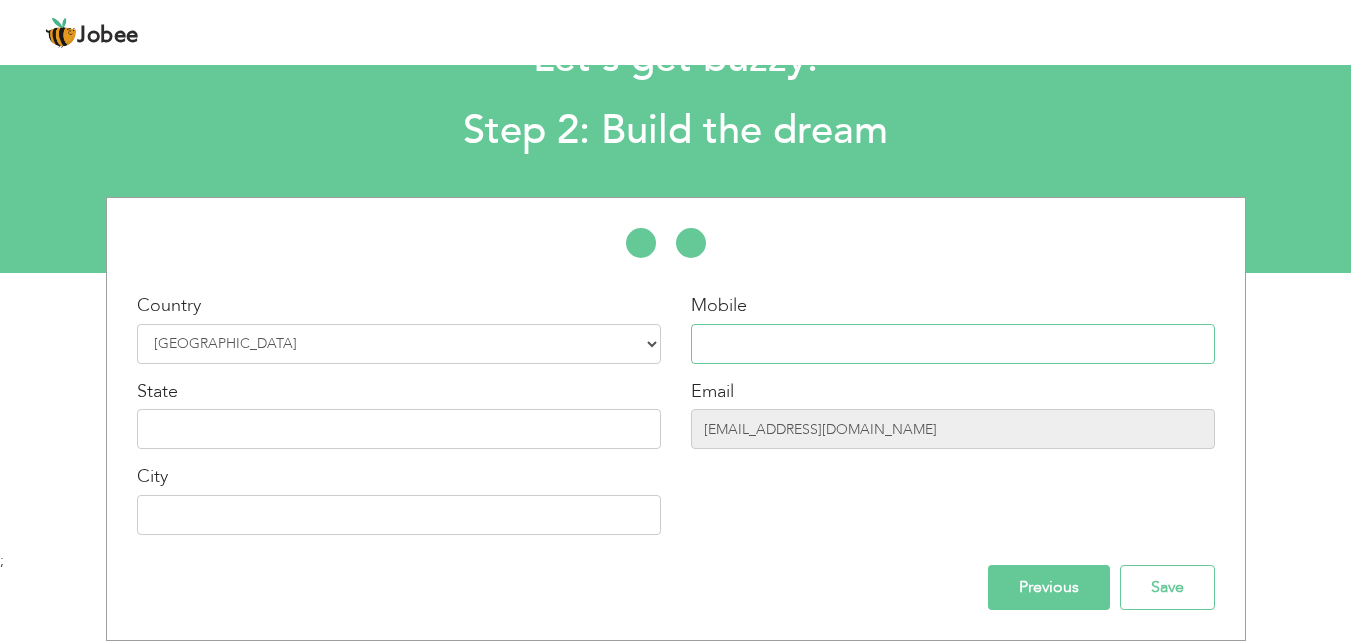 type on "03324156575" 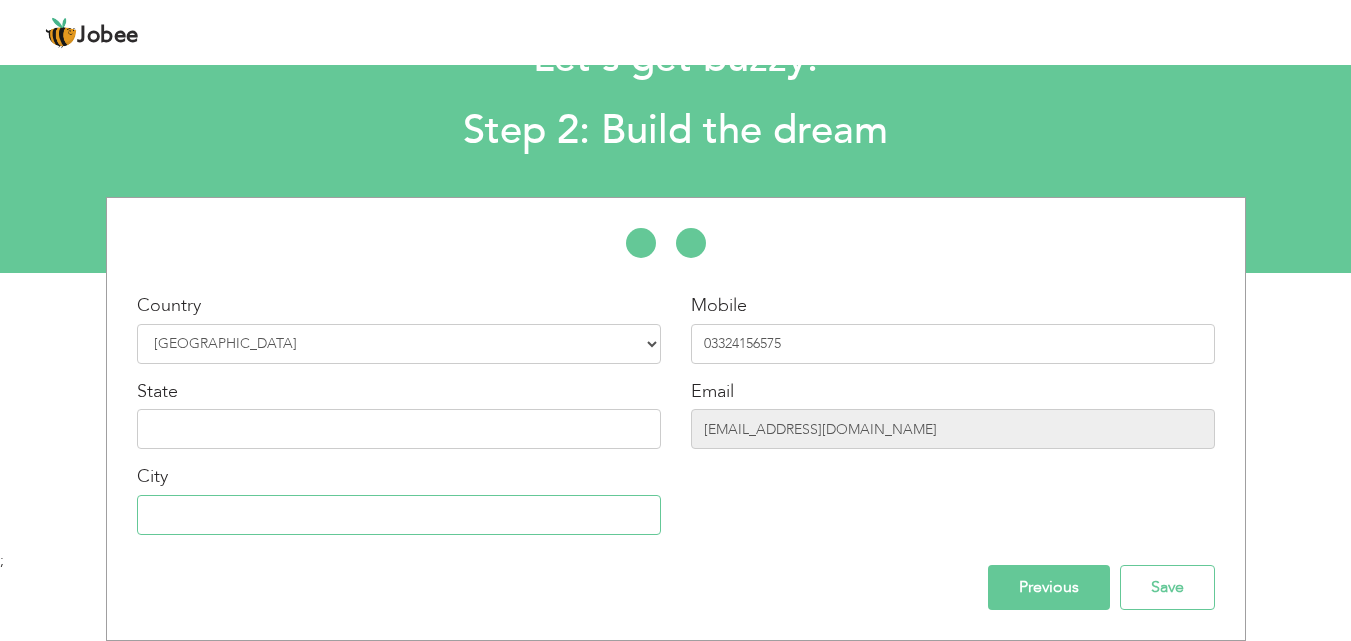 type on "[GEOGRAPHIC_DATA]" 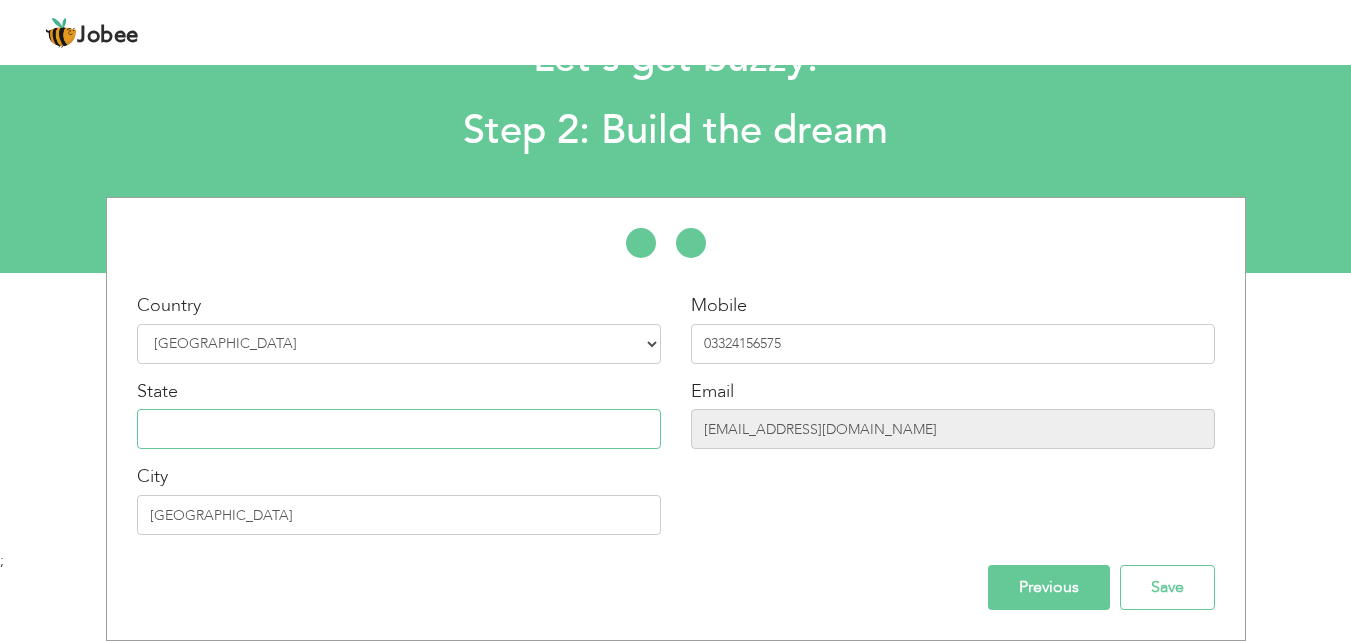 click at bounding box center (399, 429) 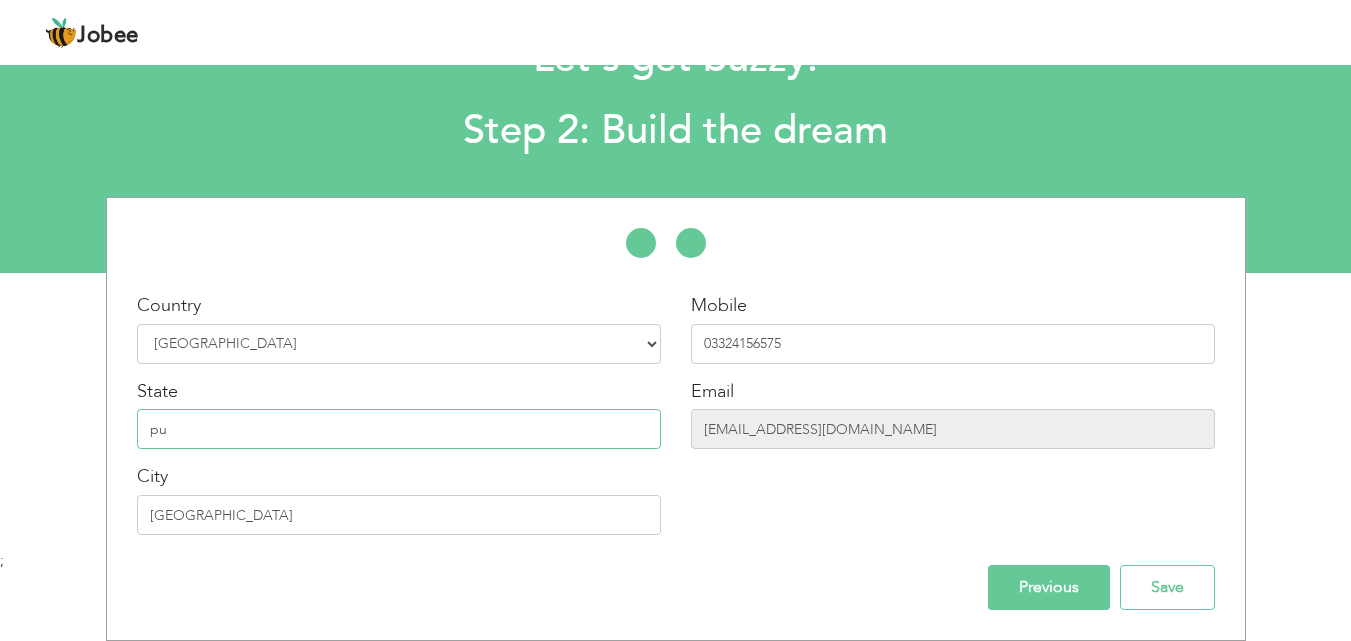 type on "p" 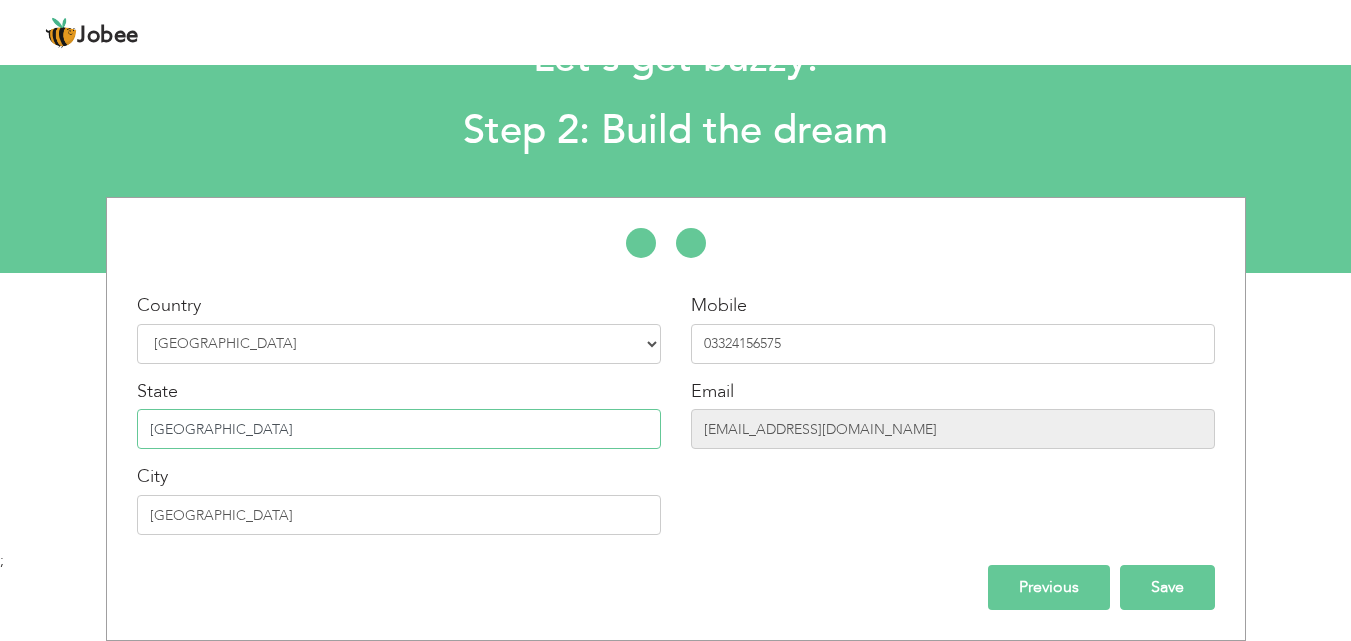 type on "punjab" 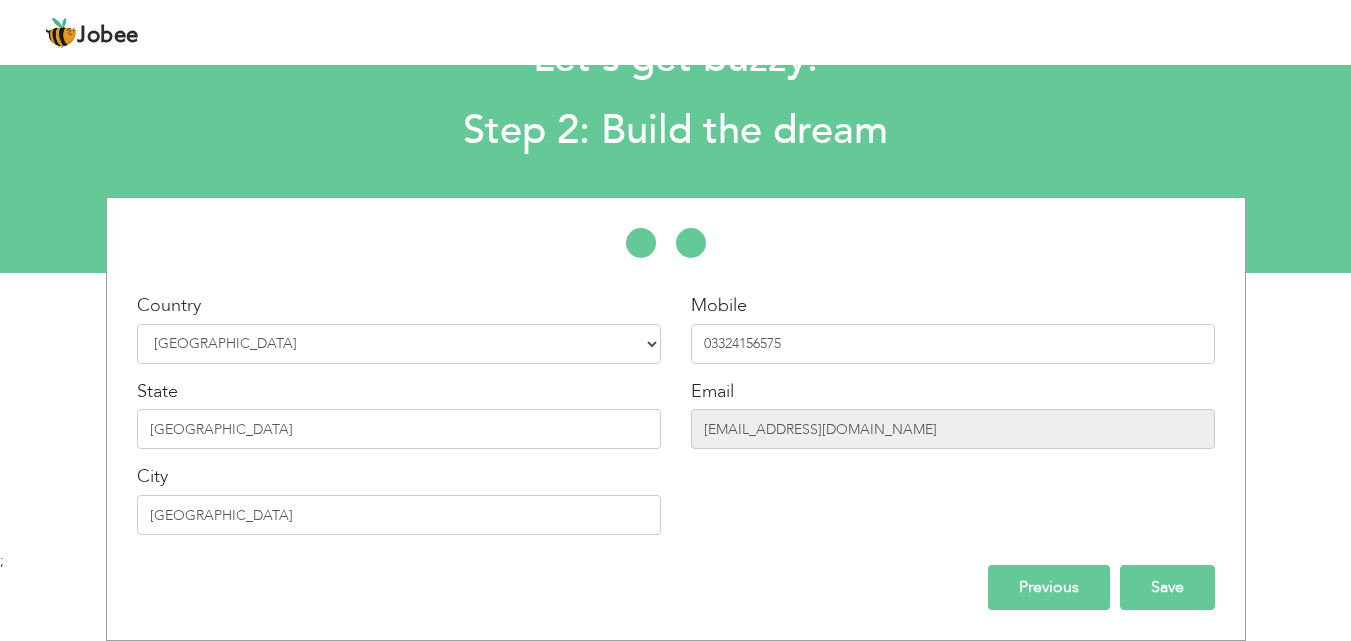 click on "Save" at bounding box center (1167, 587) 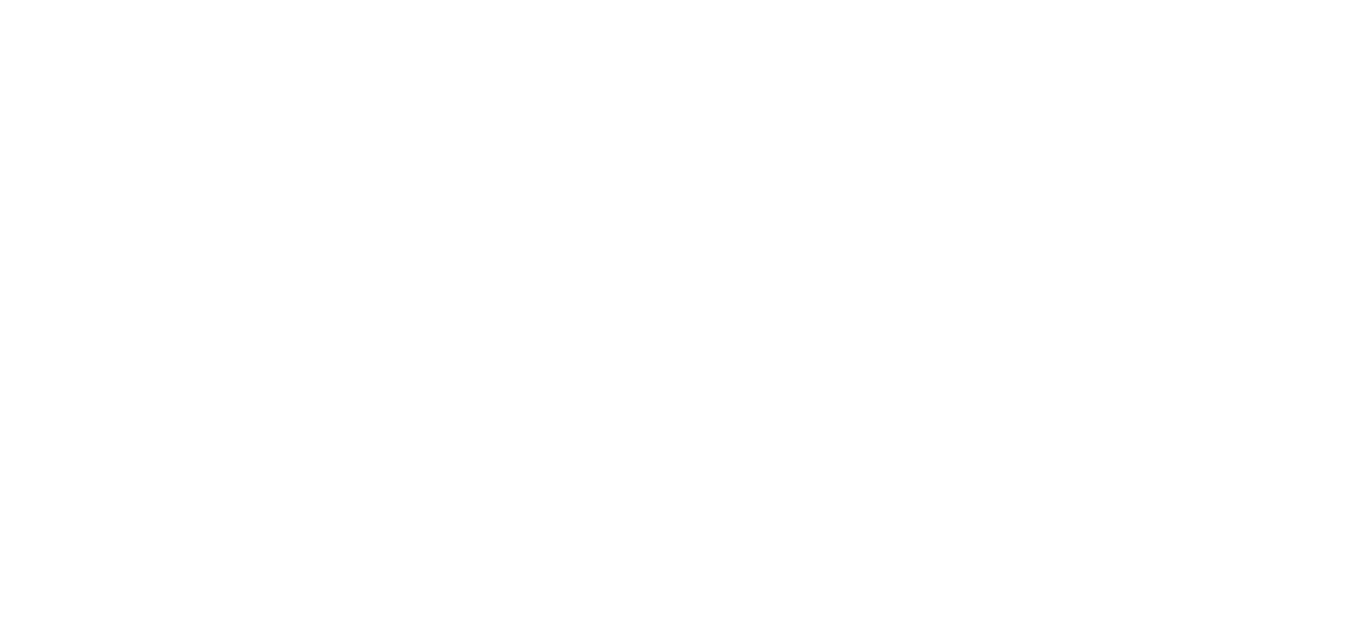scroll, scrollTop: 0, scrollLeft: 0, axis: both 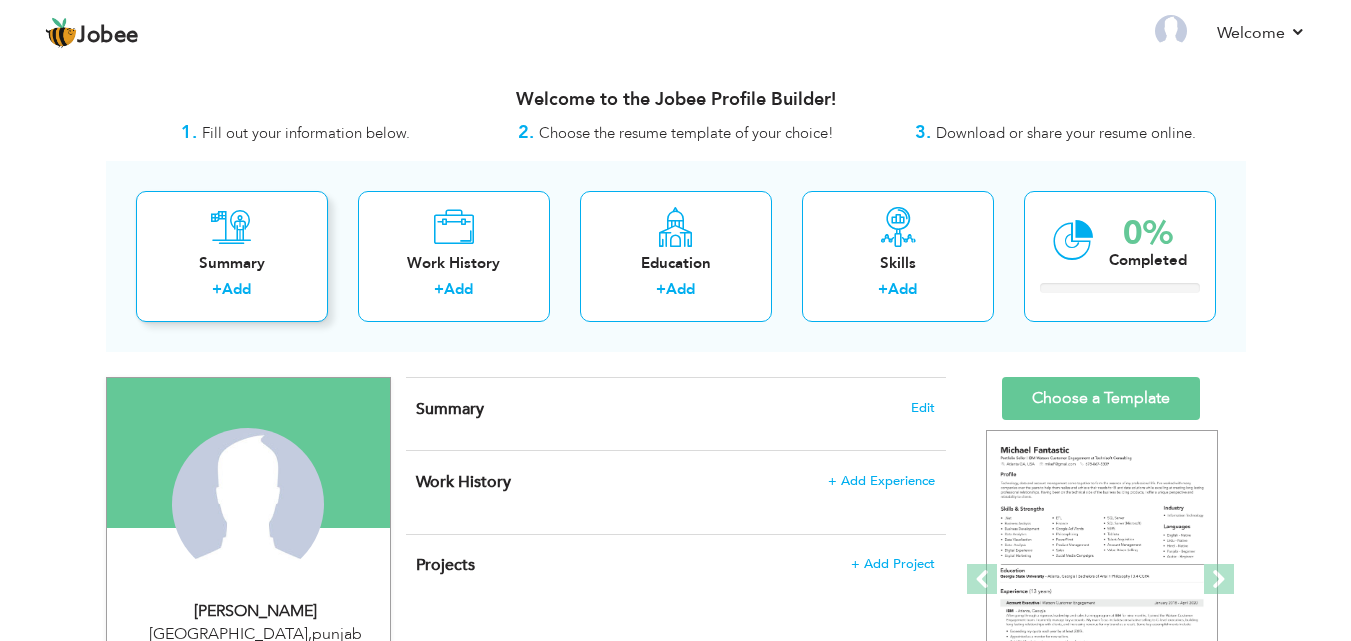 click on "Summary" at bounding box center [232, 263] 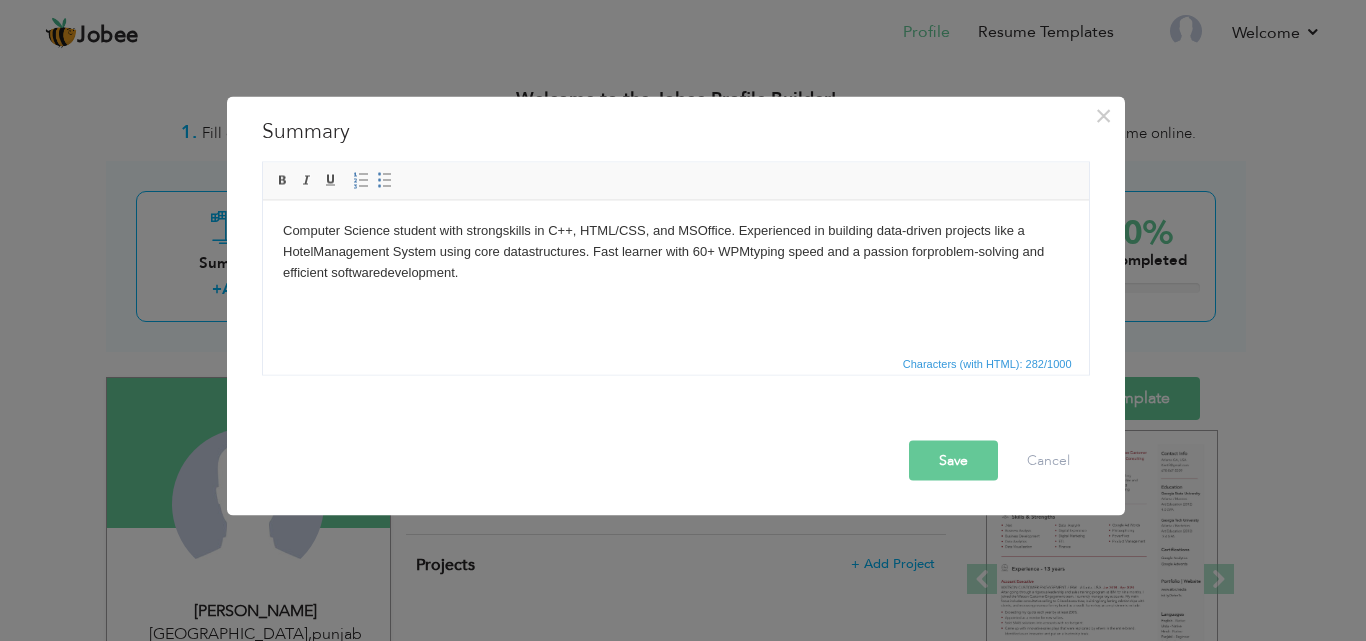 click on "Save" at bounding box center [953, 460] 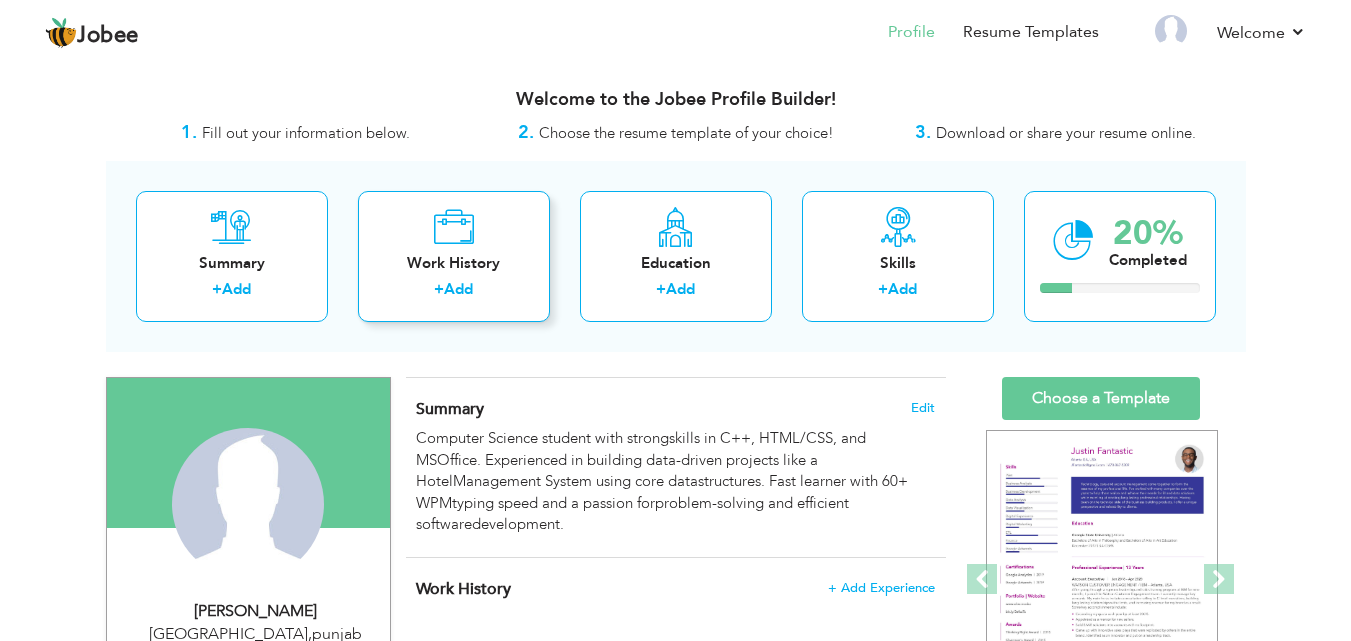 click on "Add" at bounding box center (458, 289) 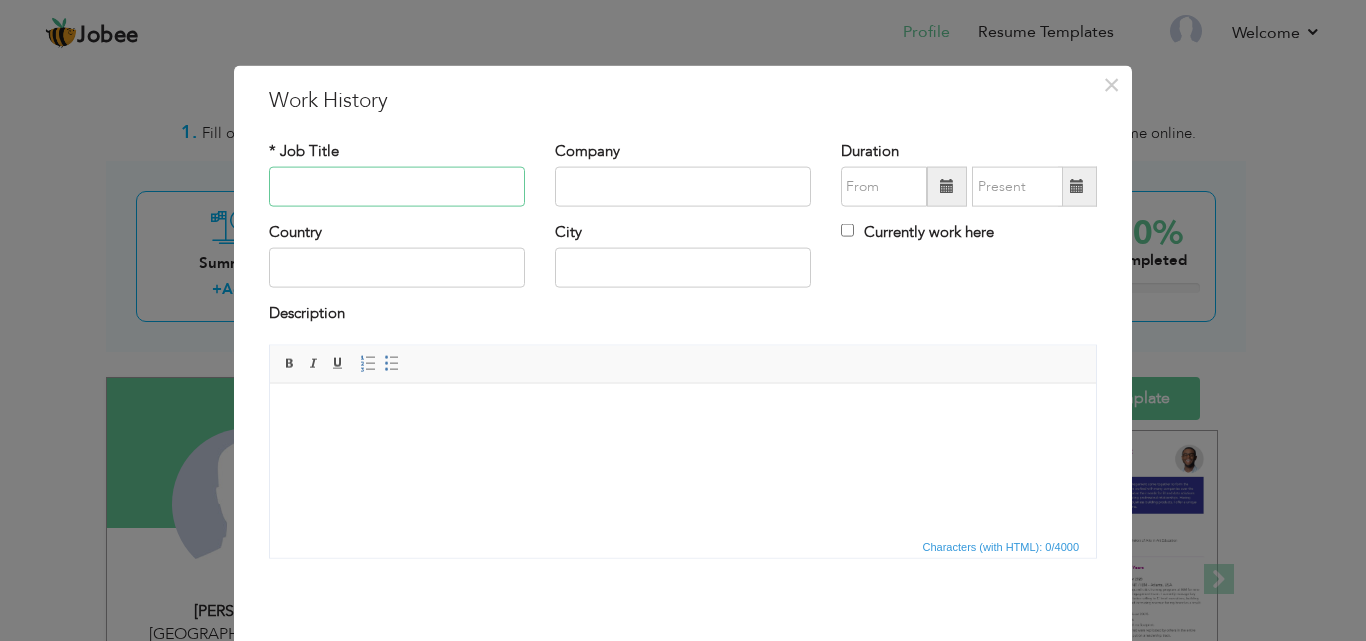 click at bounding box center (397, 187) 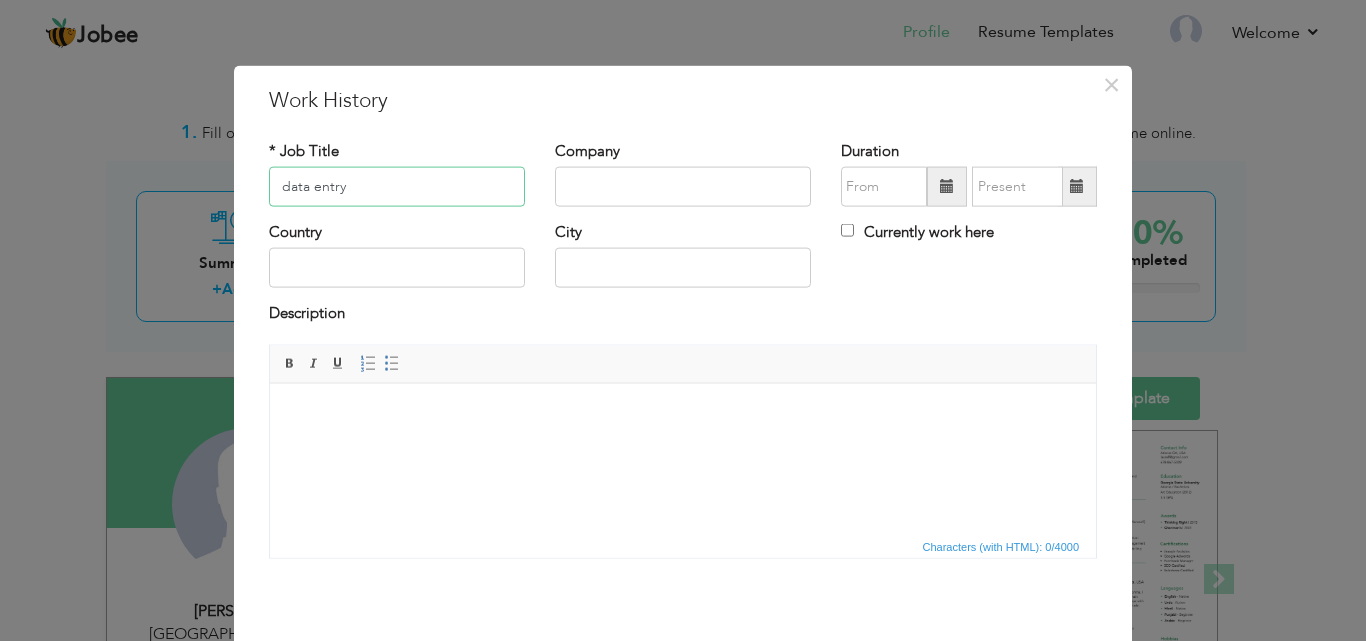 type on "data entry" 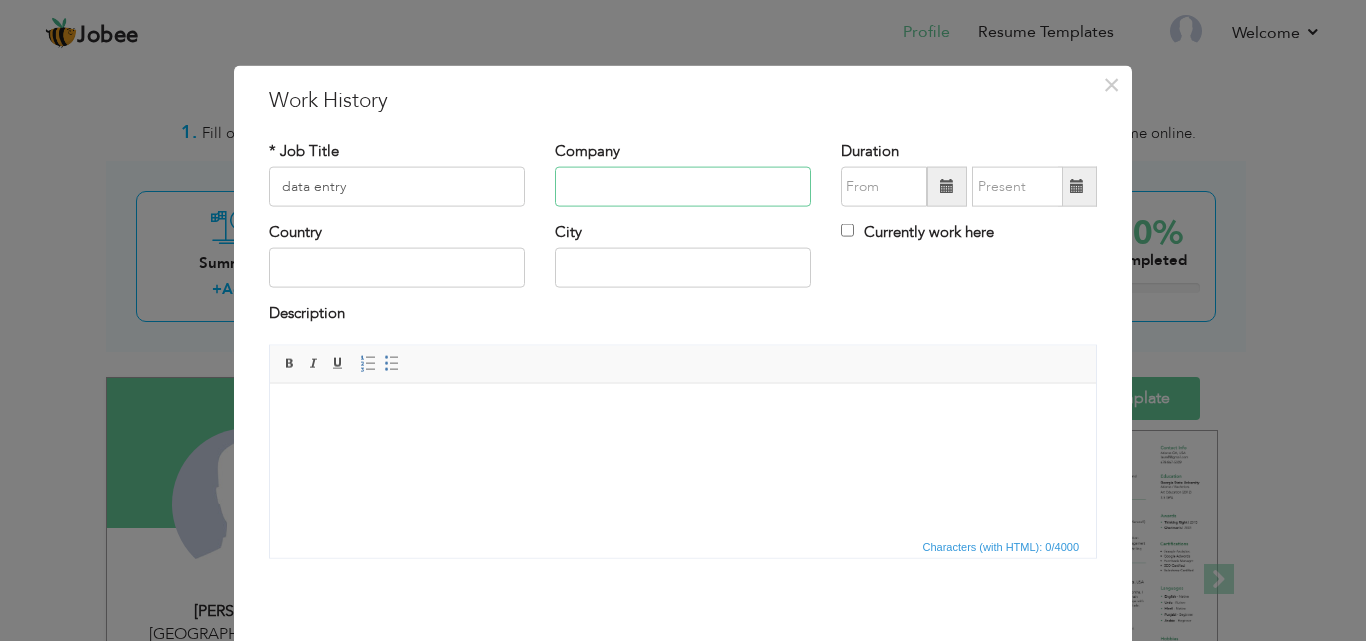 click at bounding box center [683, 187] 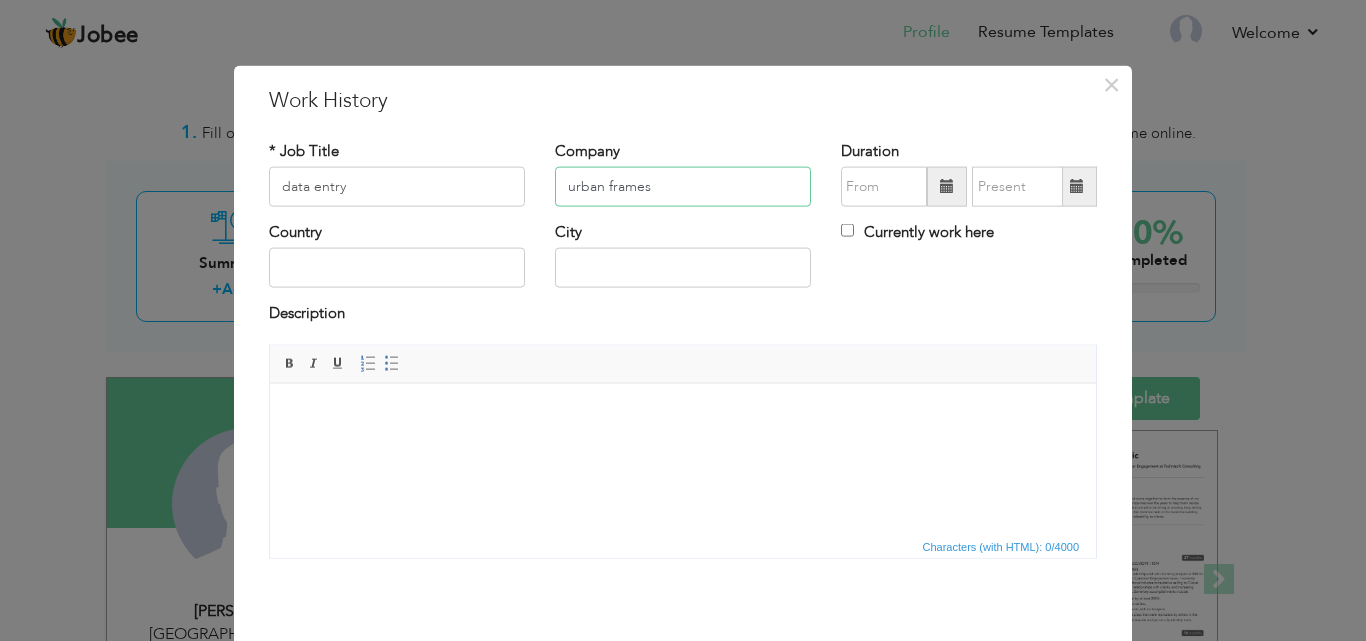 type on "urban frames" 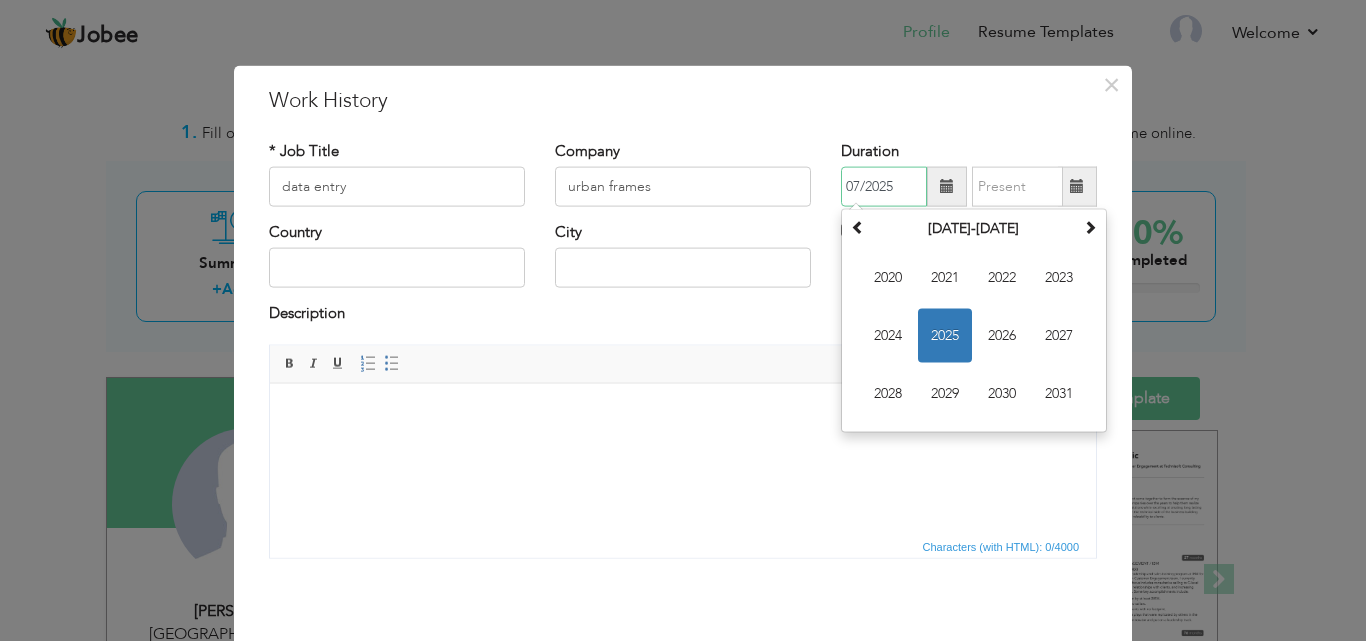 click on "07/2025" at bounding box center [884, 187] 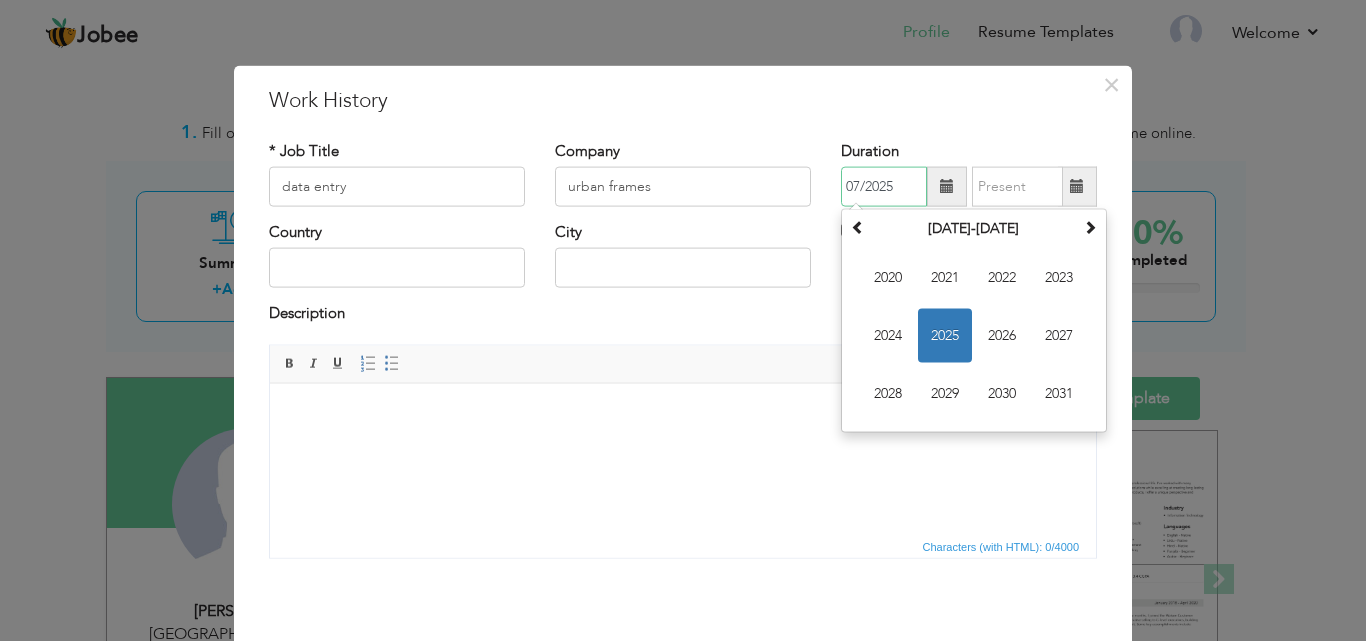 click on "2025" at bounding box center [945, 336] 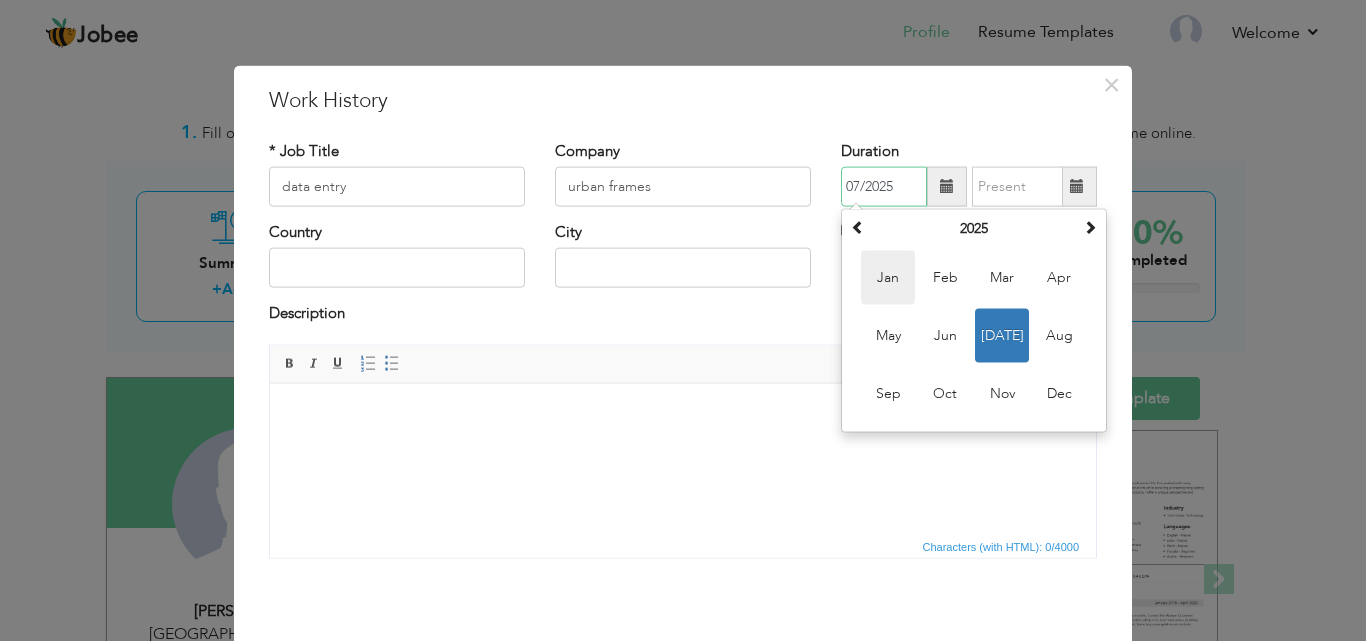 click on "Jan" at bounding box center [888, 278] 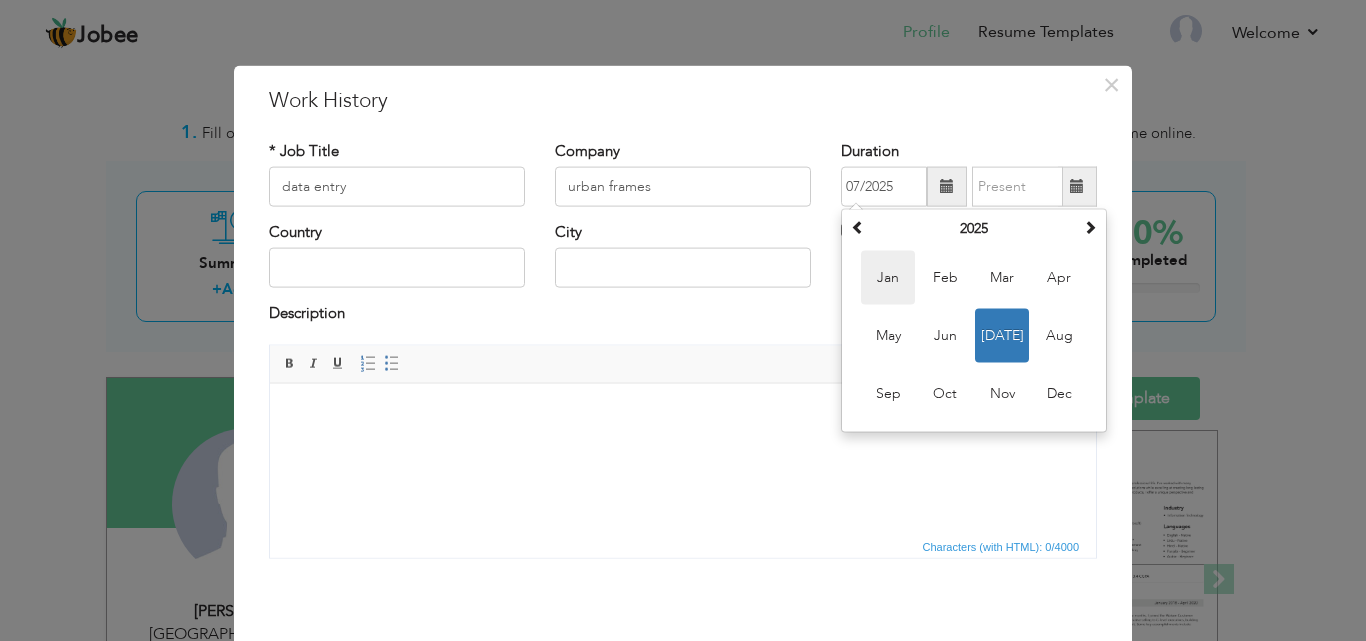type on "01/2025" 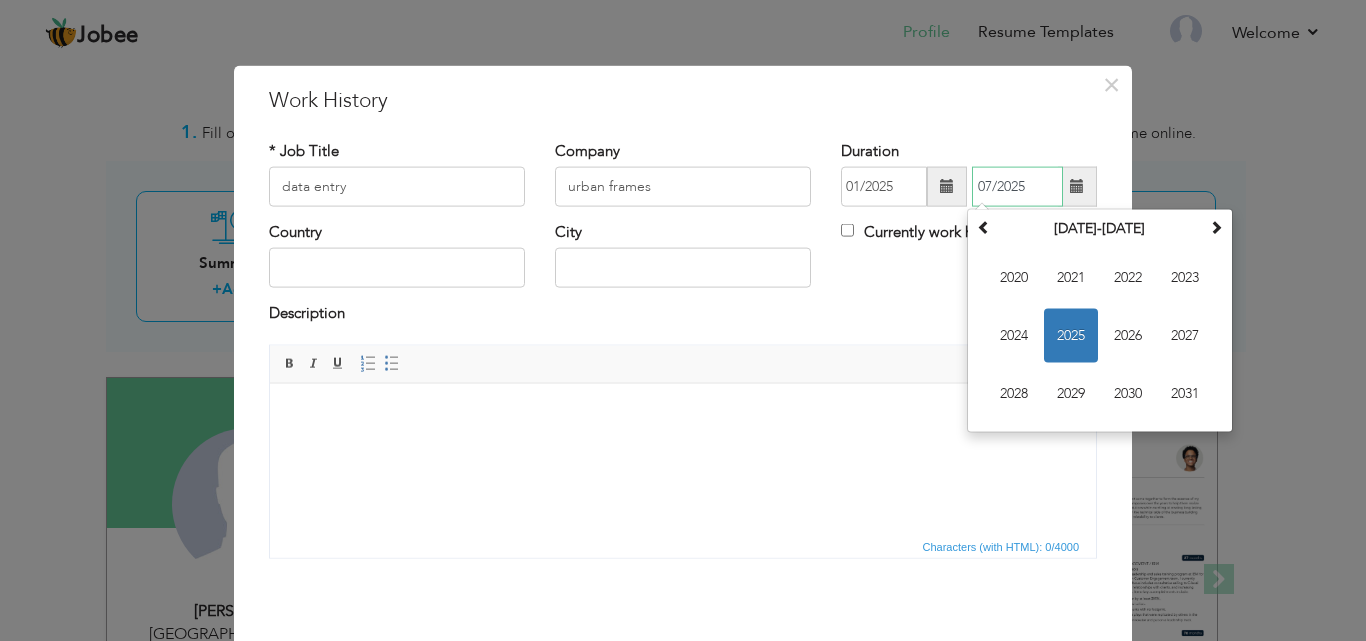 click on "07/2025" at bounding box center (1017, 187) 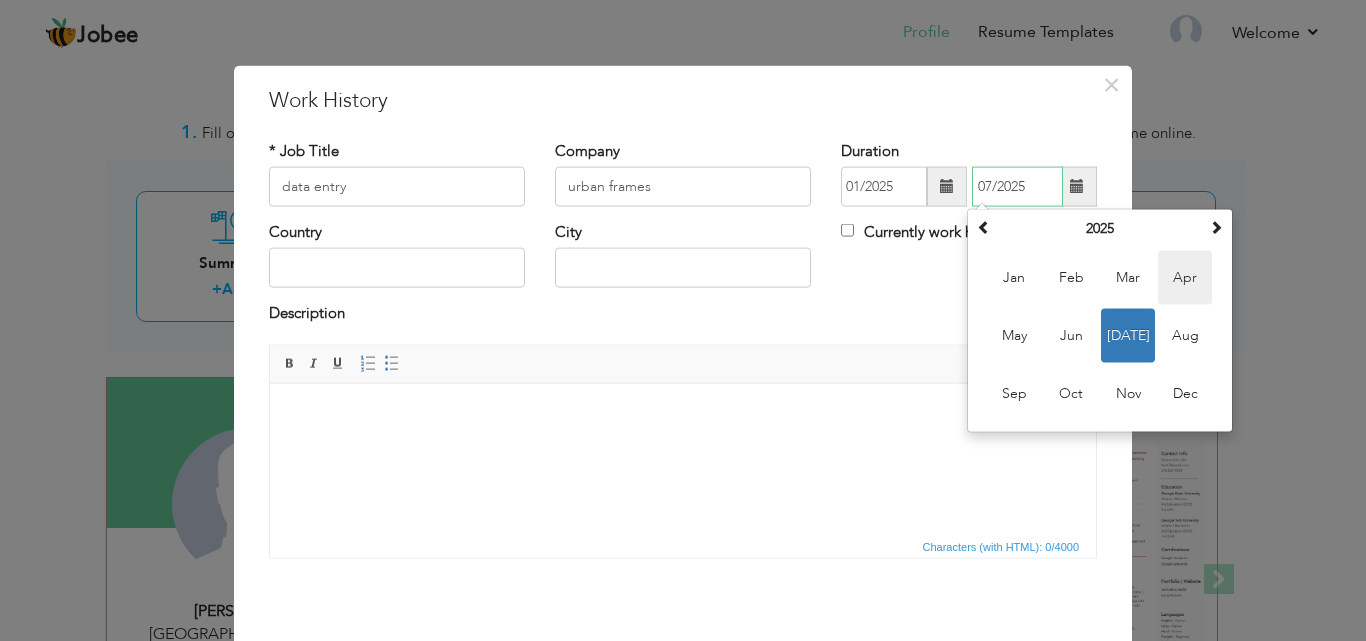 click on "Apr" at bounding box center (1185, 278) 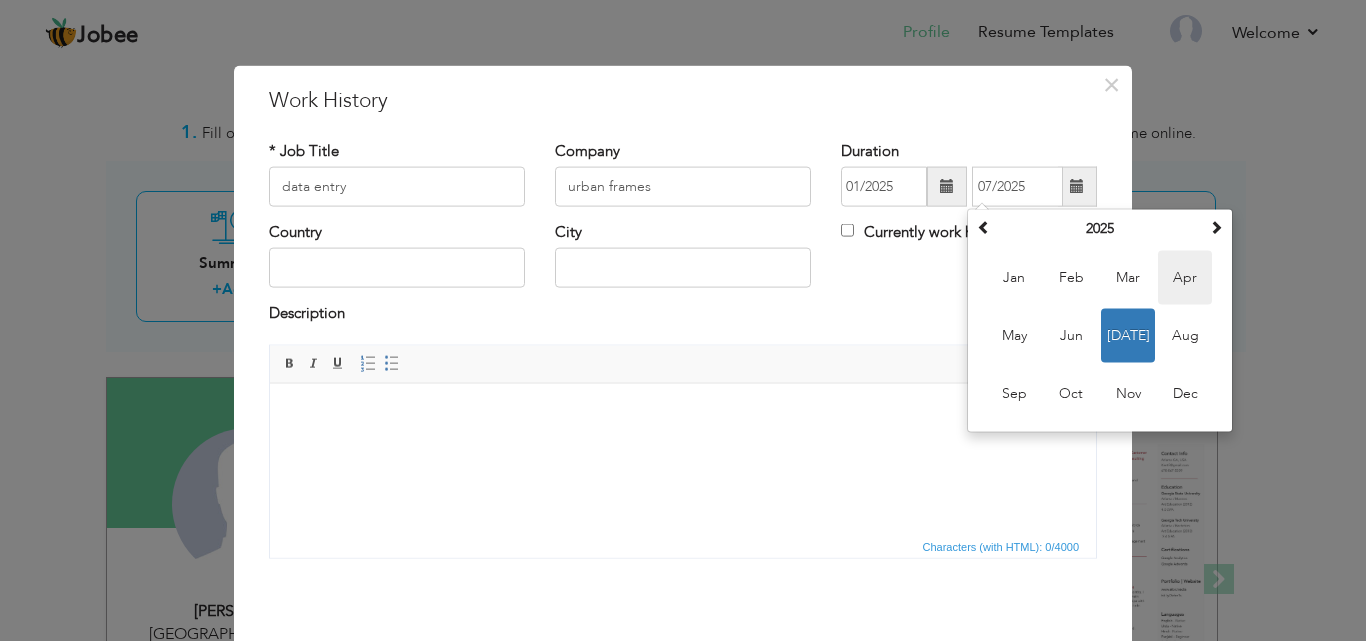 type on "04/2025" 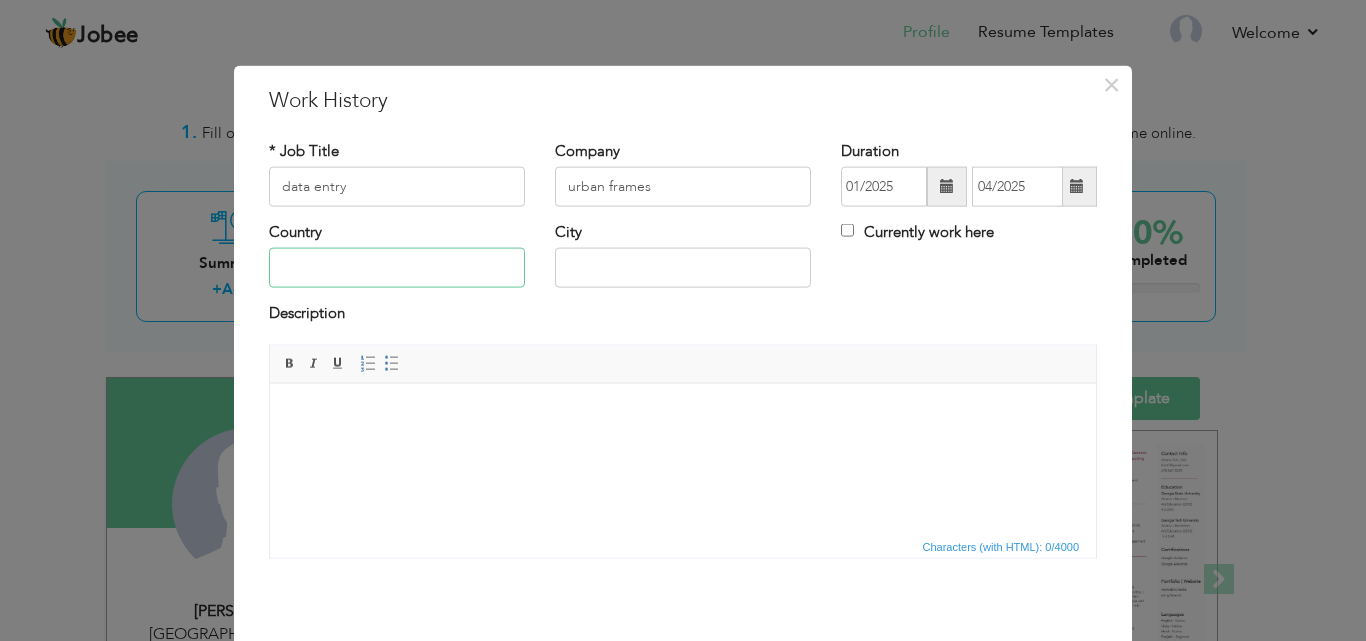 click at bounding box center (397, 268) 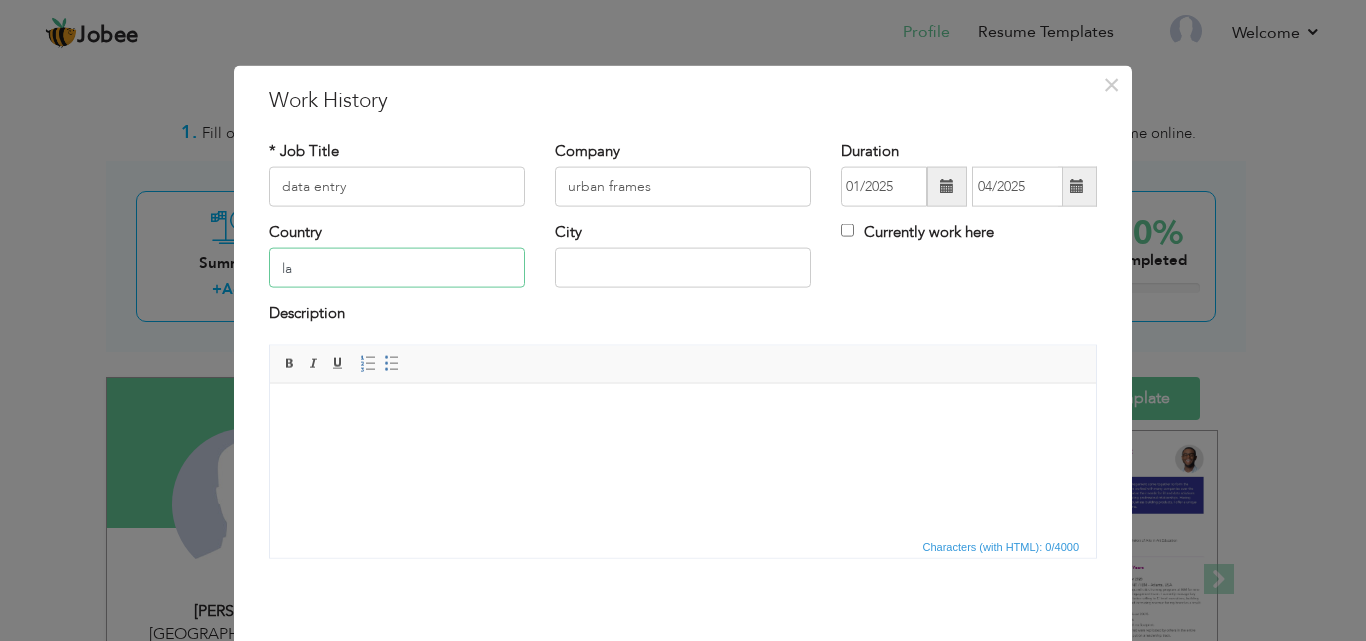 type on "l" 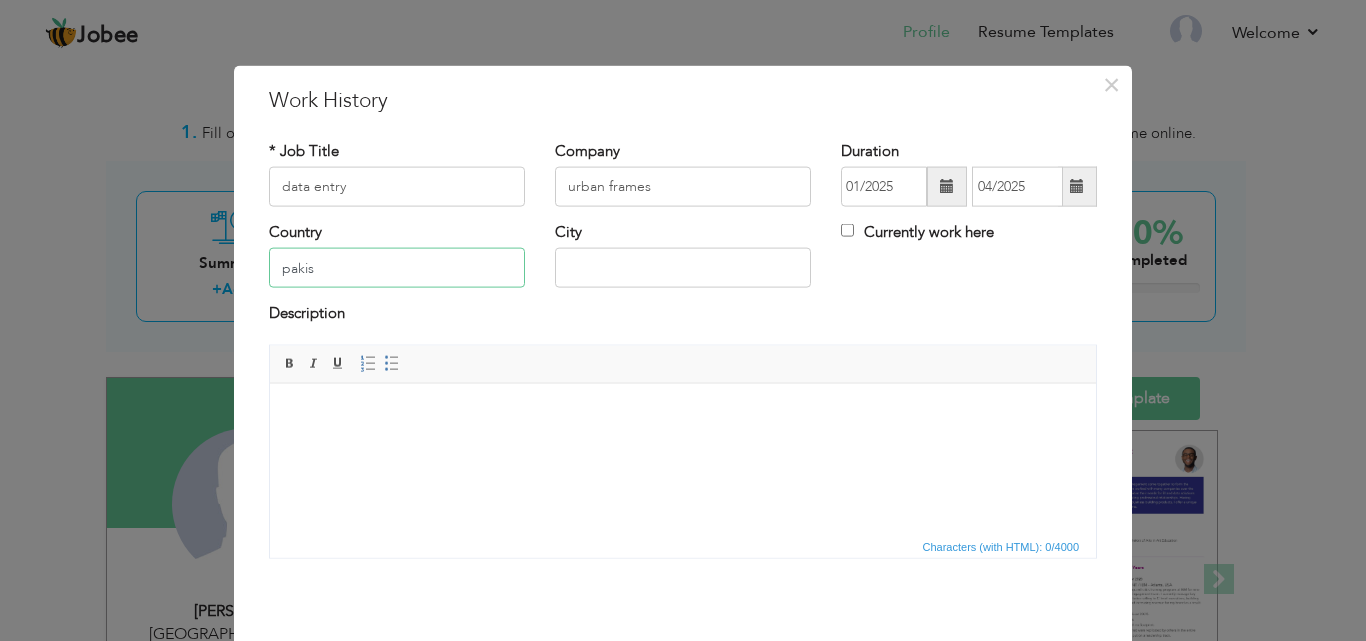 type on "Pakistan" 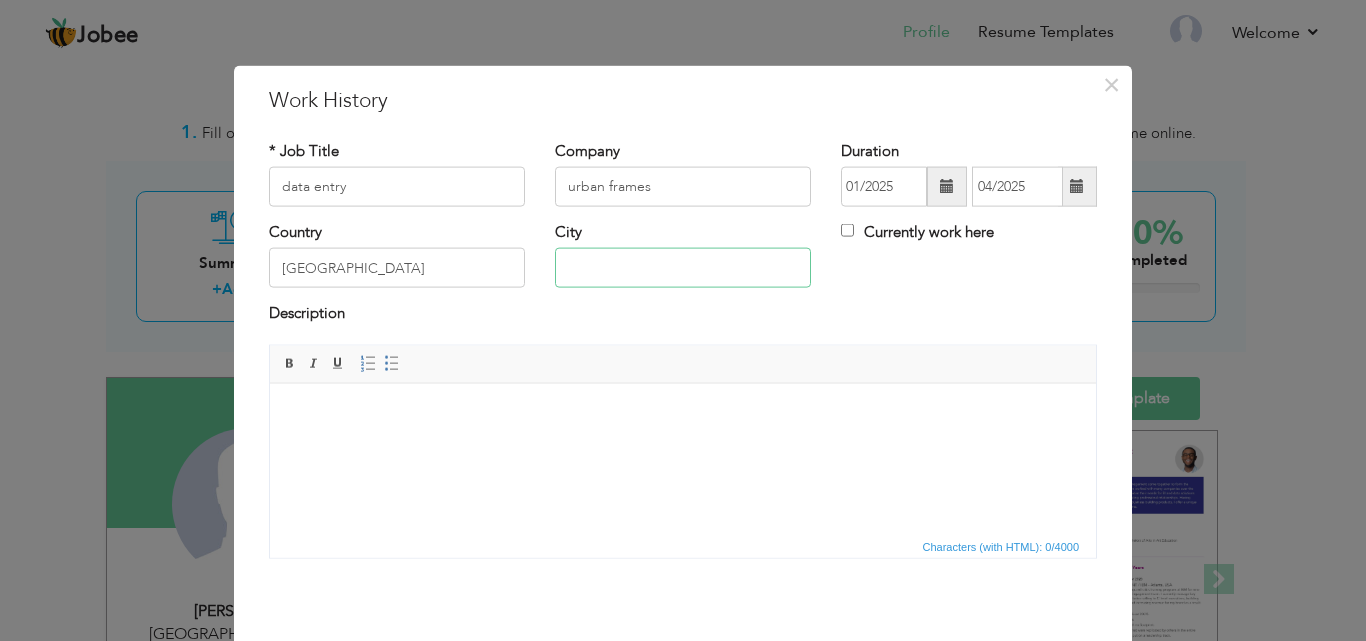 type on "Lahore" 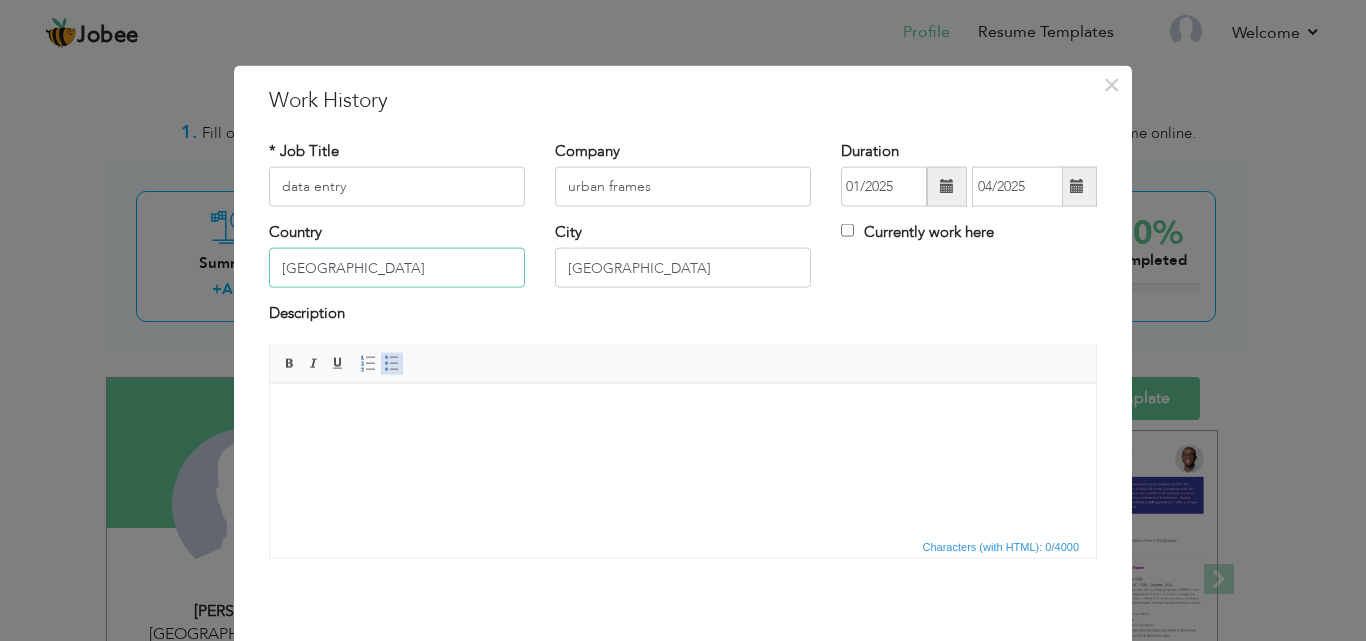 scroll, scrollTop: 79, scrollLeft: 0, axis: vertical 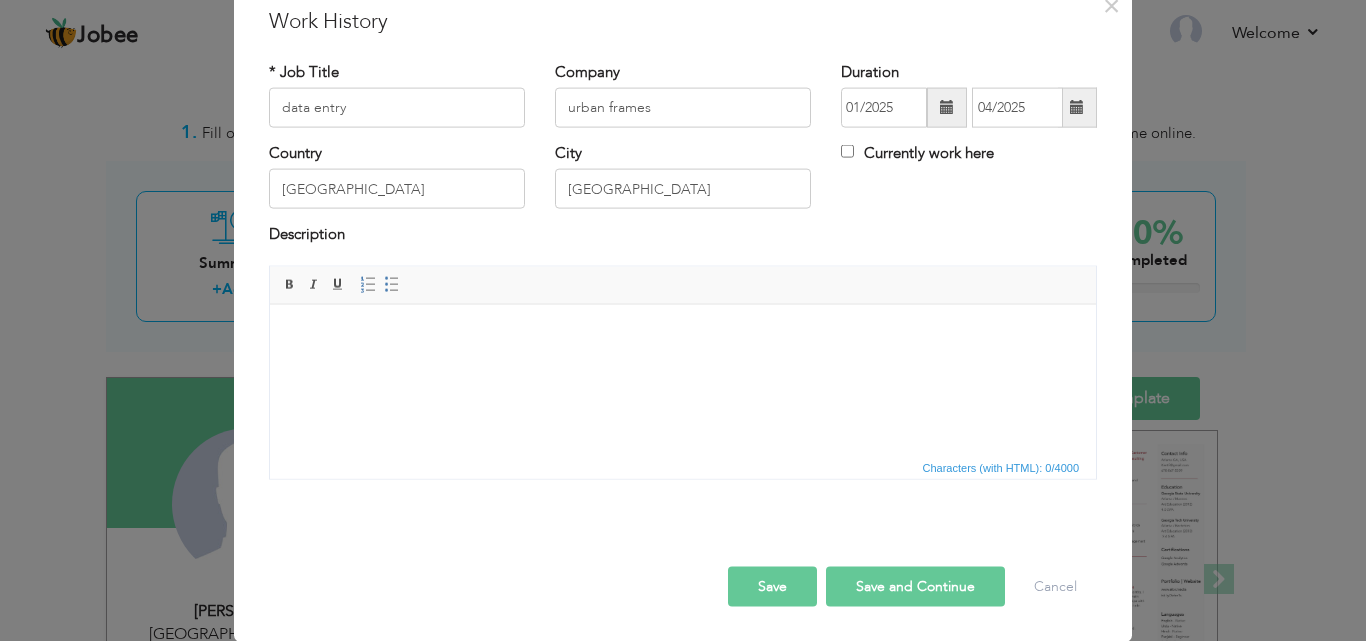 click at bounding box center [683, 334] 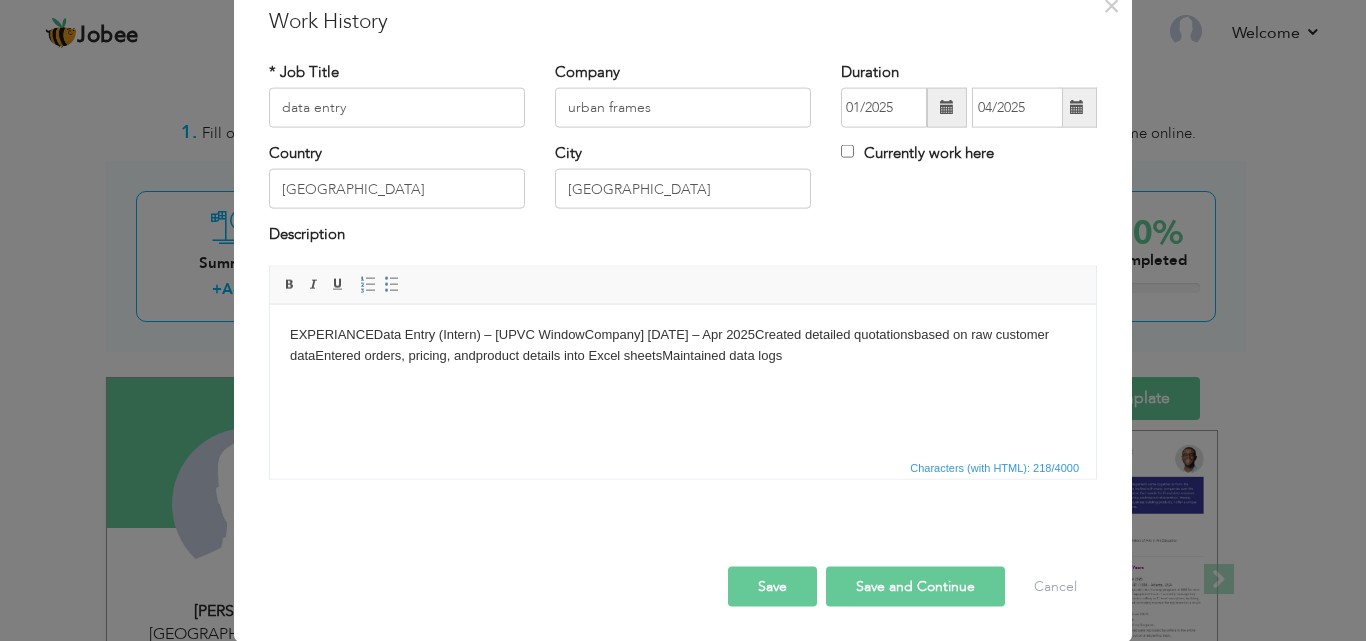 click on "EXPERIANCEData Entry (Intern) – [UPVC WindowCompany] jan 2025 – Apr 2025Created detailed quotationsbased on raw customer dataEntered orders, pricing, andproduct details into Excel sheetsMaintained data logs" at bounding box center [683, 345] 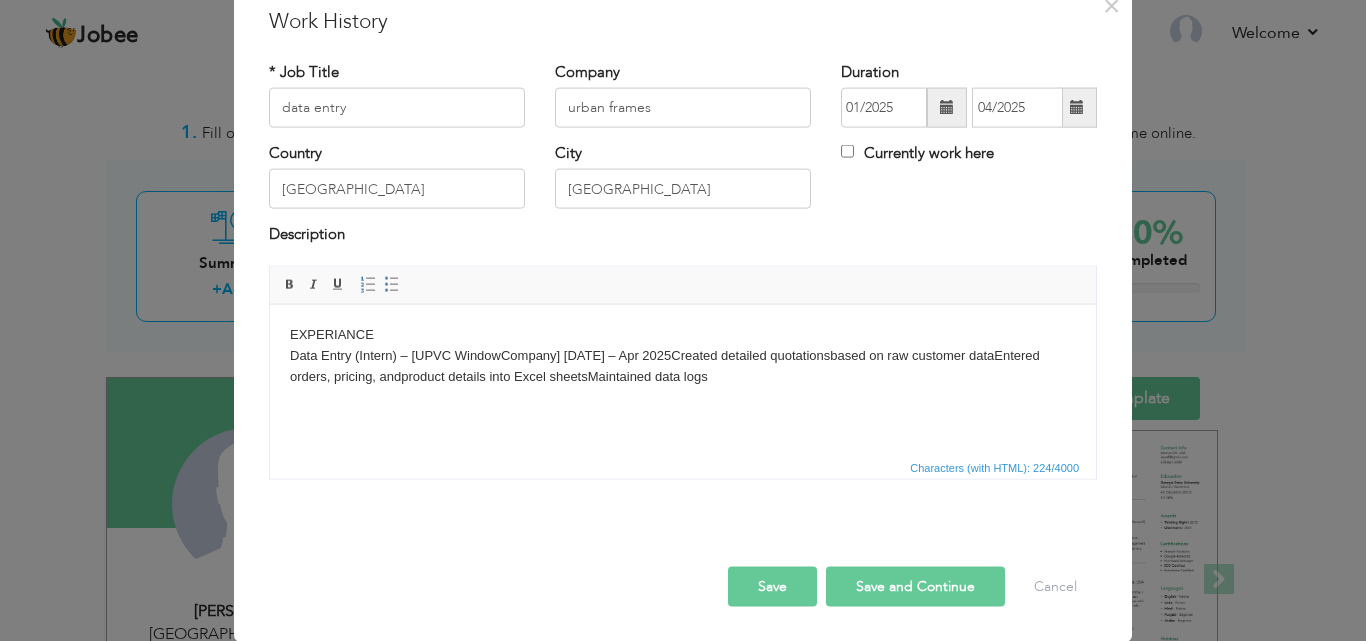 click on "EXPERIANCE ​​​​​​​ Data Entry (Intern) – [UPVC WindowCompany] jan 2025 – Apr 2025Created detailed quotationsbased on raw customer dataEntered orders, pricing, andproduct details into Excel sheetsMaintained data logs" at bounding box center (683, 355) 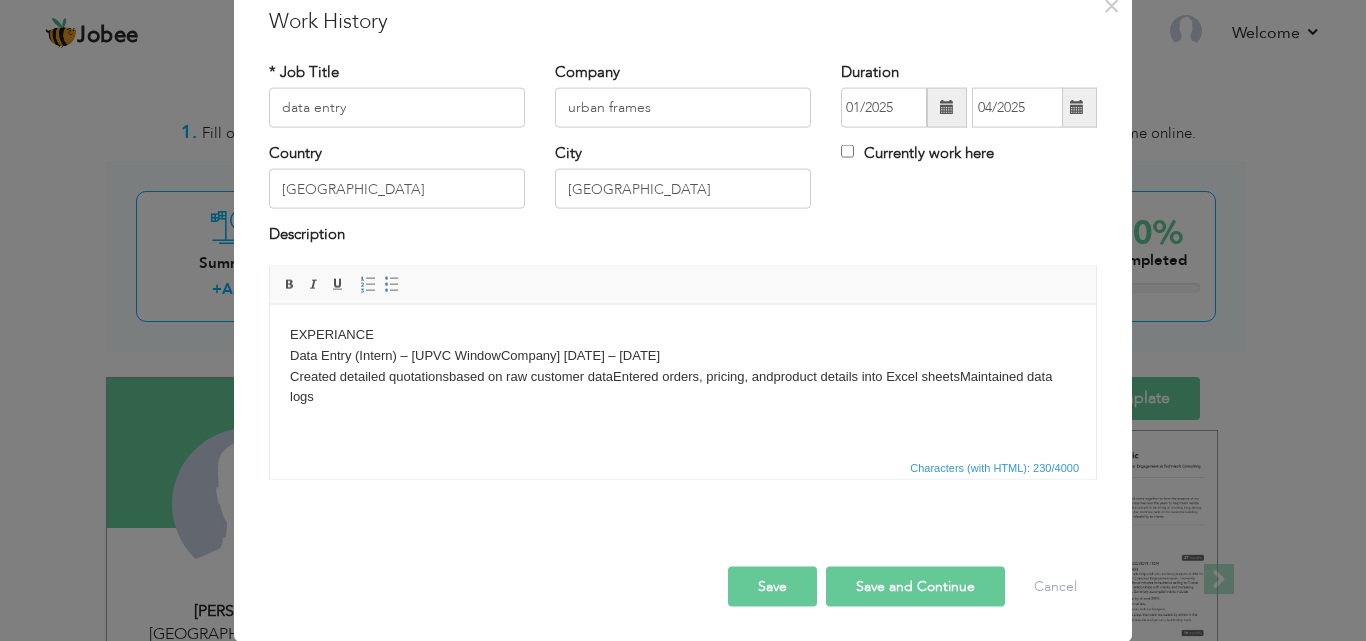 click on "EXPERIANCE Data Entry (Intern) – [UPVC WindowCompany] jan 2025 – Apr 2025 ​​​​​​​ Created detailed quotationsbased on raw customer dataEntered orders, pricing, andproduct details into Excel sheetsMaintained data logs" at bounding box center [683, 365] 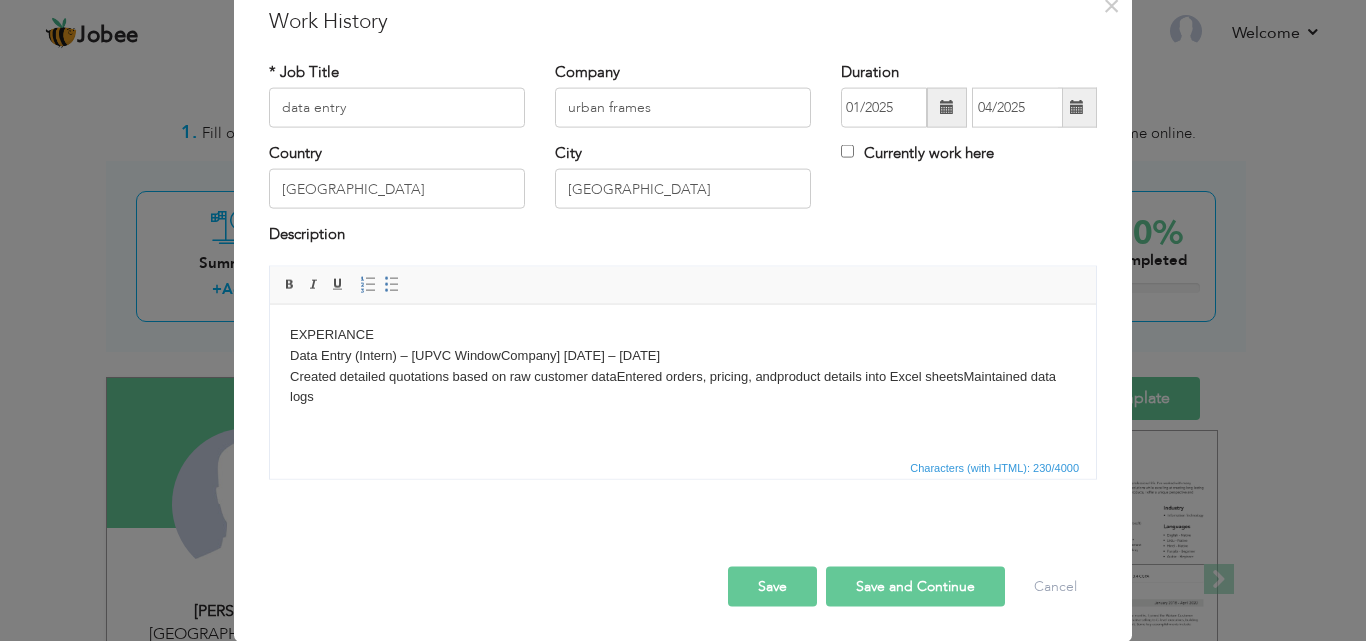 click on "EXPERIANCE Data Entry (Intern) – [UPVC WindowCompany] jan 2025 – Apr 2025 ​​​​​​​ Created detailed quotations based on raw customer dataEntered orders, pricing, andproduct details into Excel sheetsMaintained data logs" at bounding box center [683, 365] 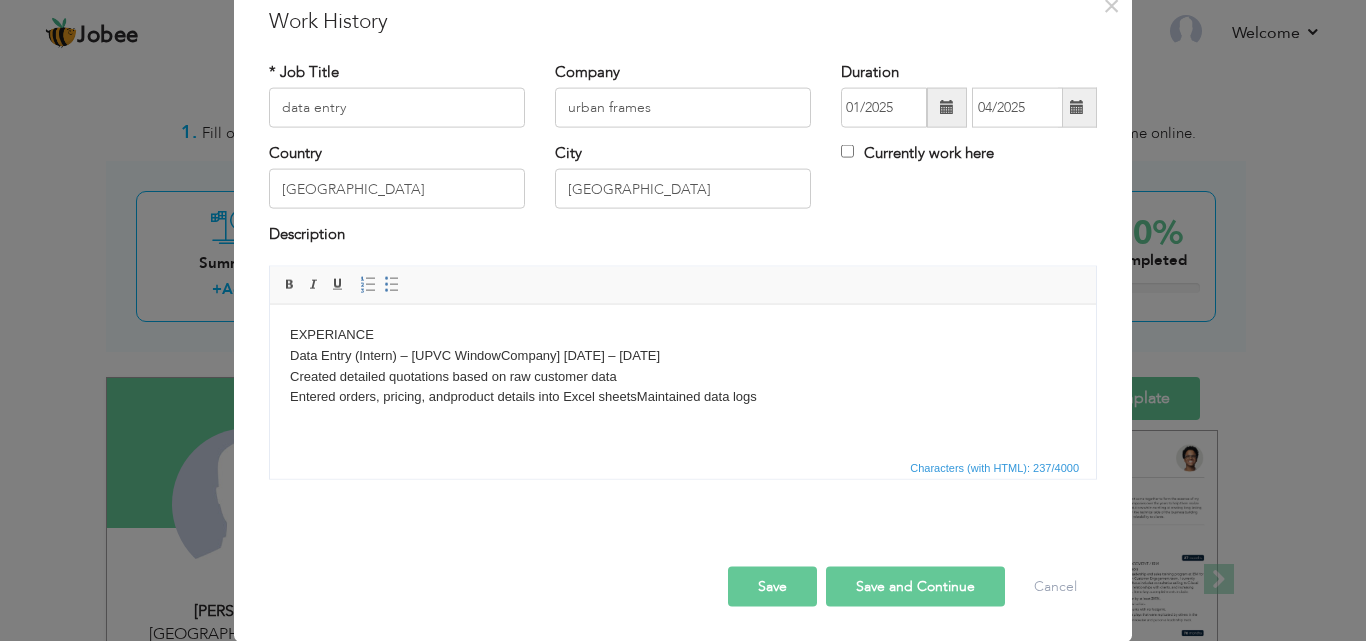 click on "EXPERIANCE Data Entry (Intern) – [UPVC WindowCompany] jan 2025 – Apr 2025 Created detailed quotations based on raw customer data  ​​​​​​​ Entered orders, pricing, andproduct details into Excel sheetsMaintained data logs" at bounding box center [683, 365] 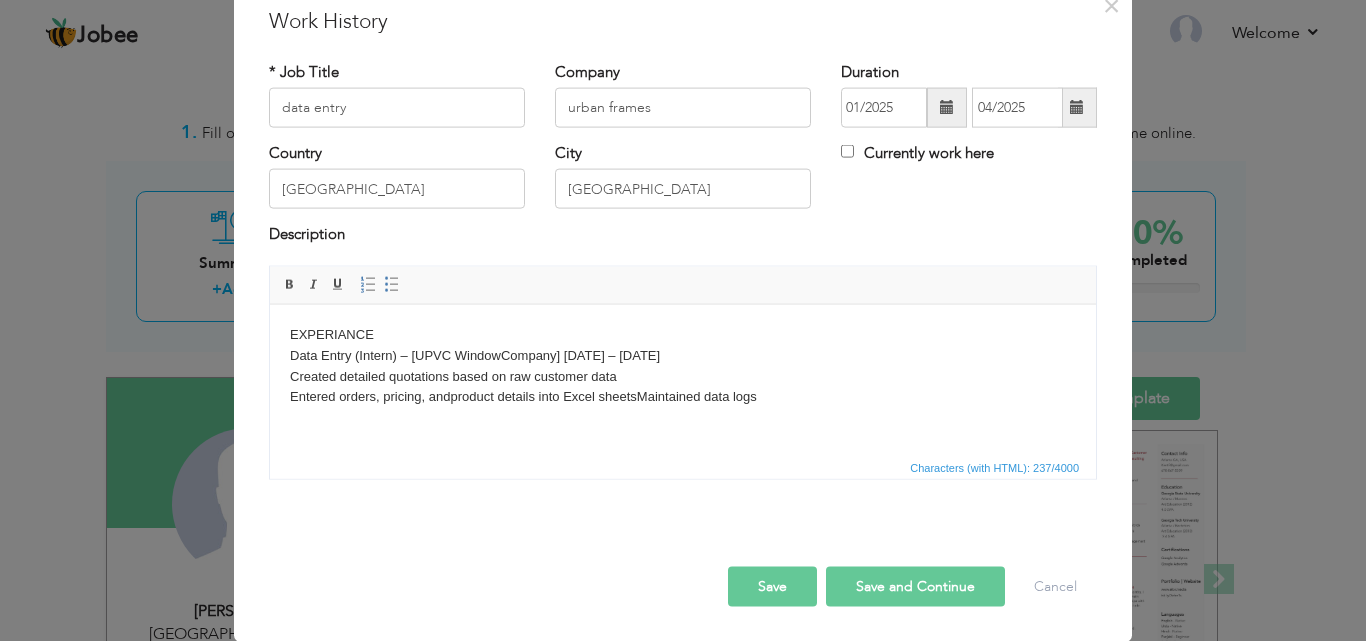 click on "EXPERIANCE Data Entry (Intern) – [UPVC WindowCompany] jan 2025 – Apr 2025 Created detailed quotations based on raw customer data  ​​​​​​​ Entered orders, pricing, andproduct details into Excel sheetsMaintained data logs" at bounding box center [683, 365] 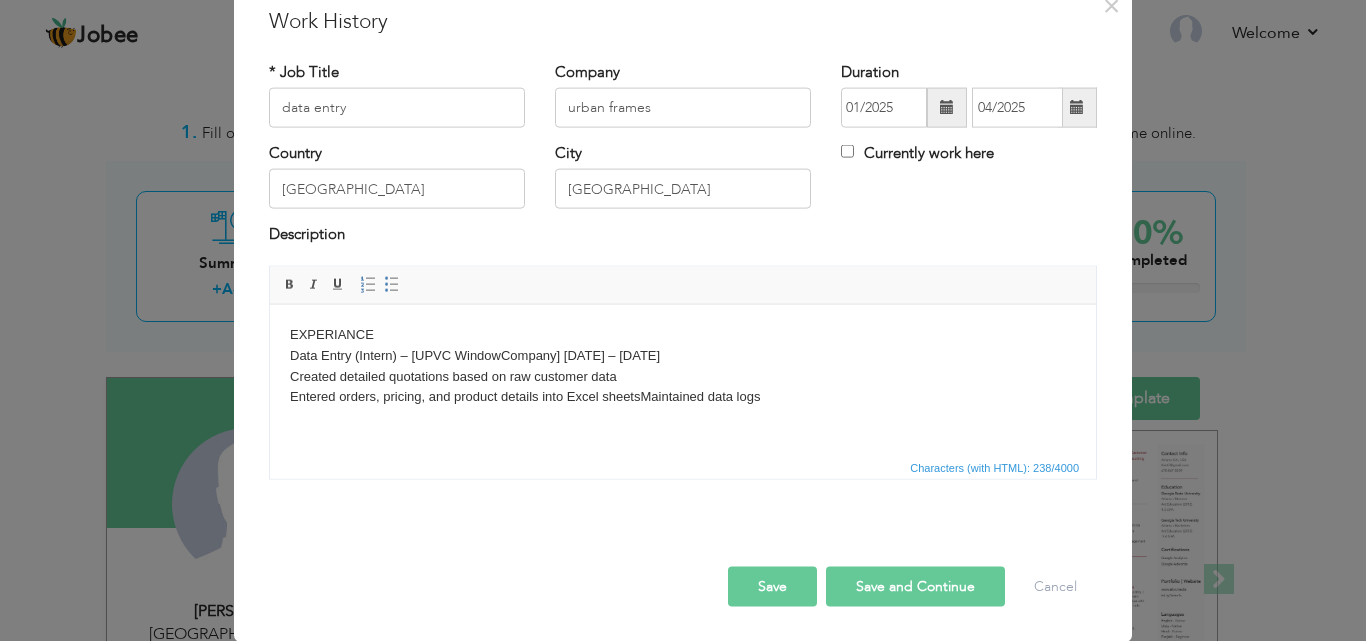 click on "EXPERIANCE Data Entry (Intern) – [UPVC WindowCompany] jan 2025 – Apr 2025 Created detailed quotations based on raw customer data  ​​​​​​​ Entered orders, pricing, and product details into Excel sheetsMaintained data logs" at bounding box center (683, 365) 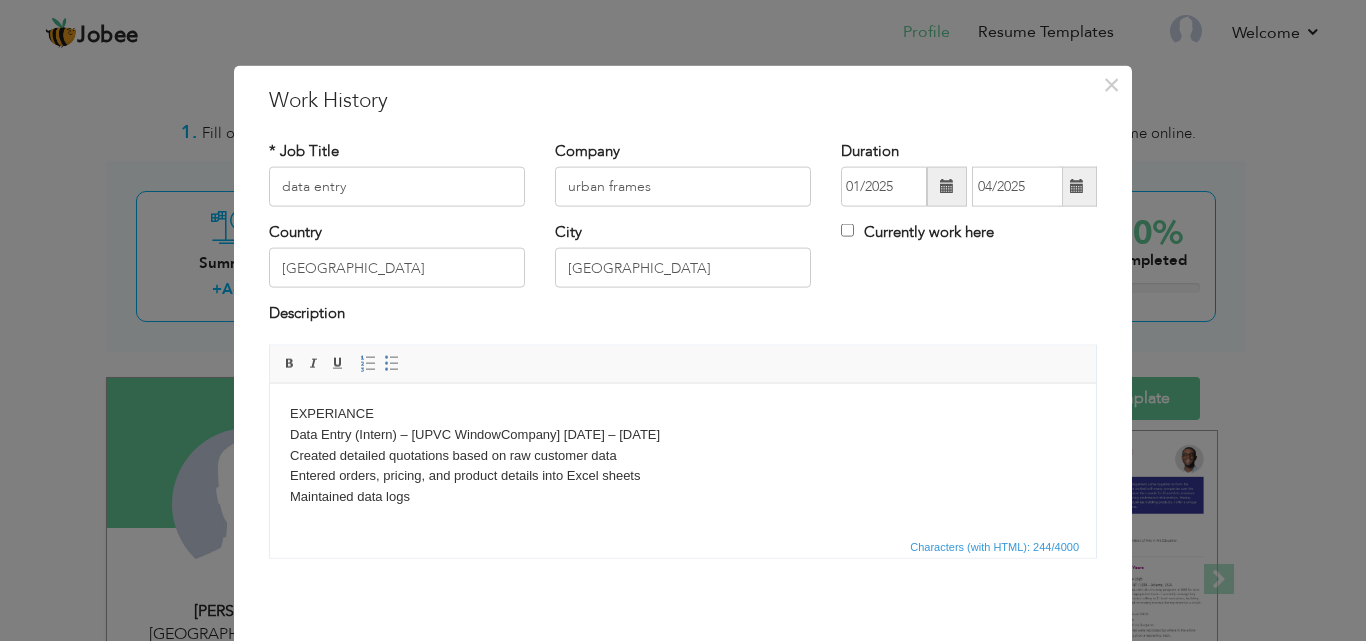 scroll, scrollTop: 79, scrollLeft: 0, axis: vertical 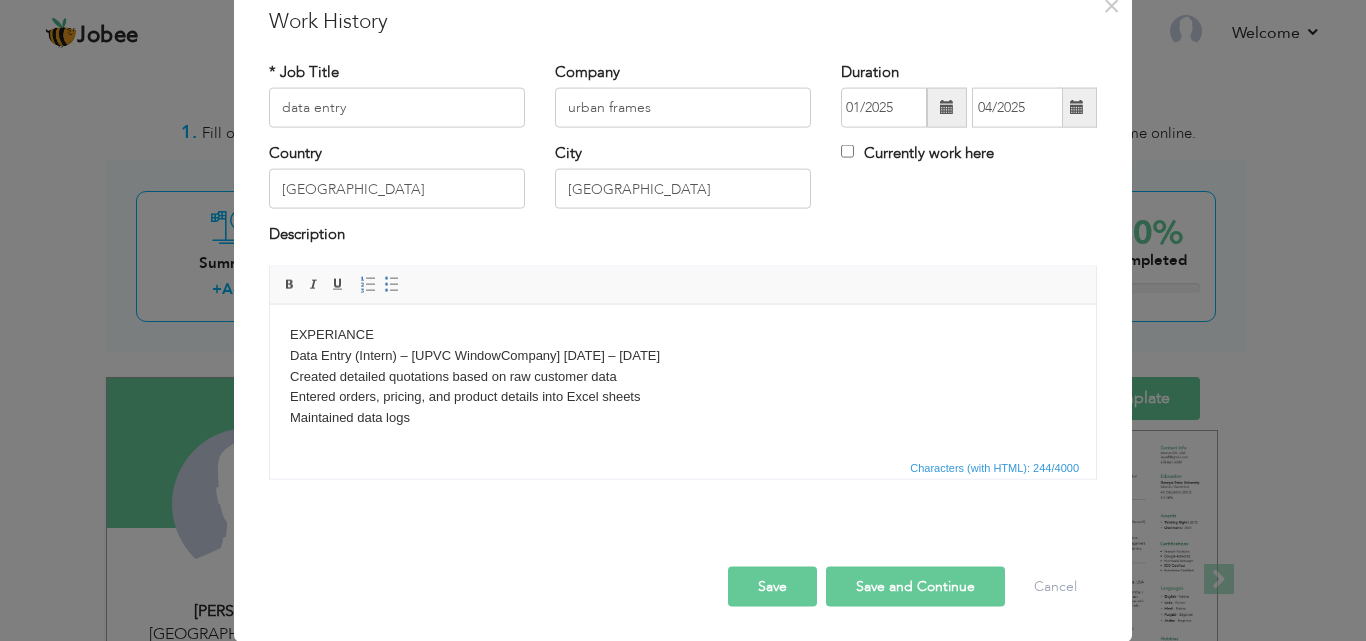 click on "Save and Continue" at bounding box center [915, 586] 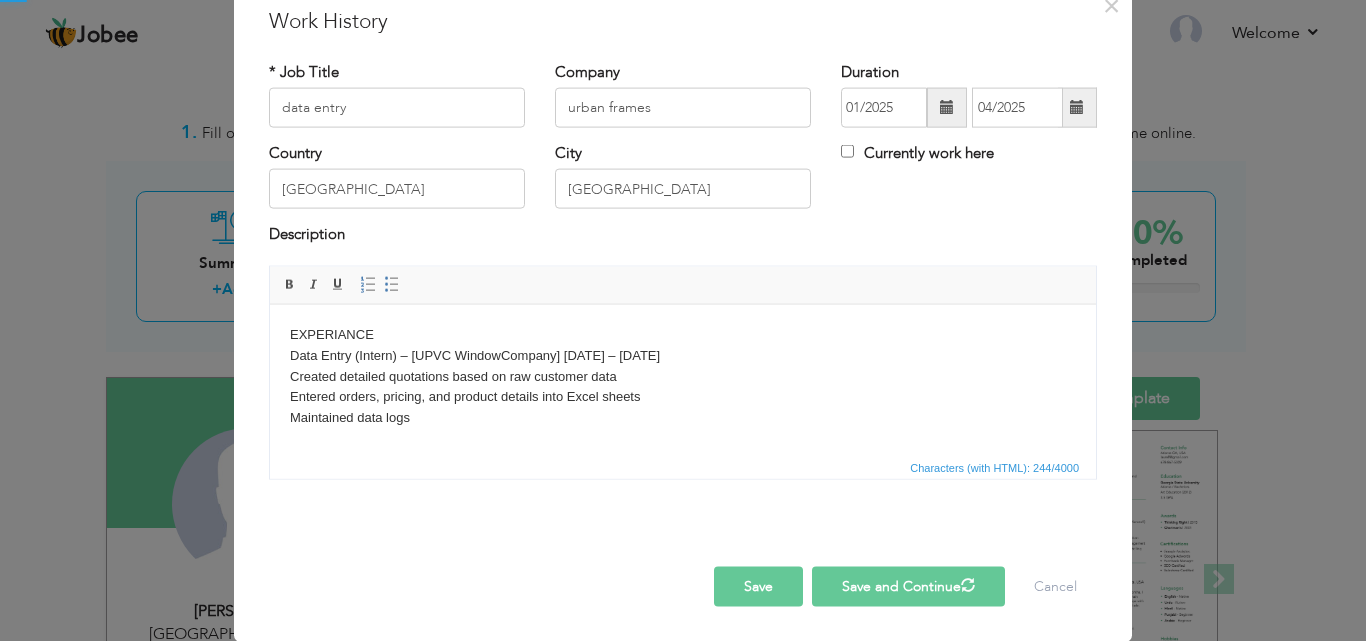 type 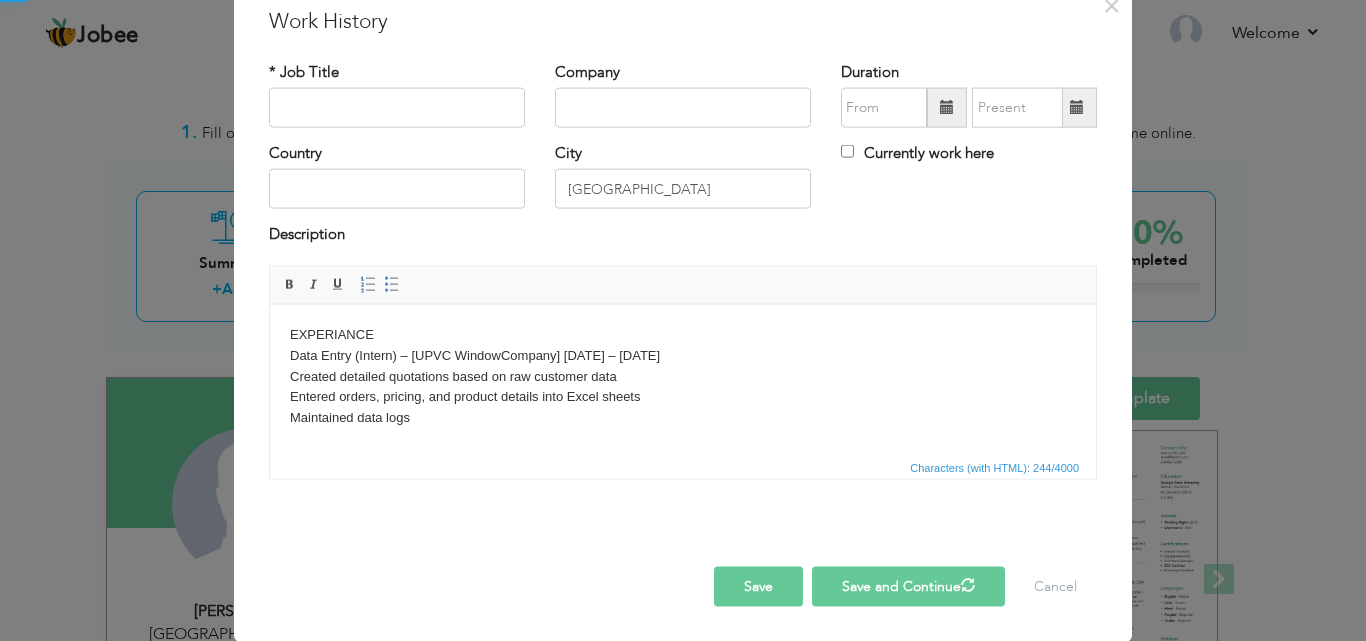 type 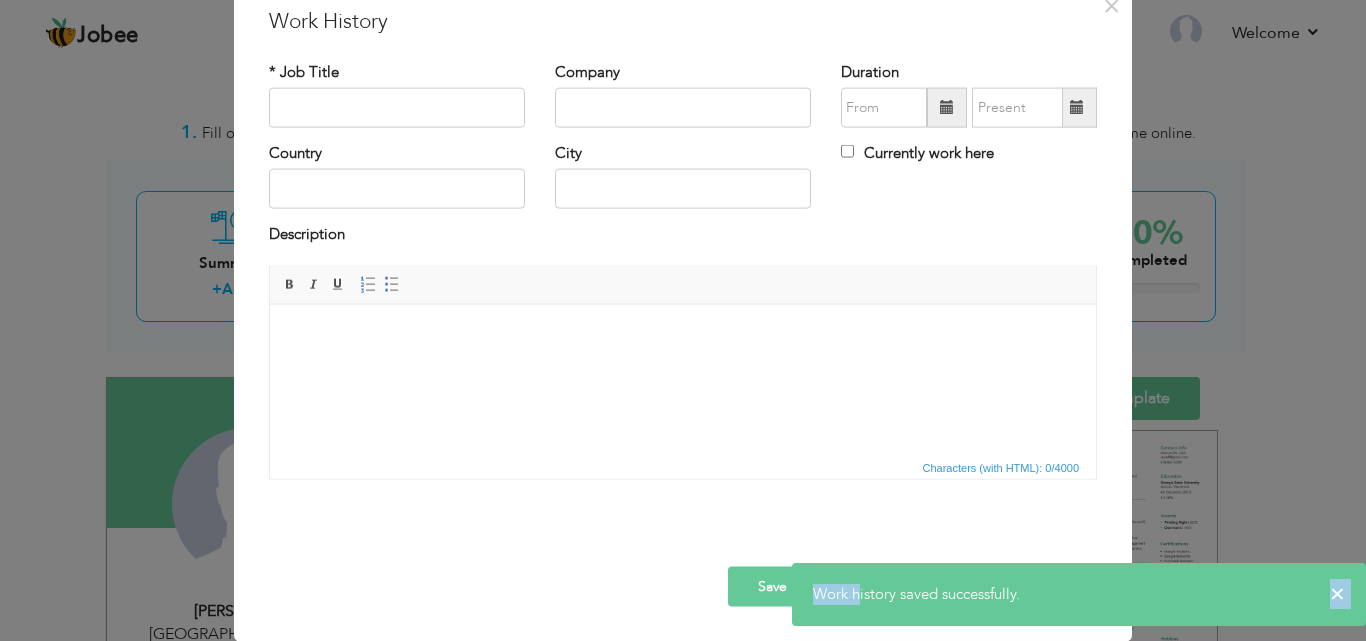 drag, startPoint x: 1130, startPoint y: 891, endPoint x: 866, endPoint y: 369, distance: 584.96155 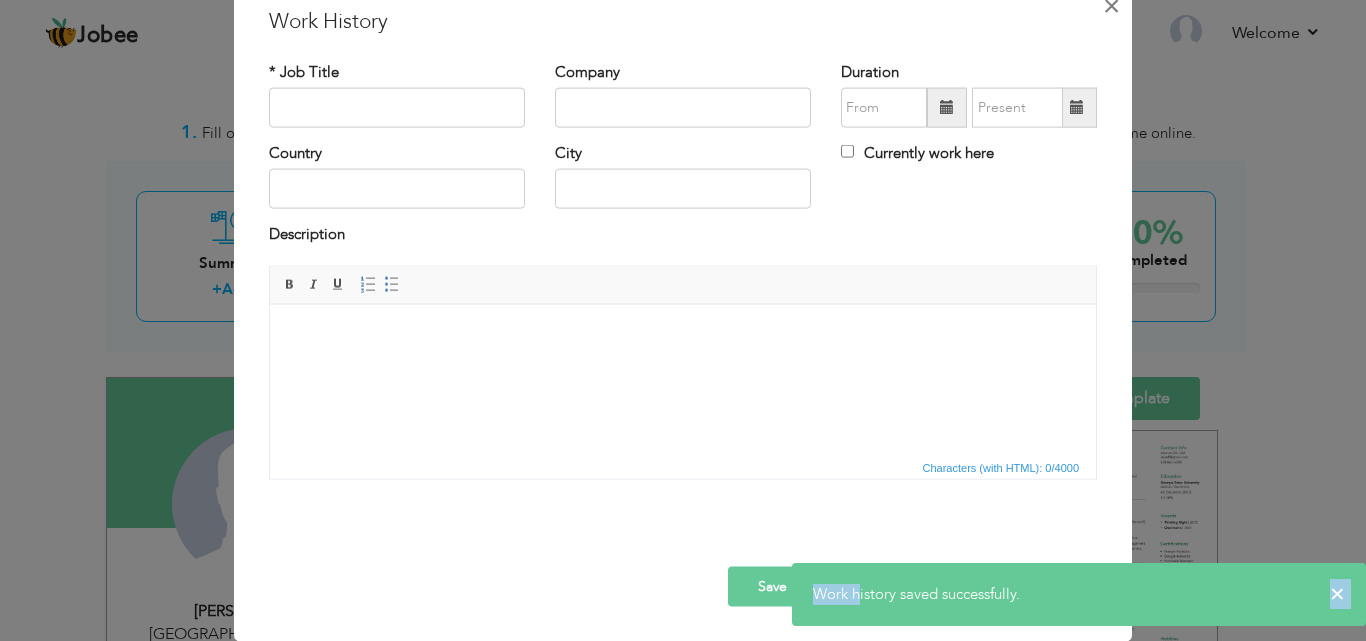 click on "×" at bounding box center (1111, 5) 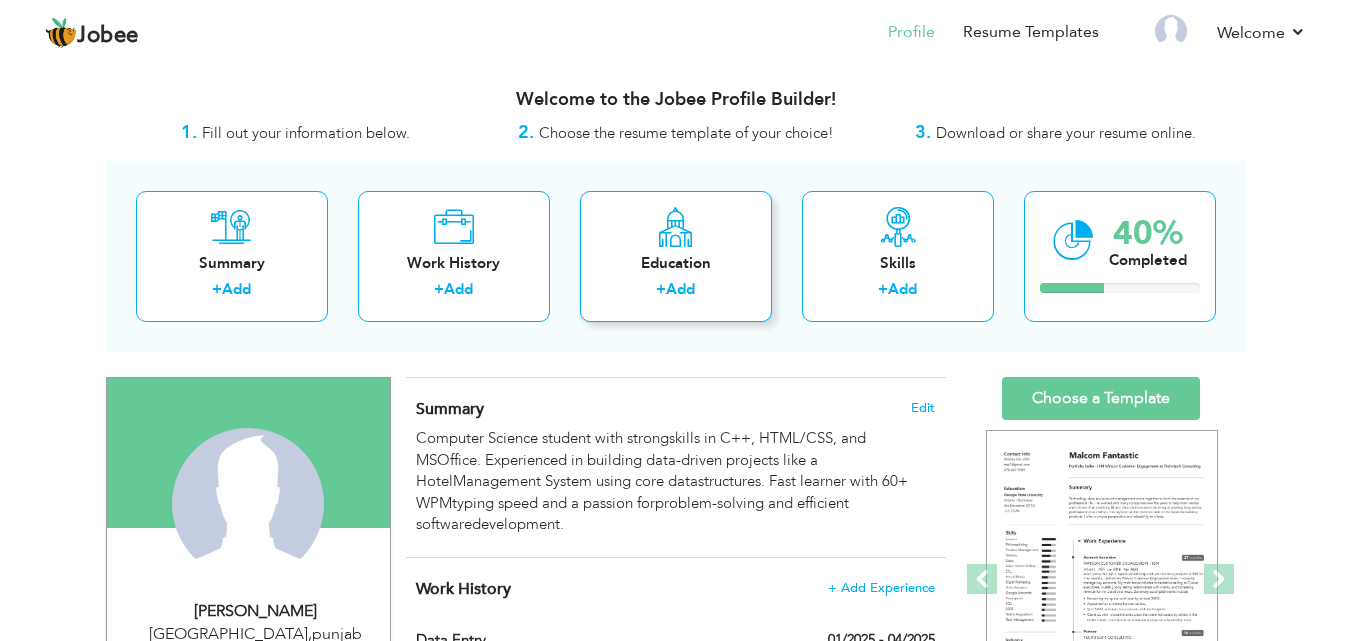 click on "Add" at bounding box center [680, 289] 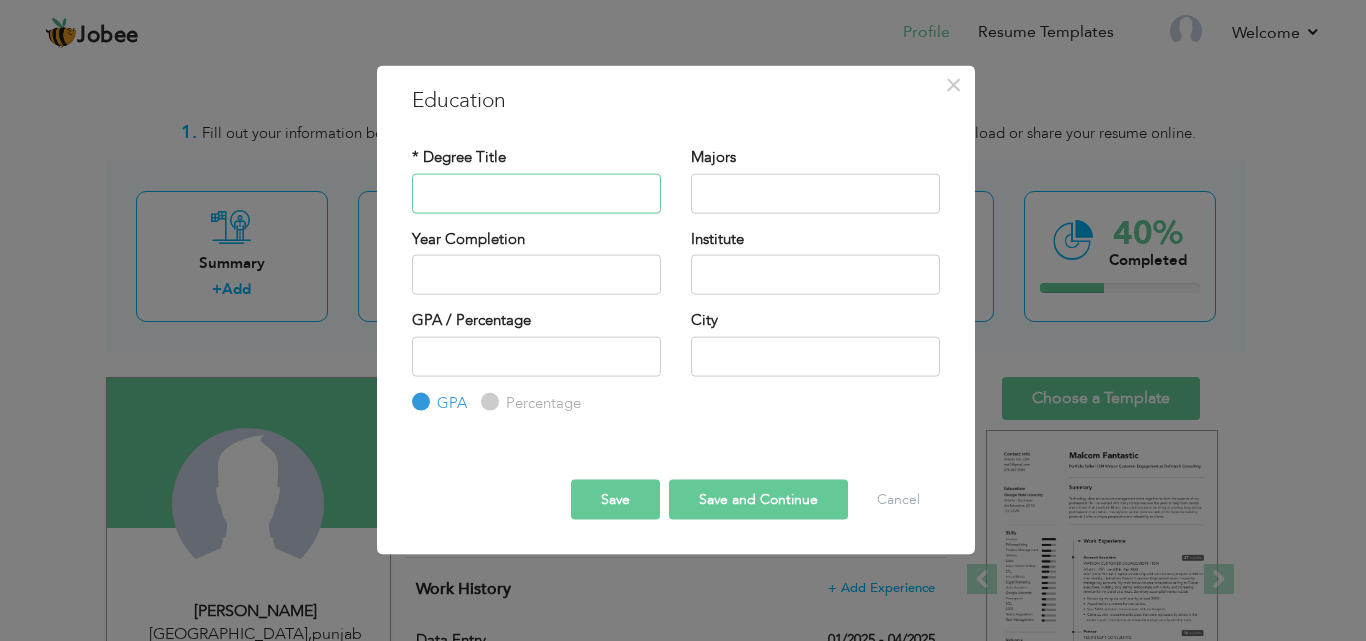 click at bounding box center [536, 193] 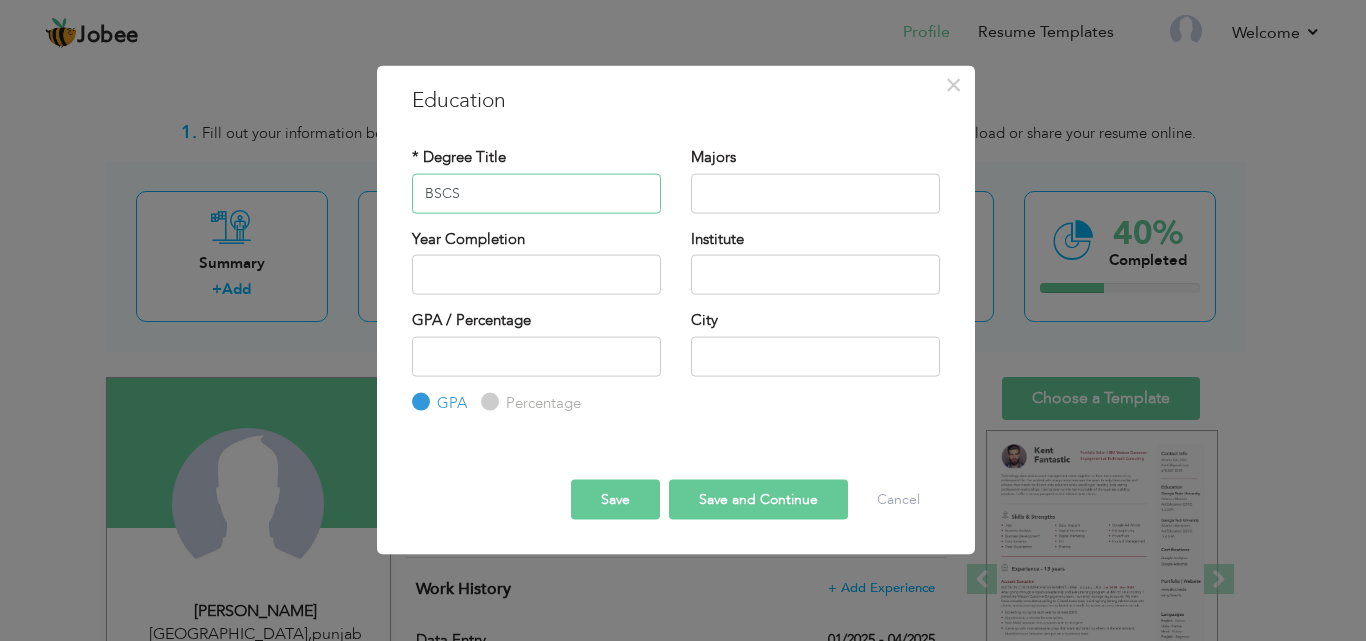 type on "BSCS" 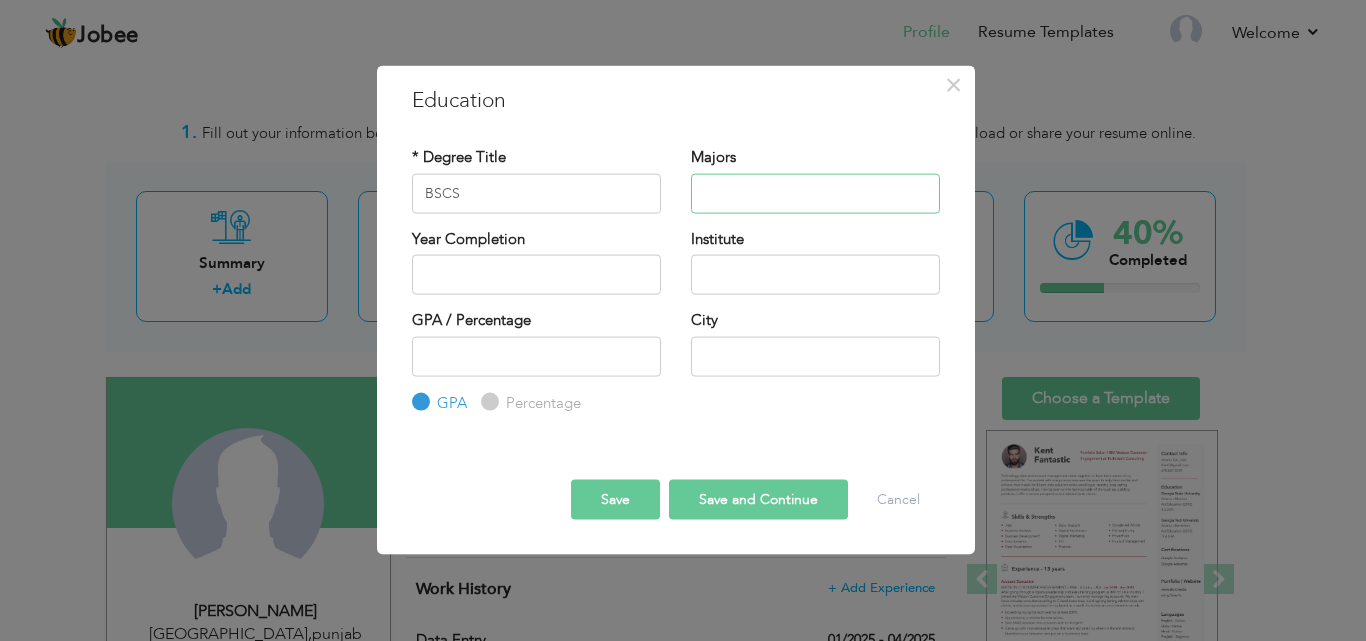 click at bounding box center [815, 193] 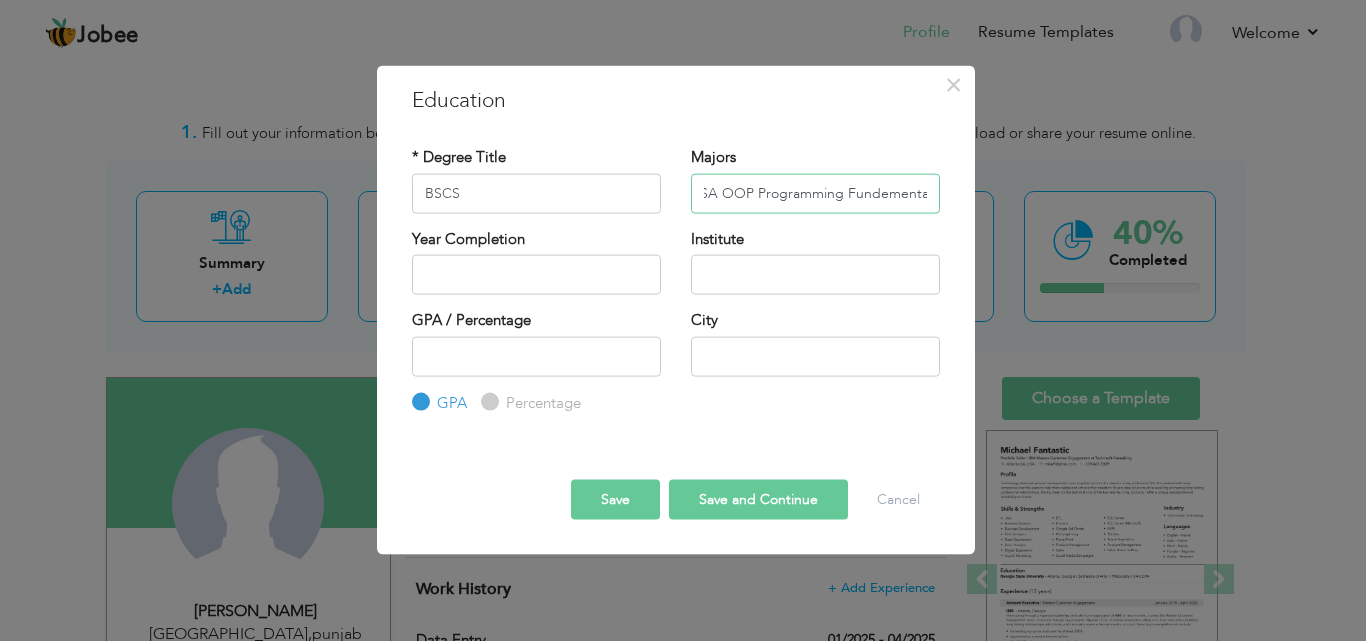 scroll, scrollTop: 0, scrollLeft: 20, axis: horizontal 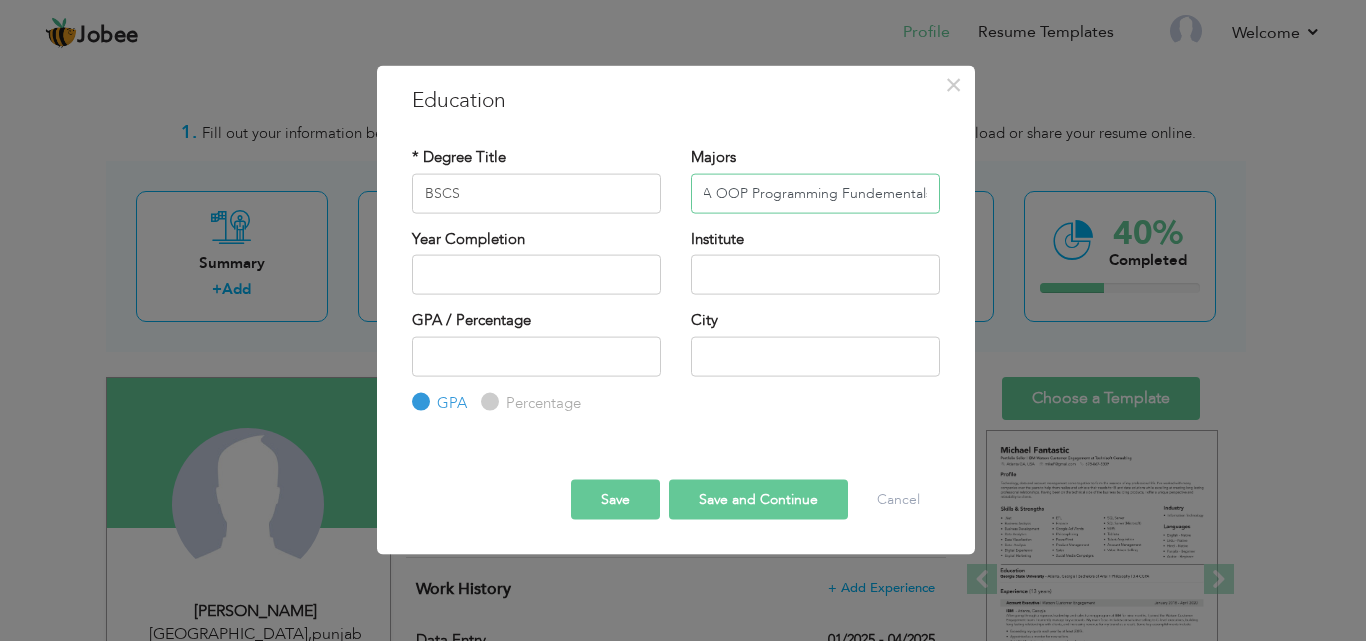 type on "DSA OOP Programming Fundementals" 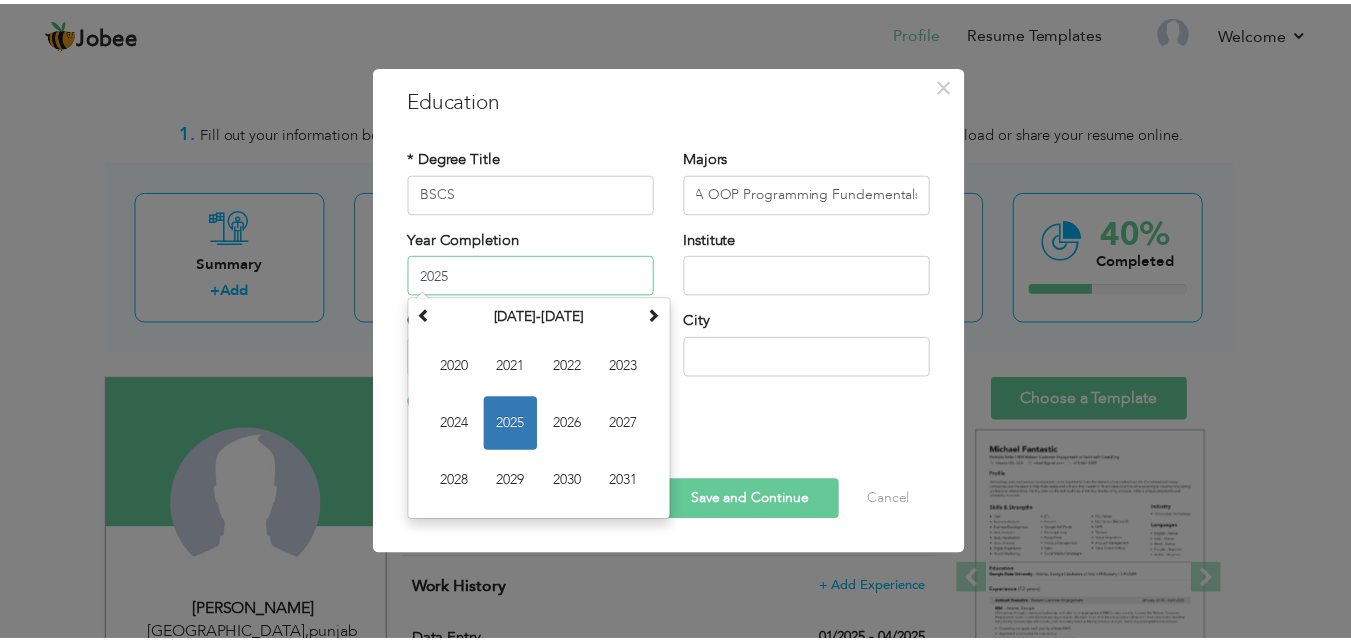 scroll, scrollTop: 0, scrollLeft: 0, axis: both 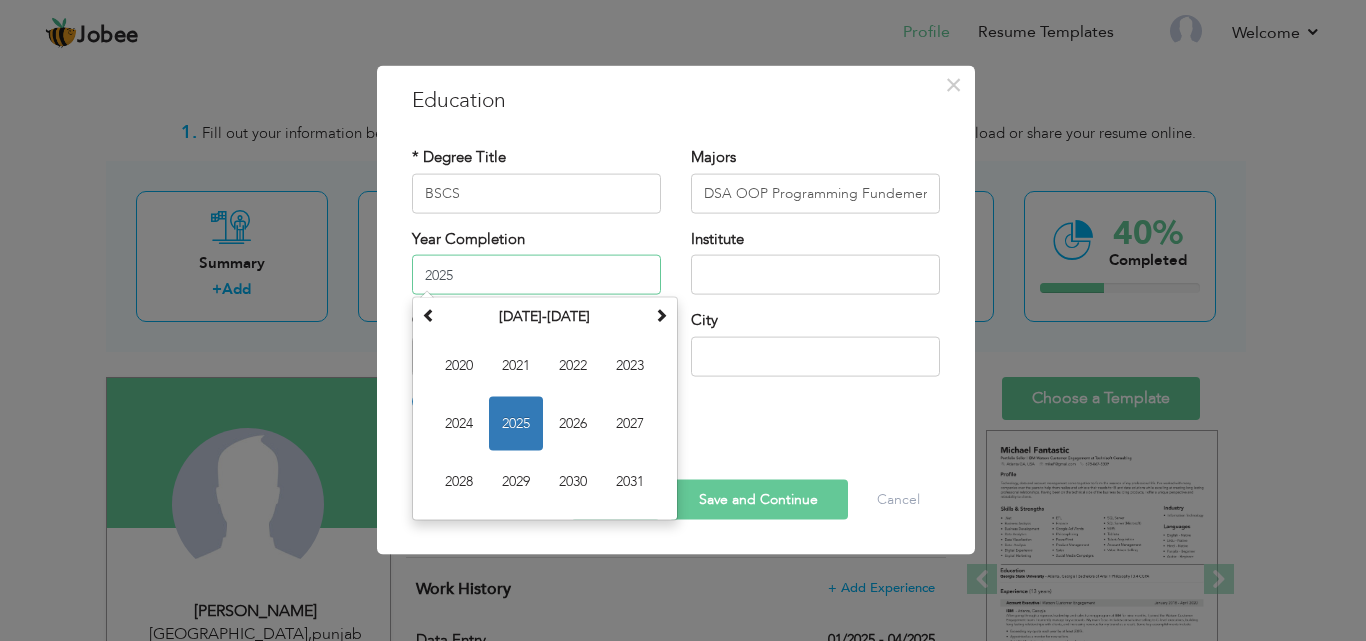 click on "2025" at bounding box center (536, 275) 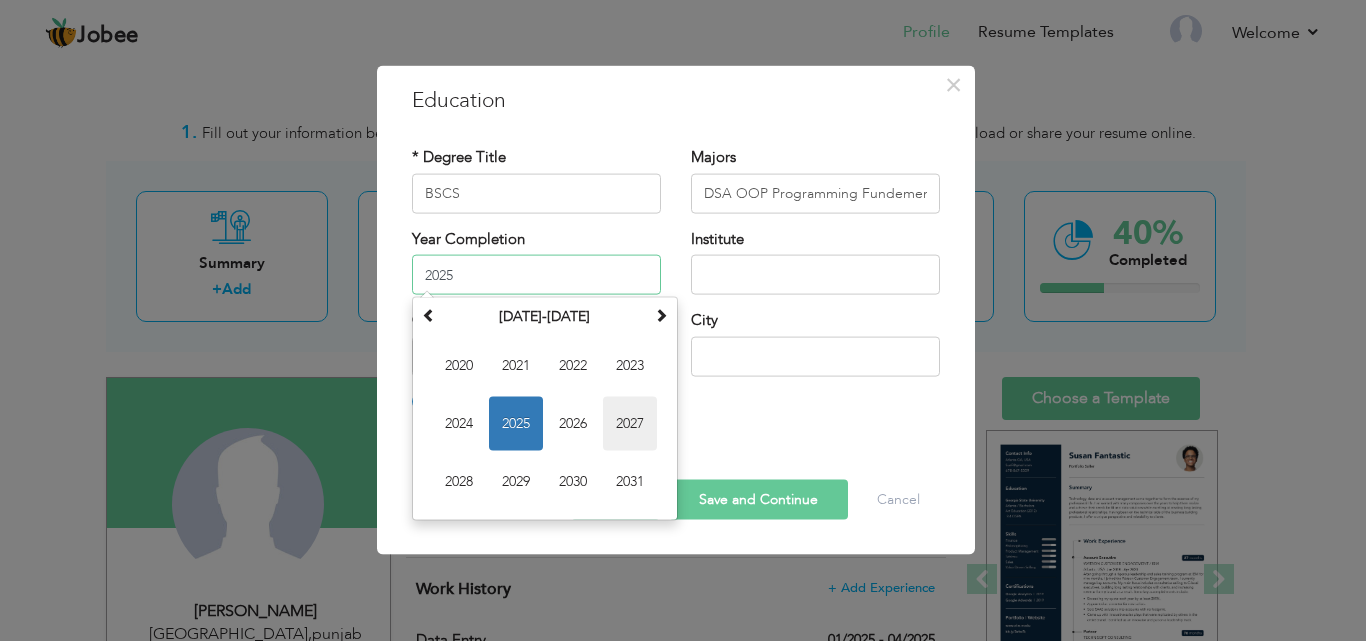 click on "2027" at bounding box center (630, 424) 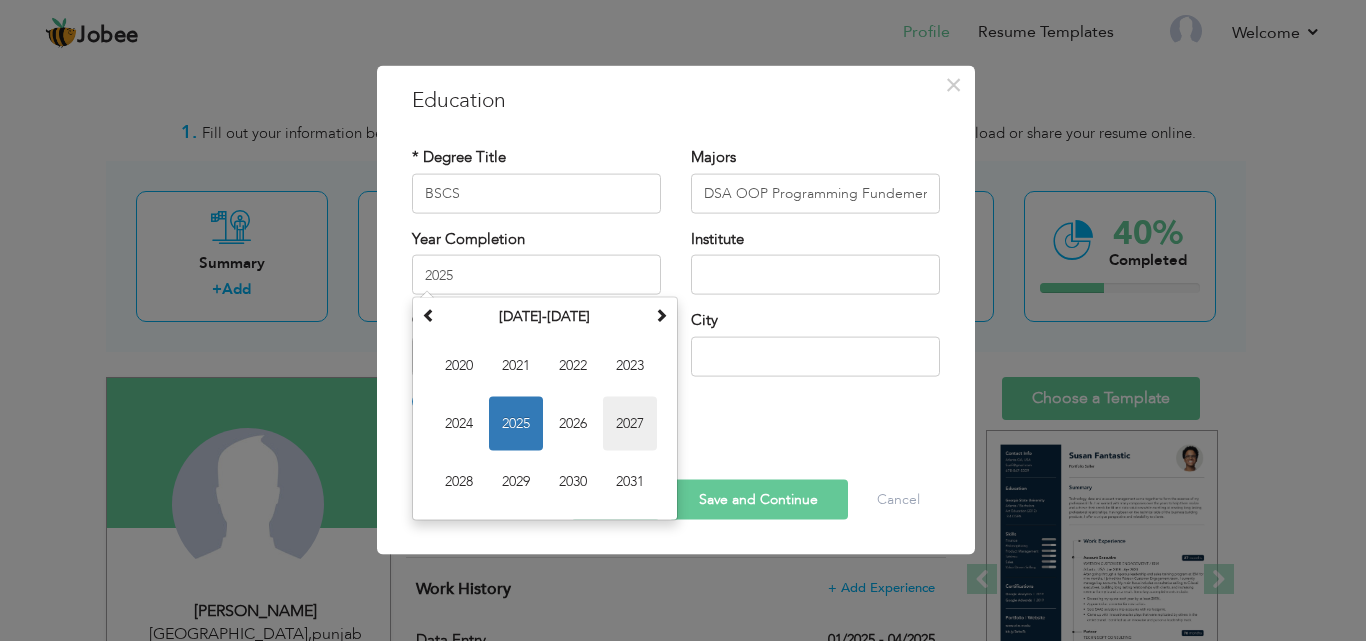 type on "2027" 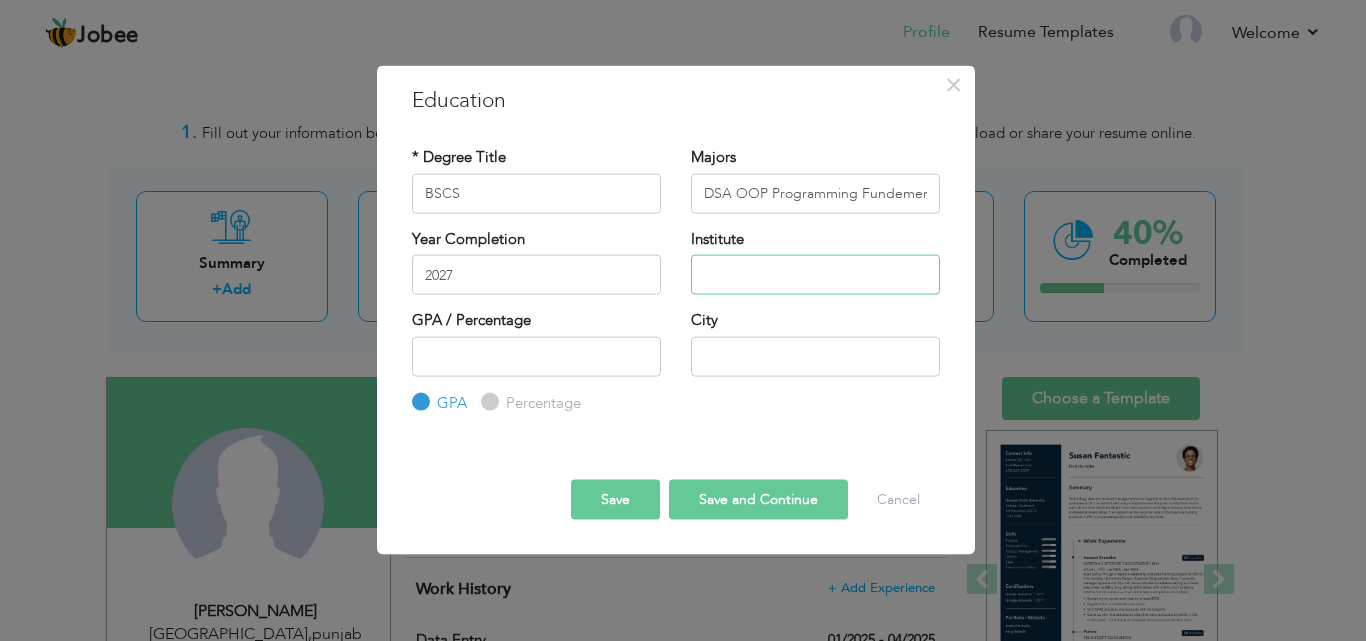 click at bounding box center (815, 275) 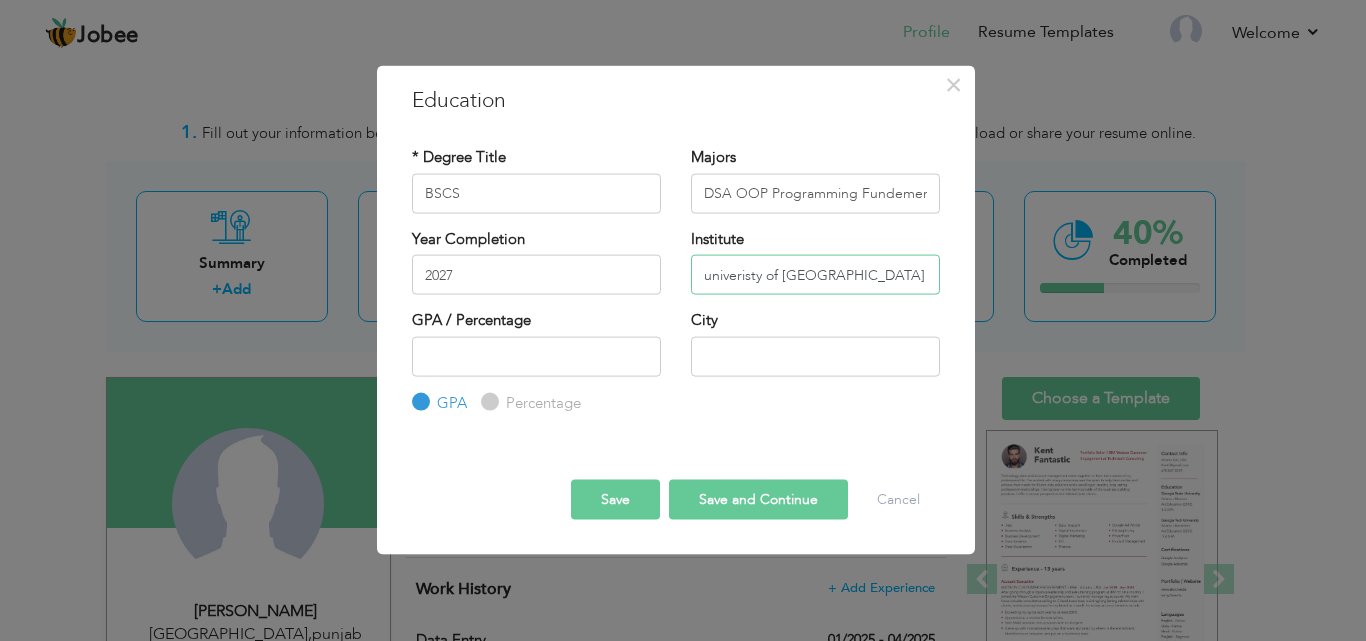 type on "univeristy of lahore" 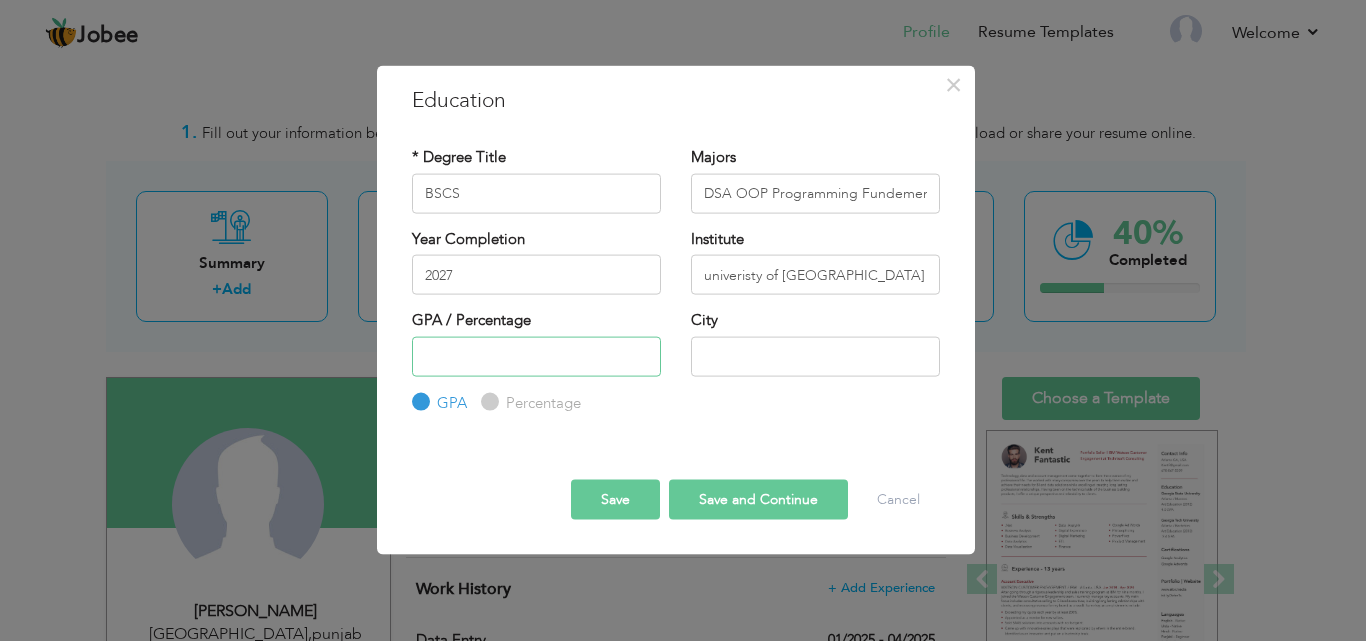 click at bounding box center [536, 356] 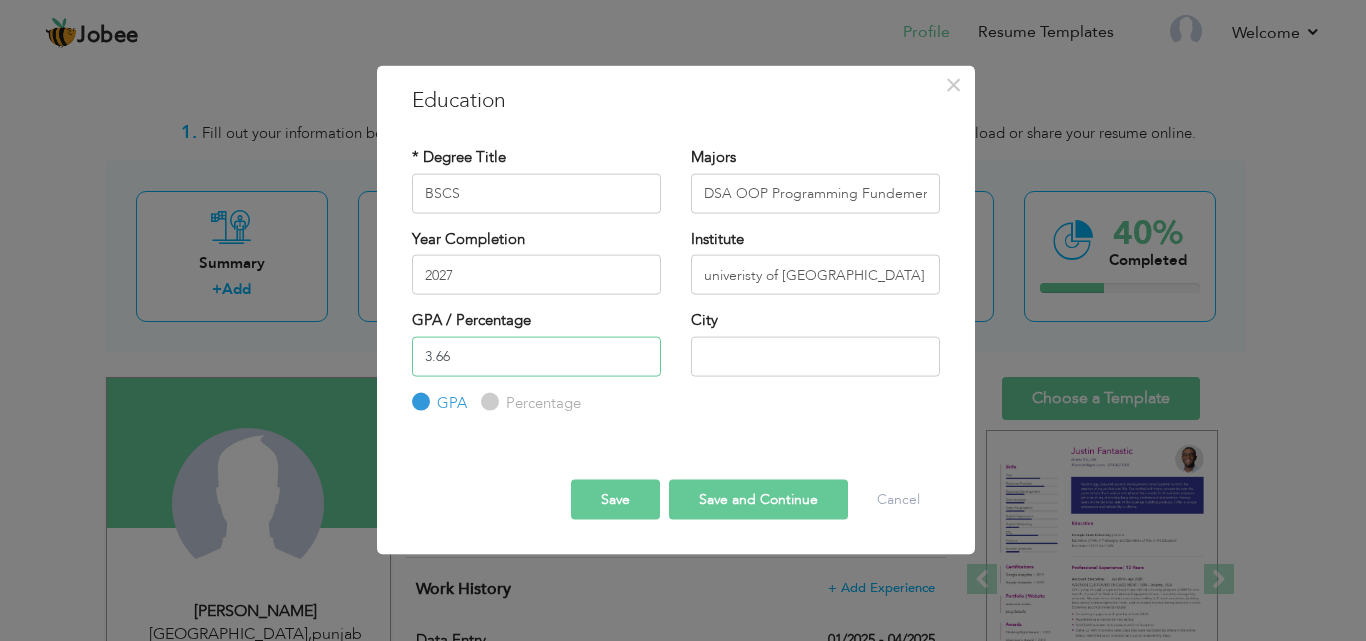 type on "3.66" 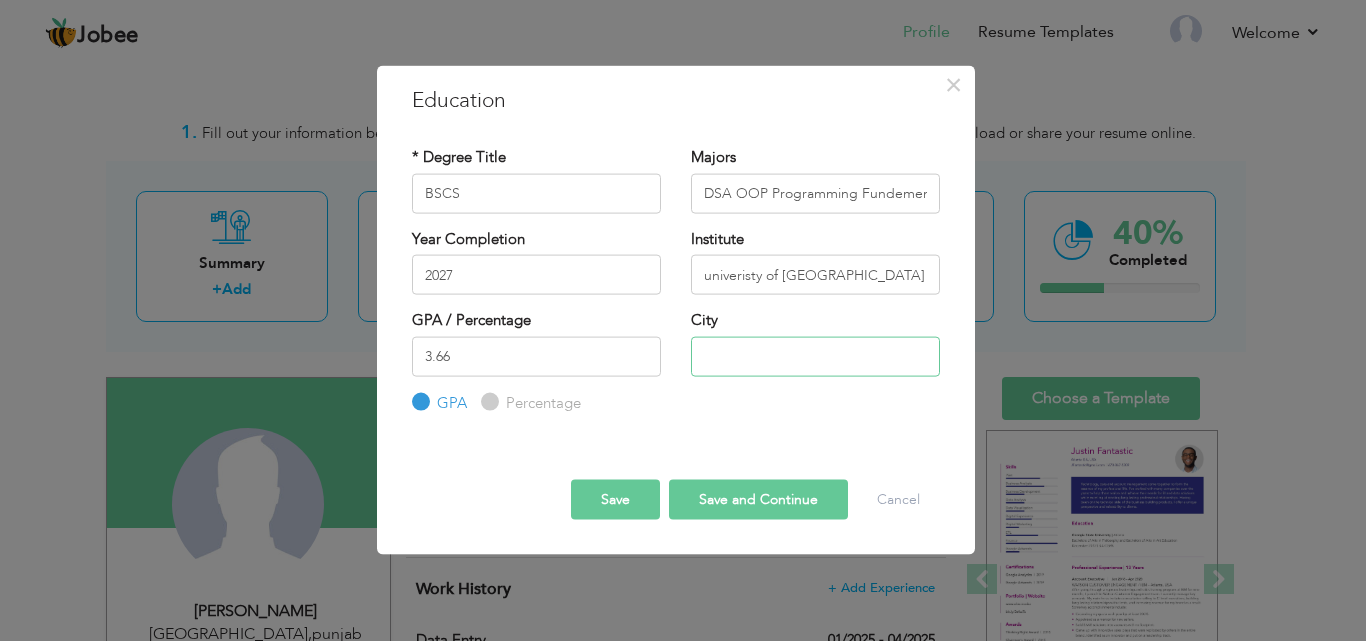 click at bounding box center [815, 356] 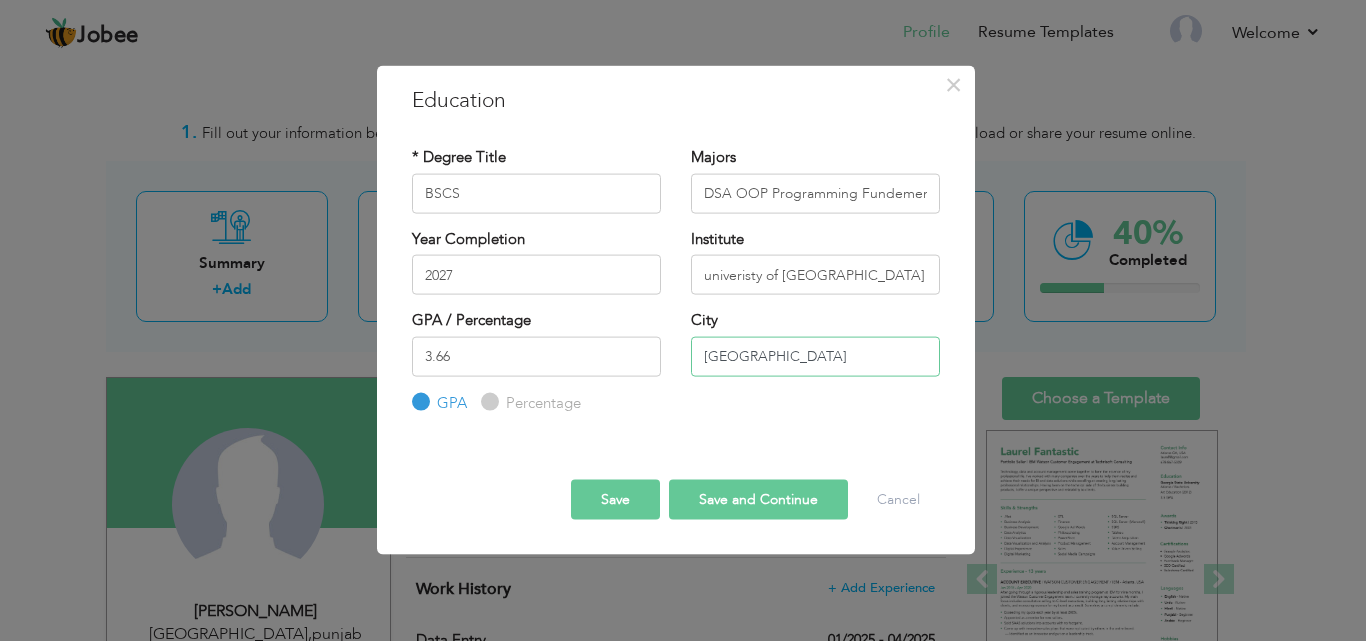 type on "lahore" 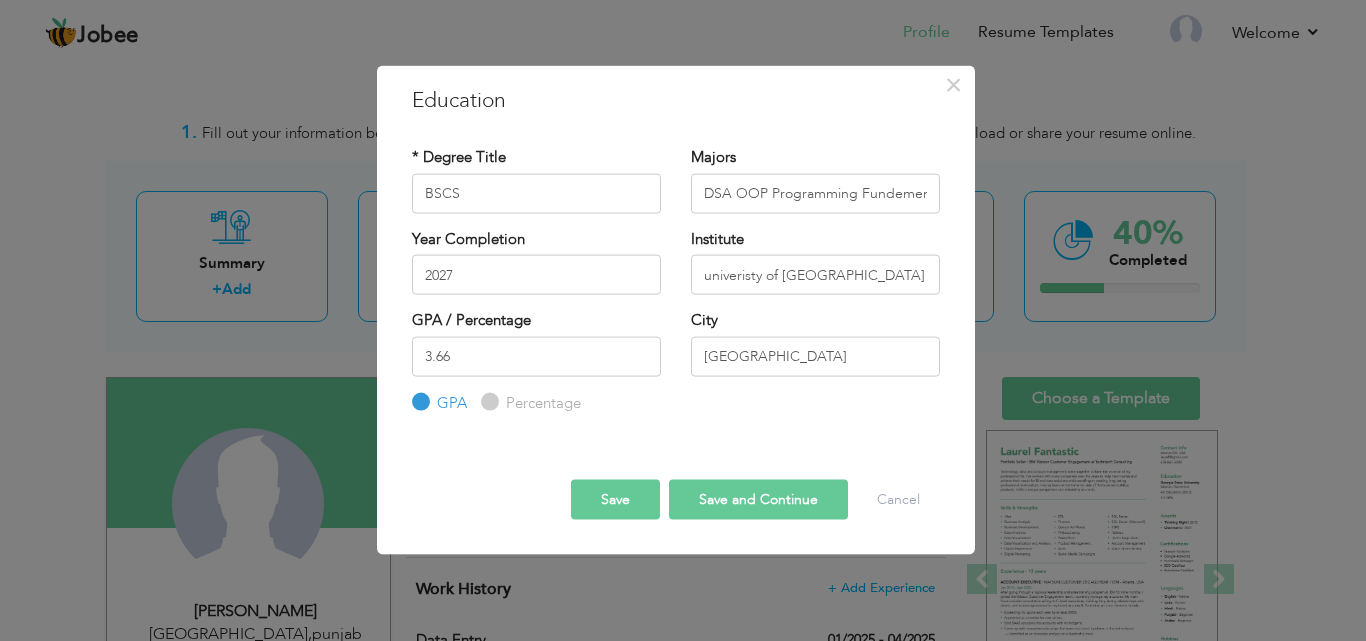click on "Save and Continue" at bounding box center [758, 500] 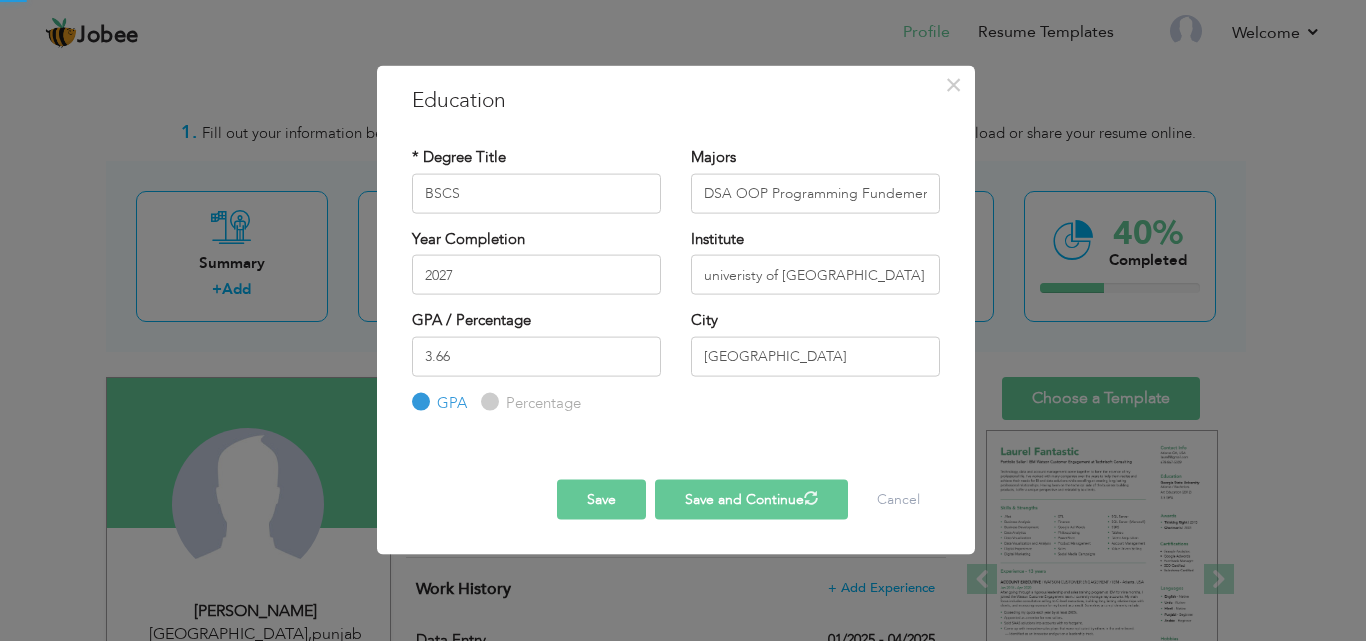type 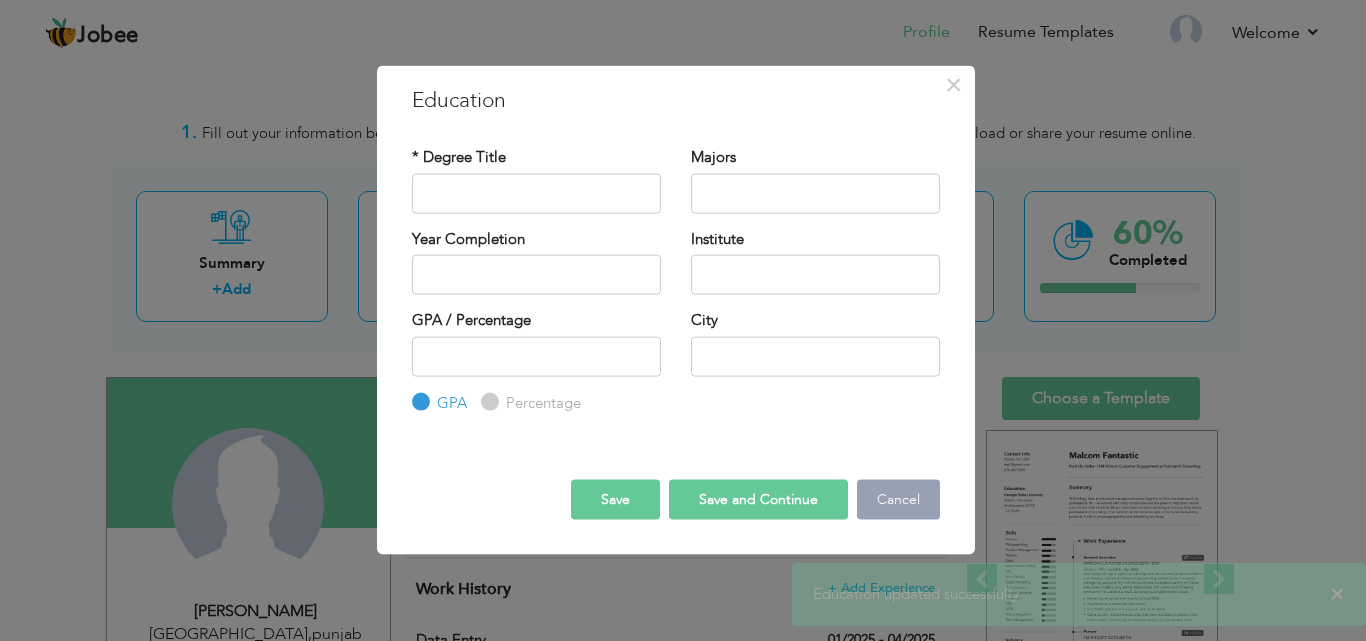 click on "Cancel" at bounding box center (898, 500) 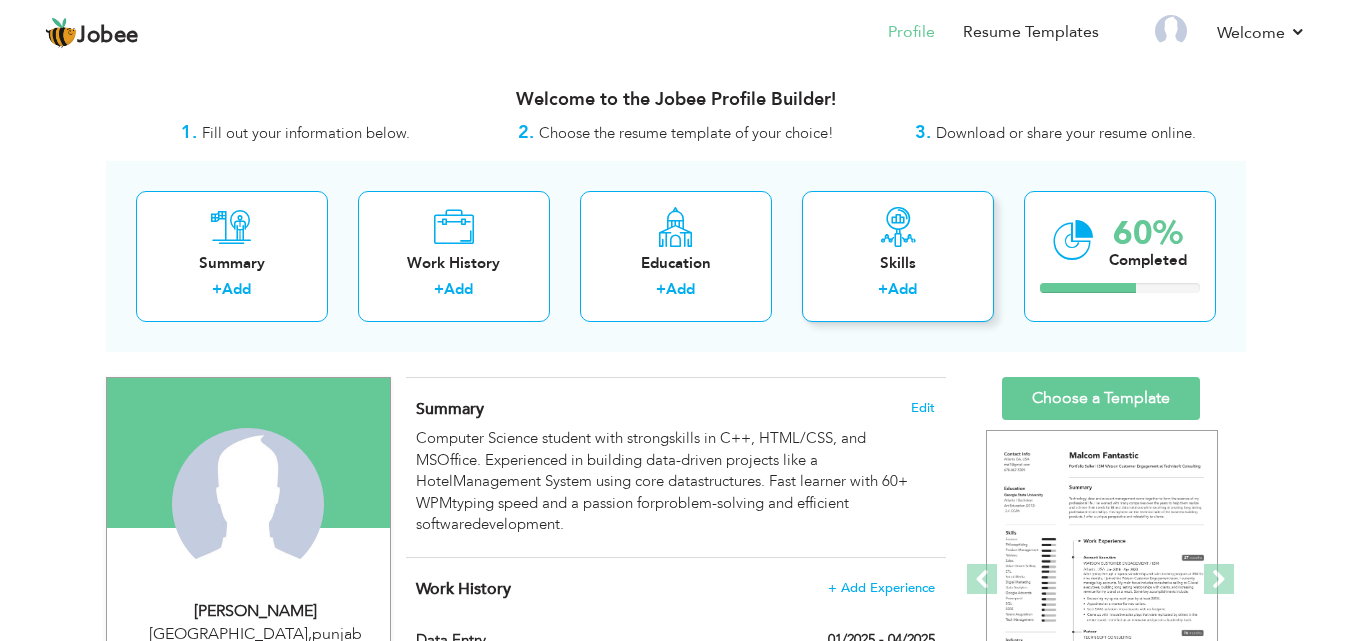 click on "Add" at bounding box center (902, 289) 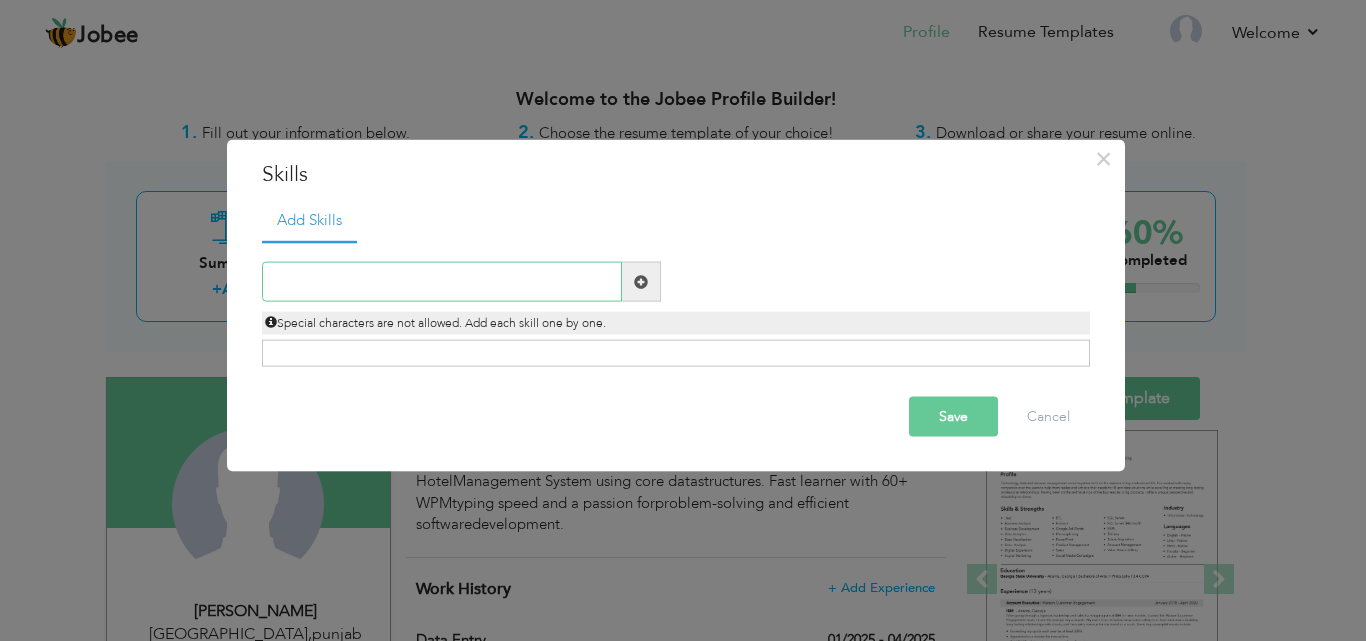 click at bounding box center [442, 282] 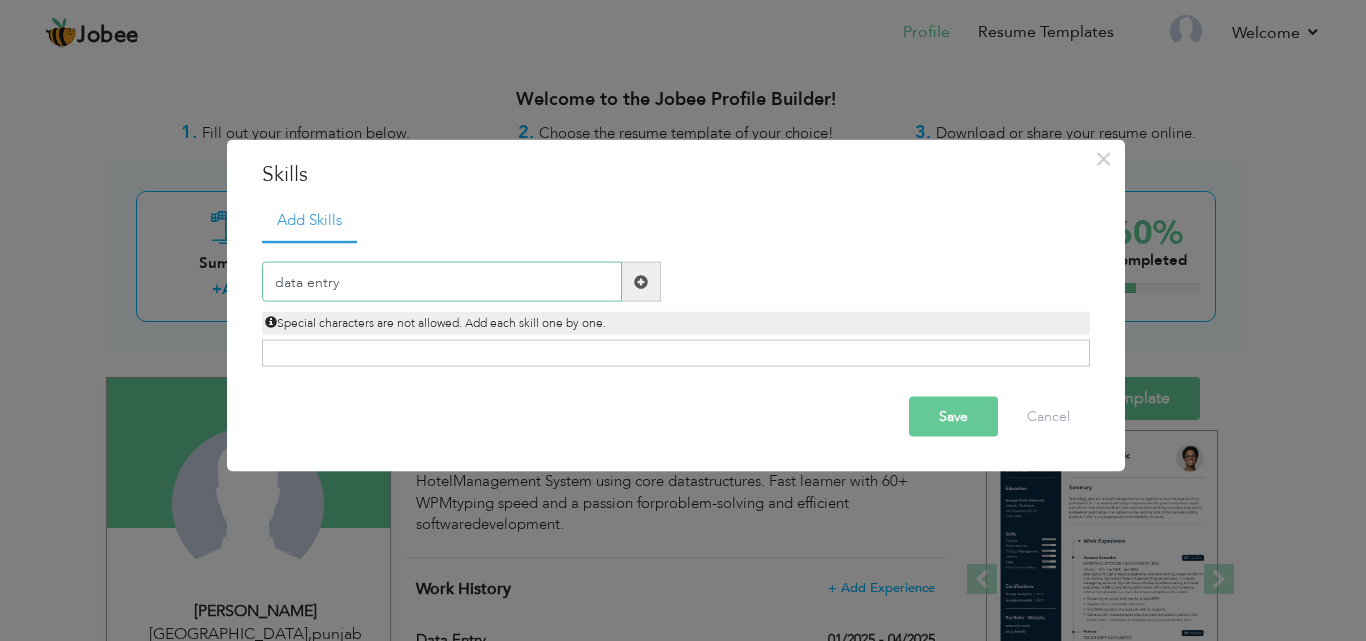 type on "data entry" 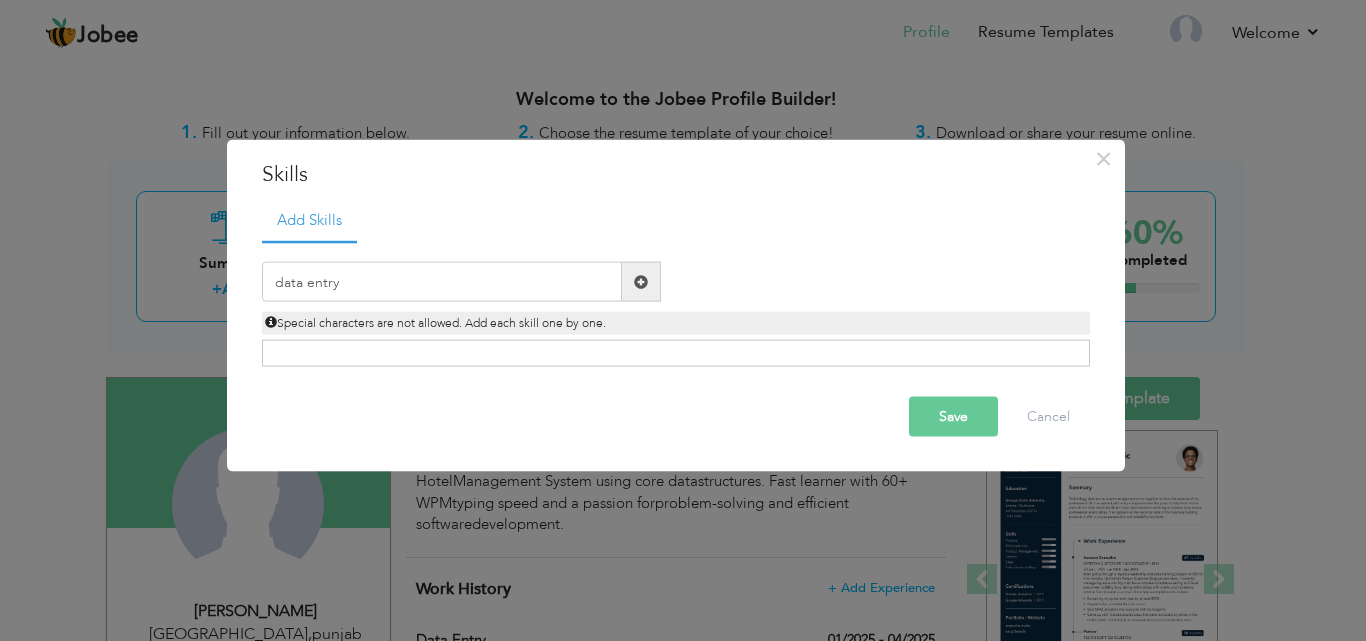 click at bounding box center (641, 281) 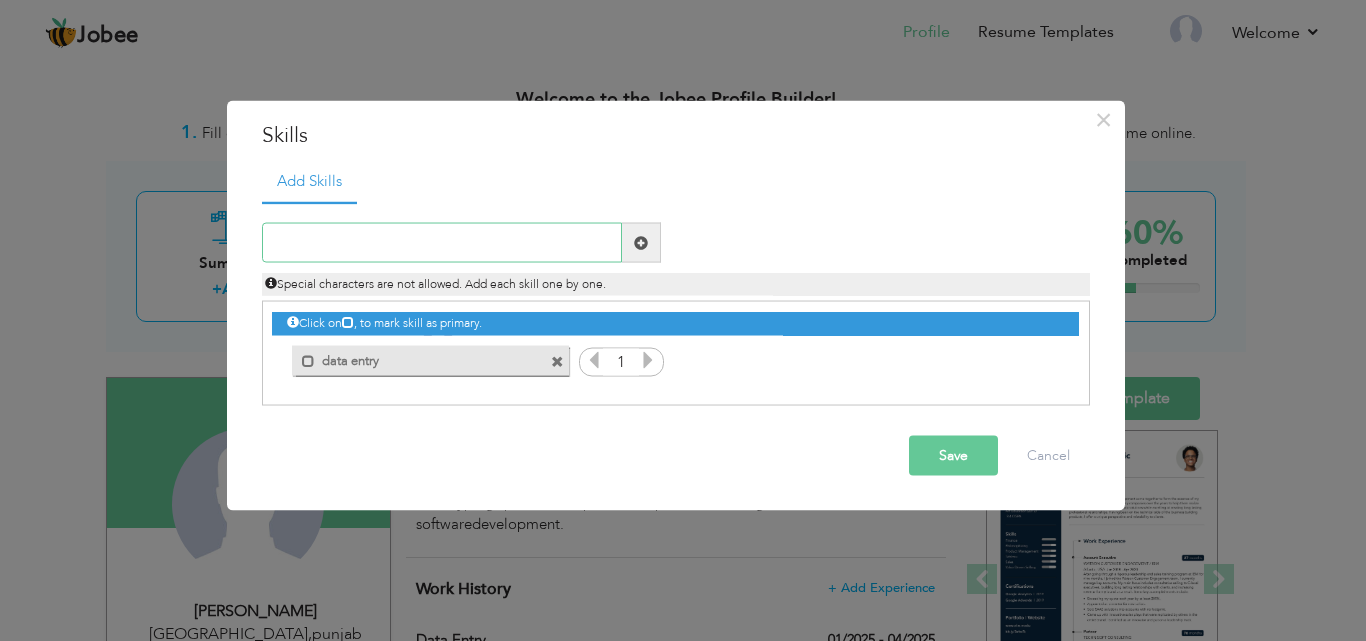 click at bounding box center [442, 243] 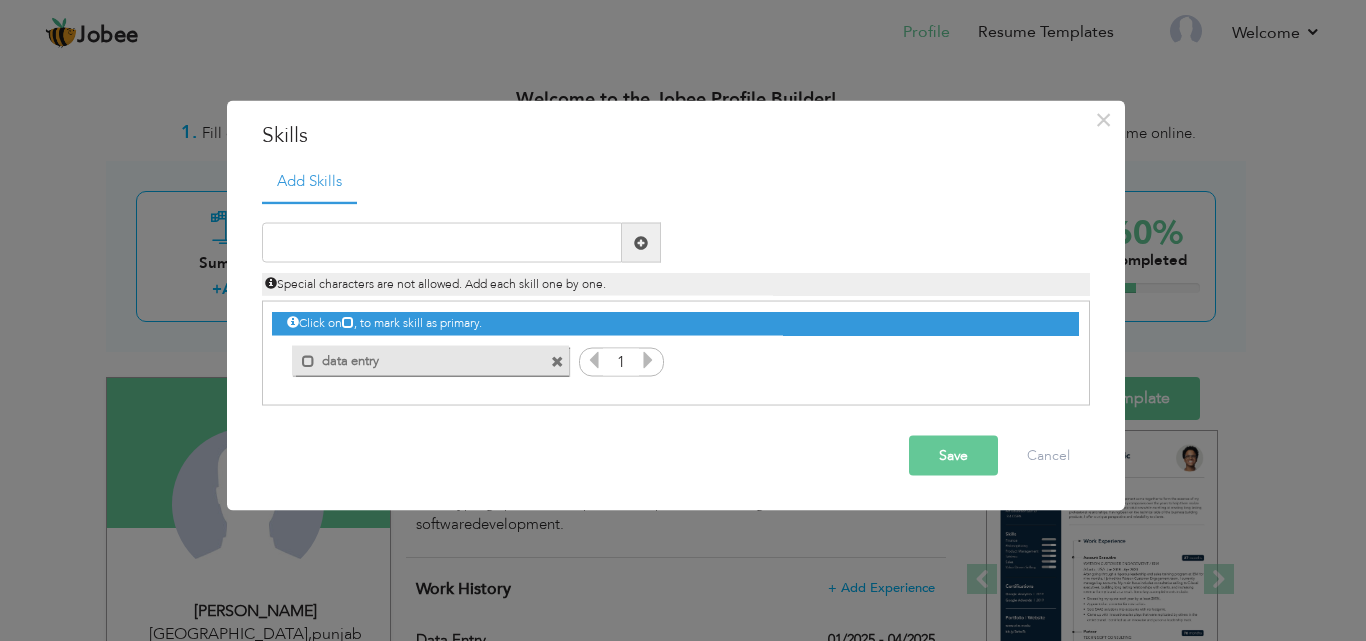 click at bounding box center (557, 361) 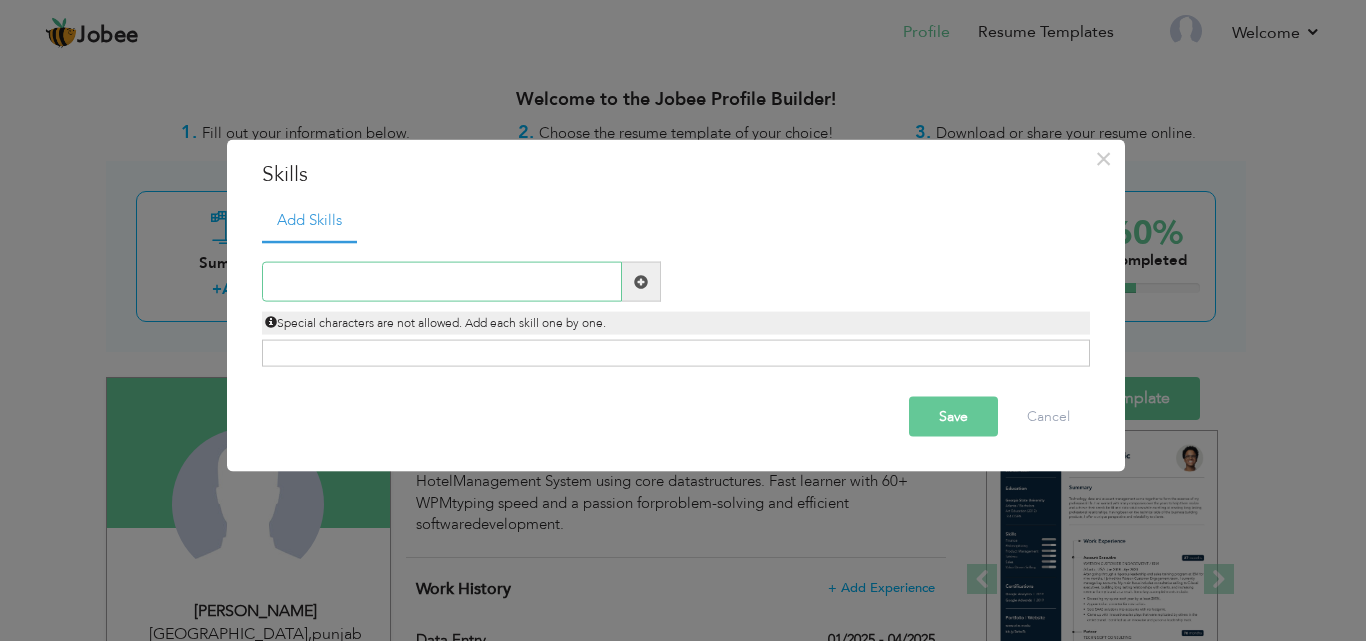 click at bounding box center [442, 282] 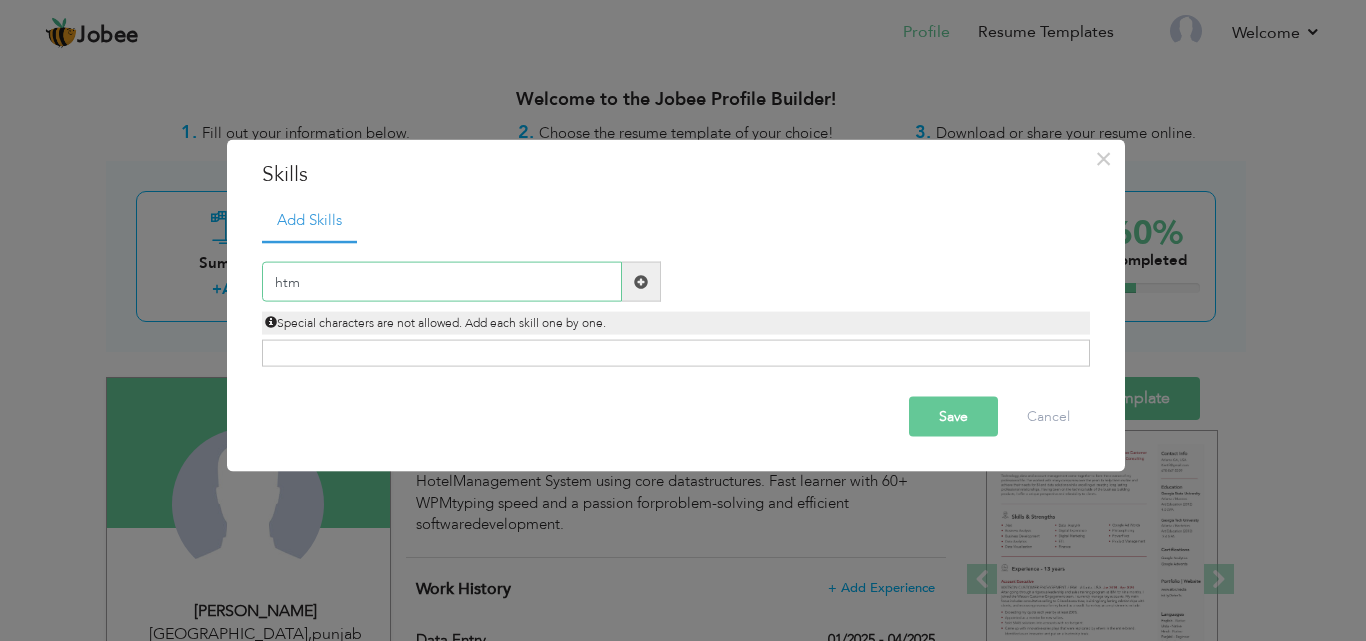 type on "html" 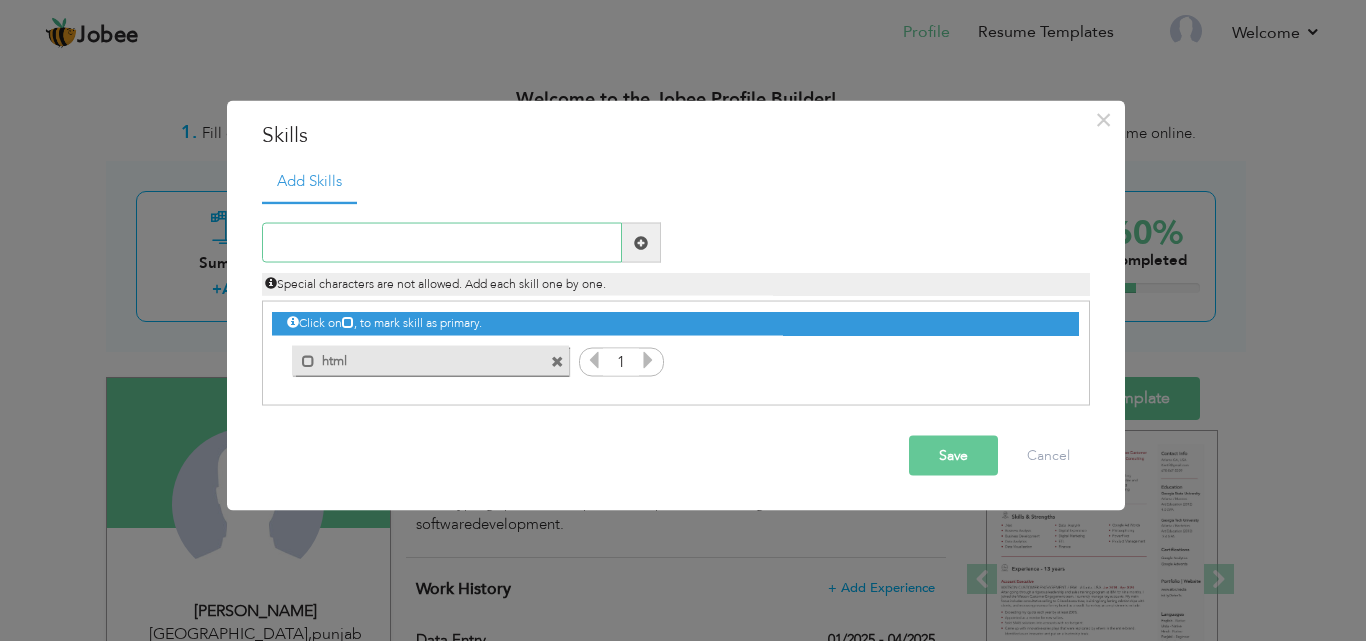 click at bounding box center (442, 243) 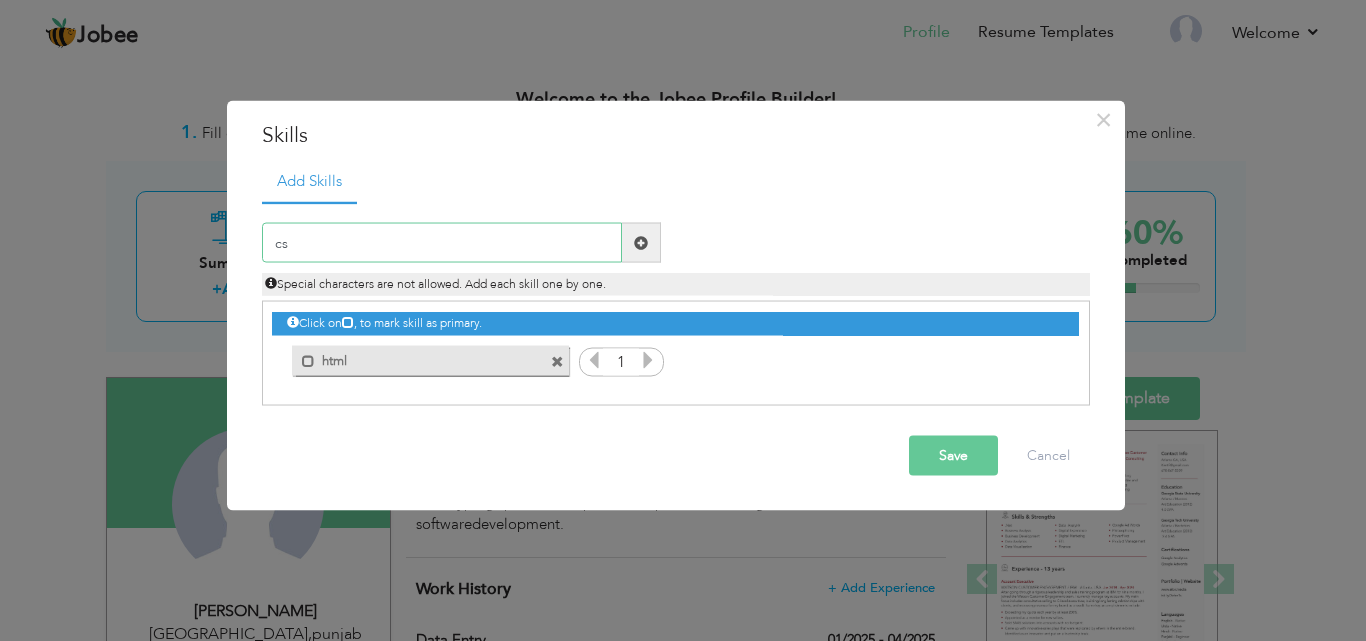 type on "css" 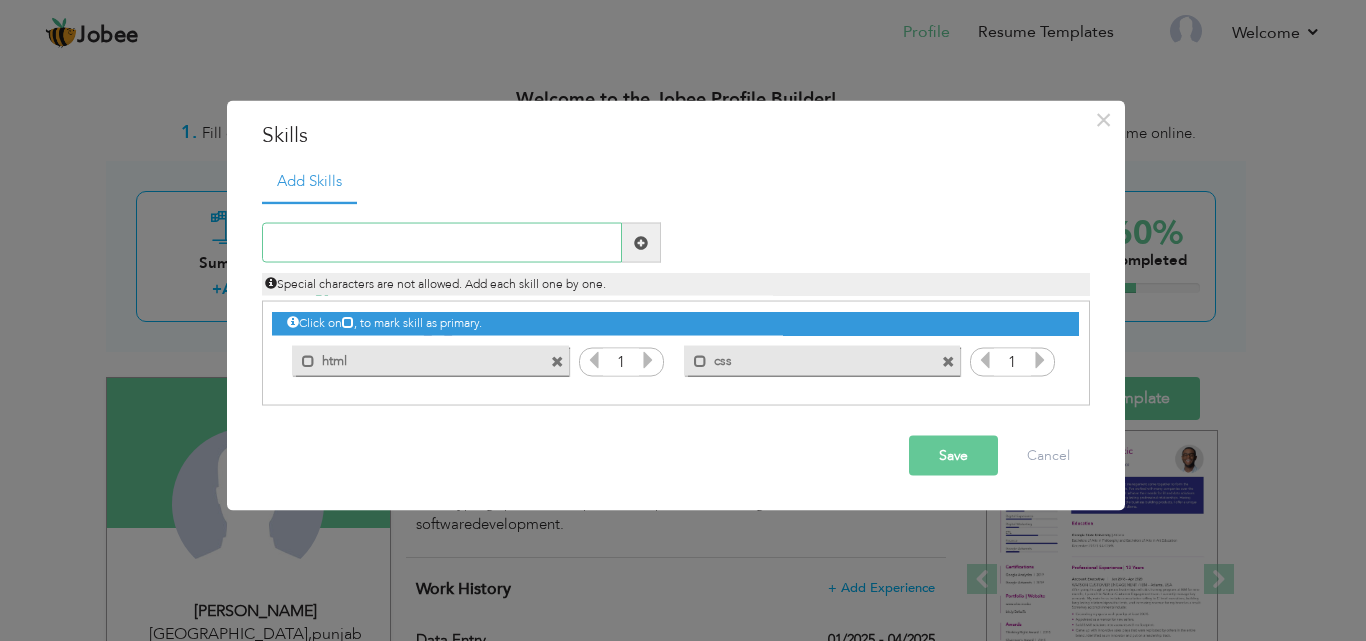 click at bounding box center (442, 243) 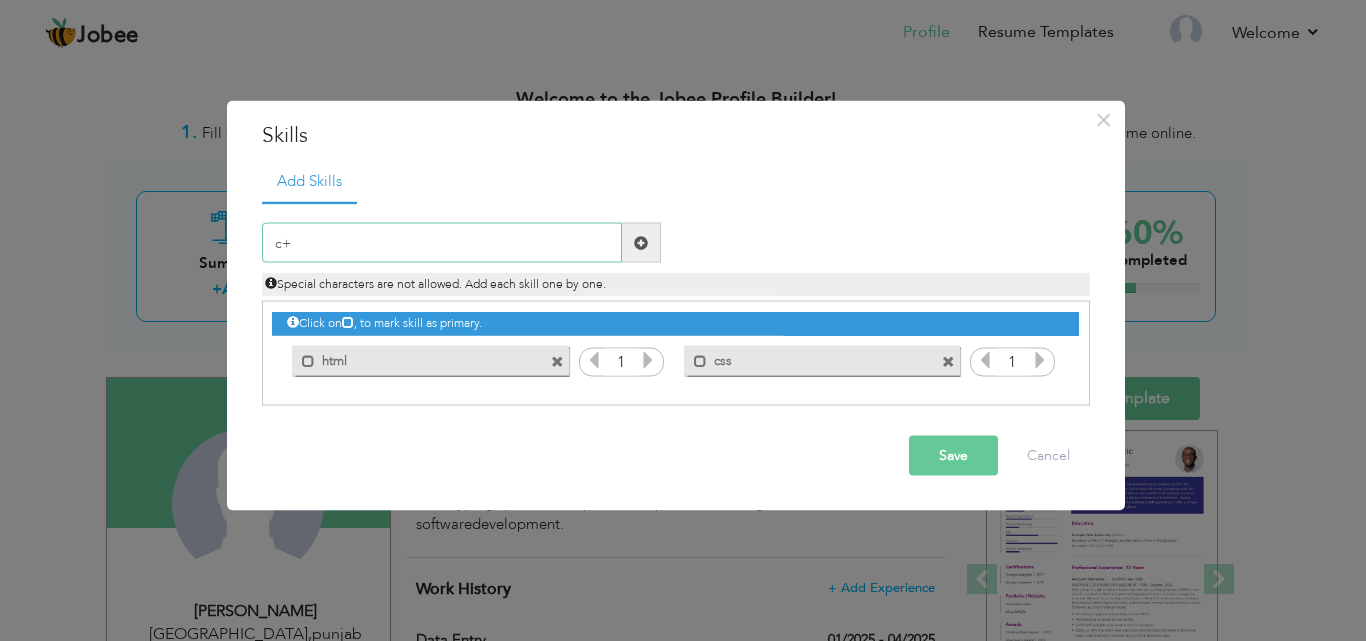 type on "c++" 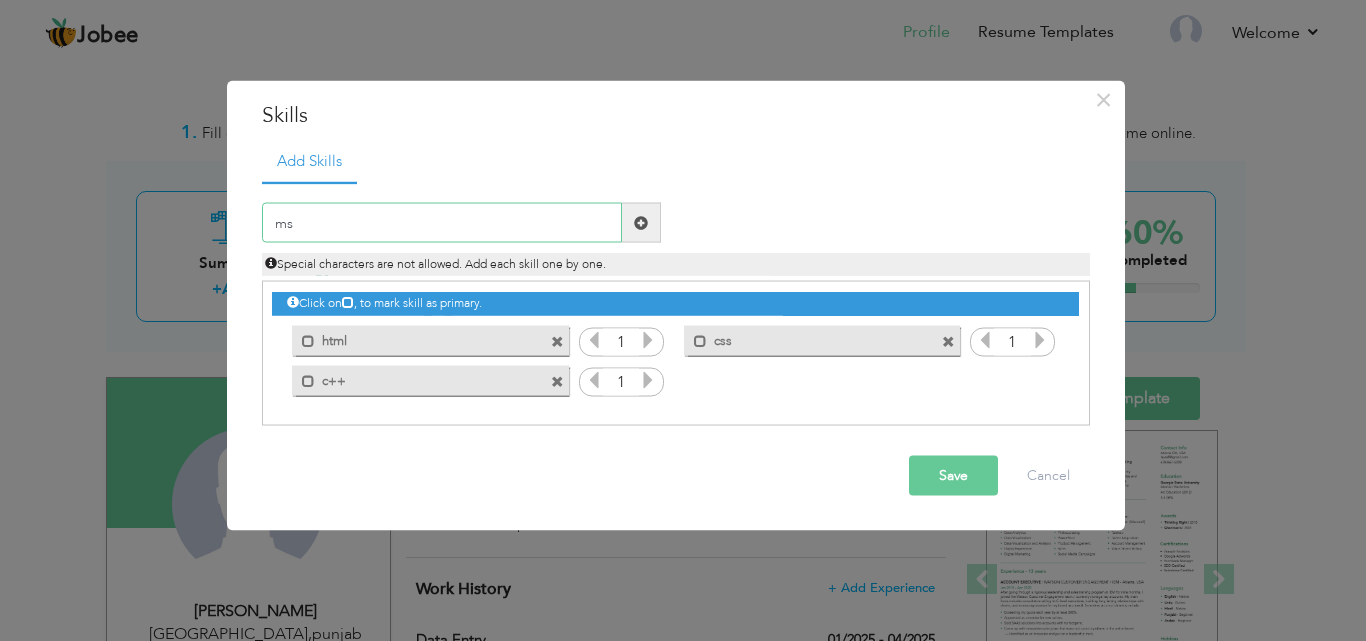 type on "m" 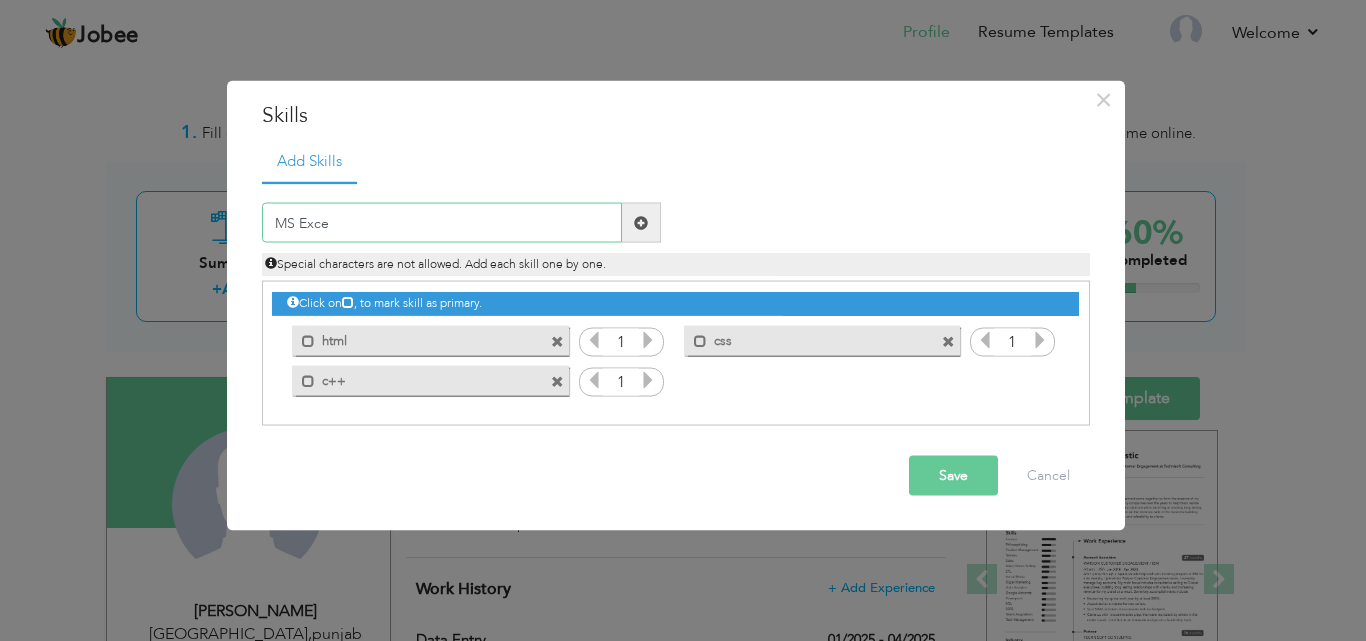 type on "MS Excel" 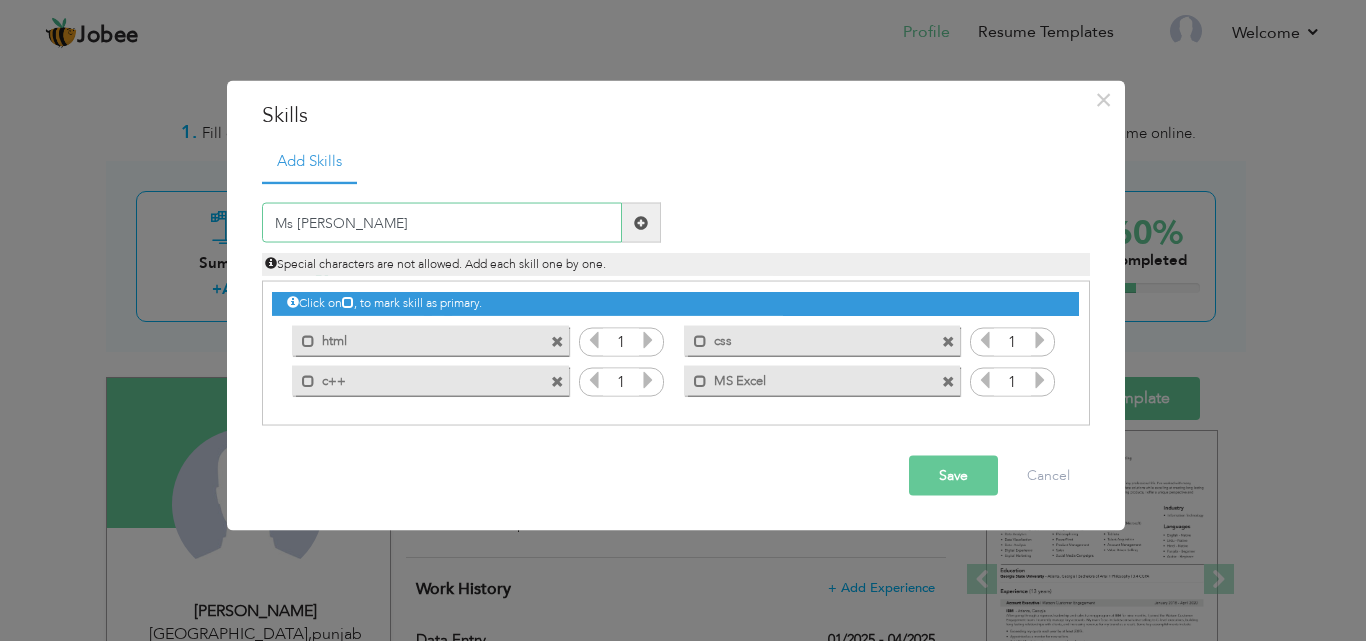 type on "Ms Word" 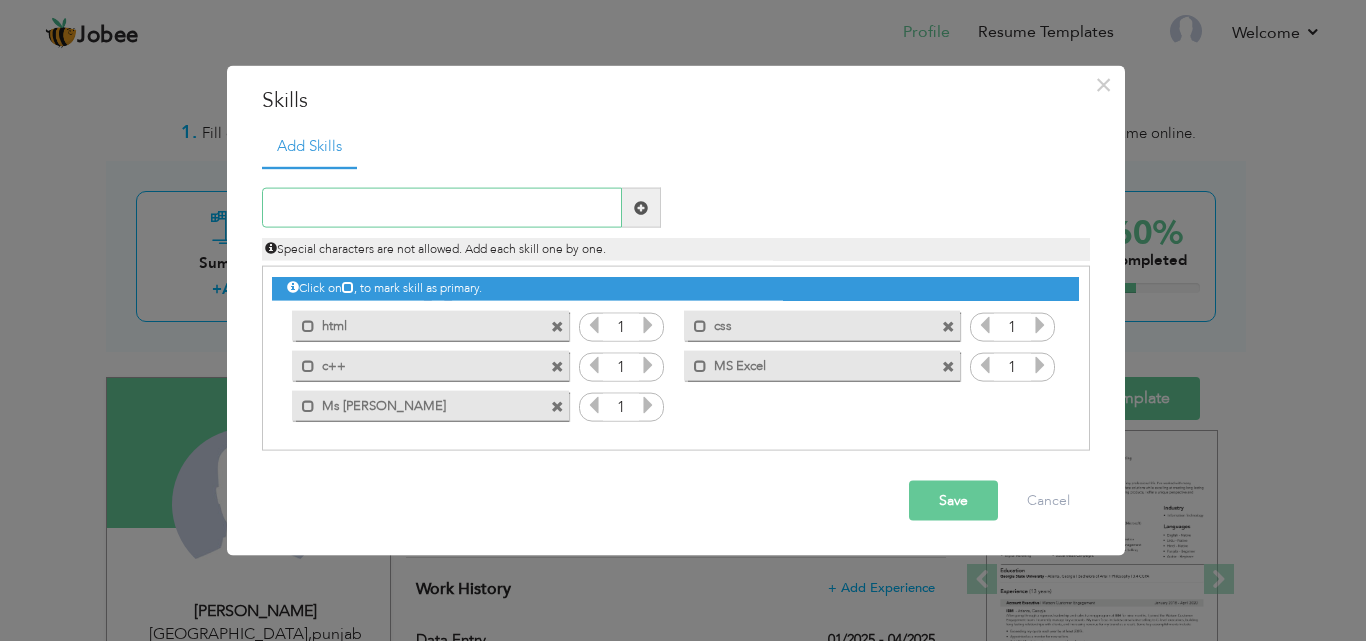 type on "D" 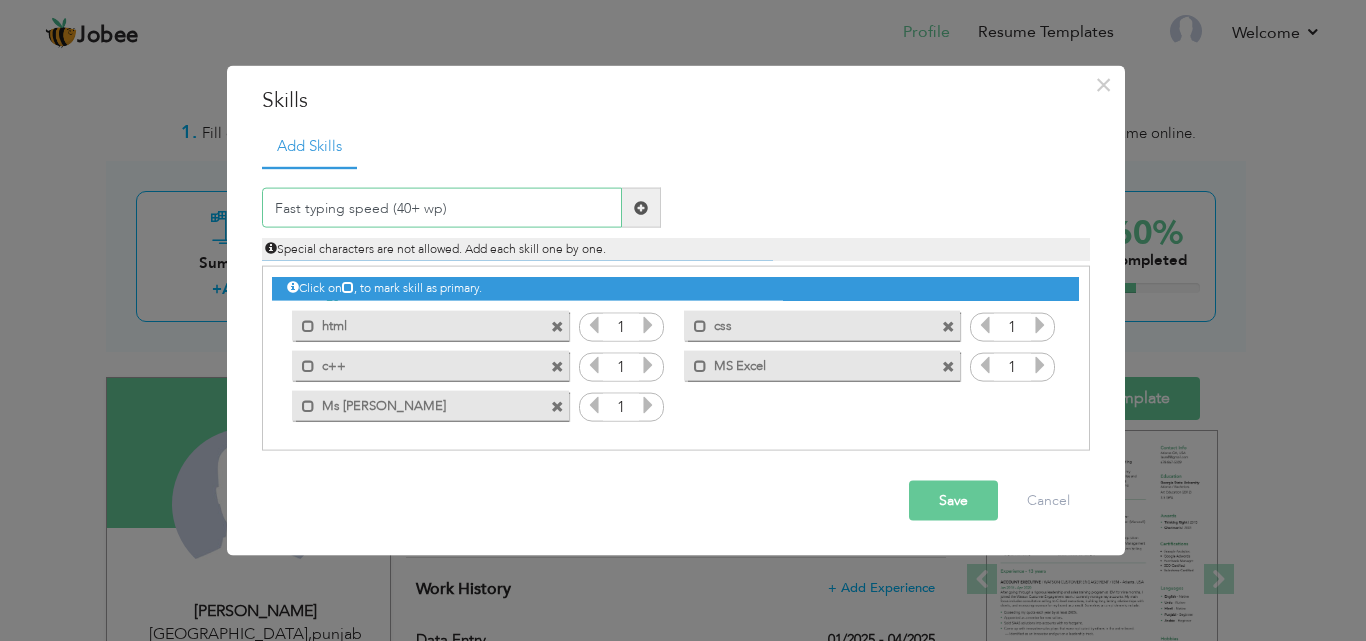 type on "Fast typing speed (40+ wpm)" 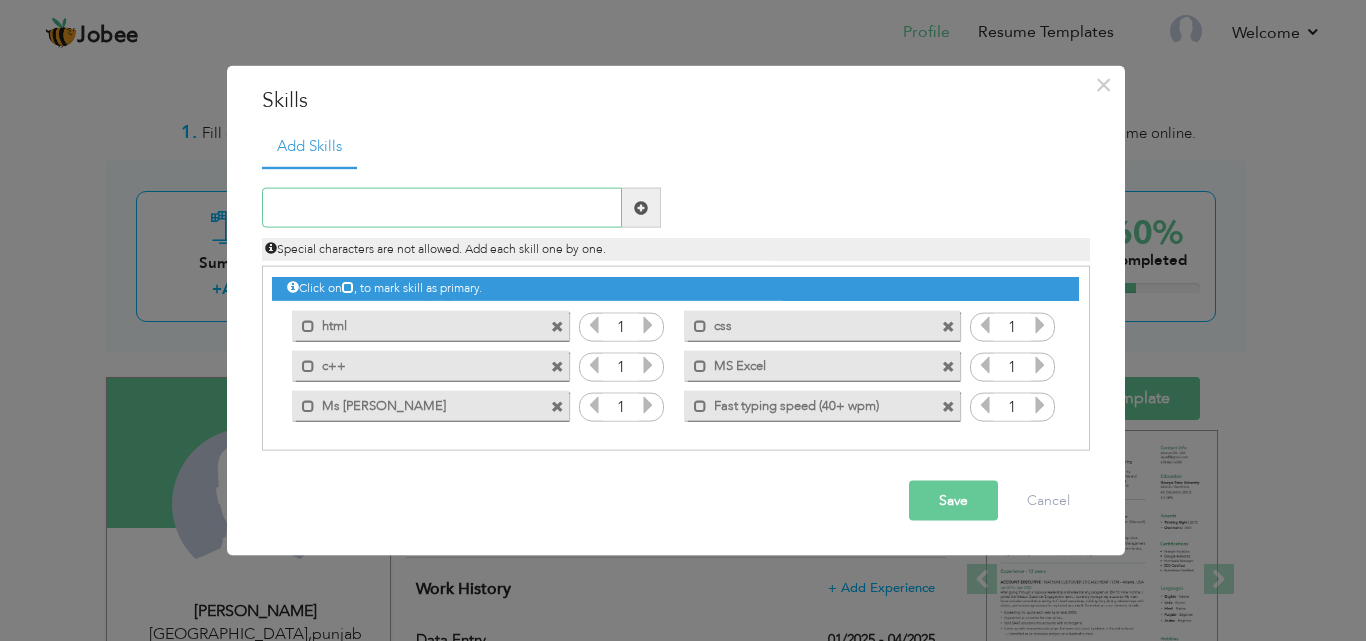 click at bounding box center [442, 208] 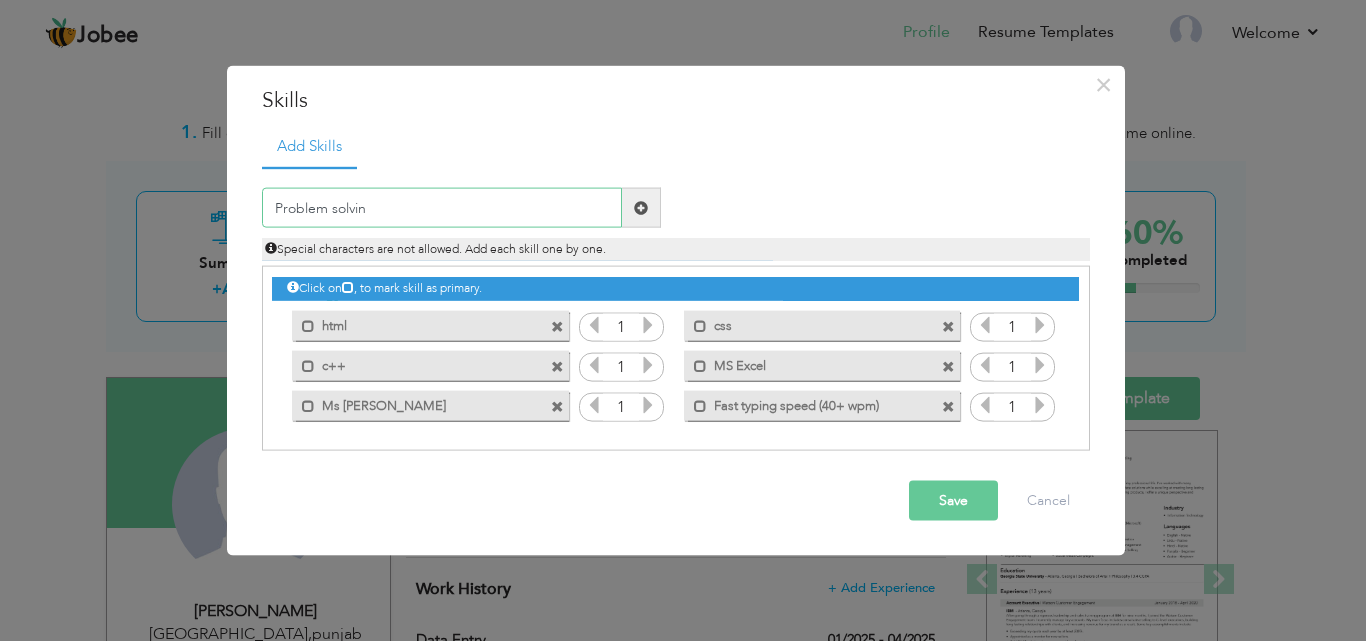 type on "Problem solving" 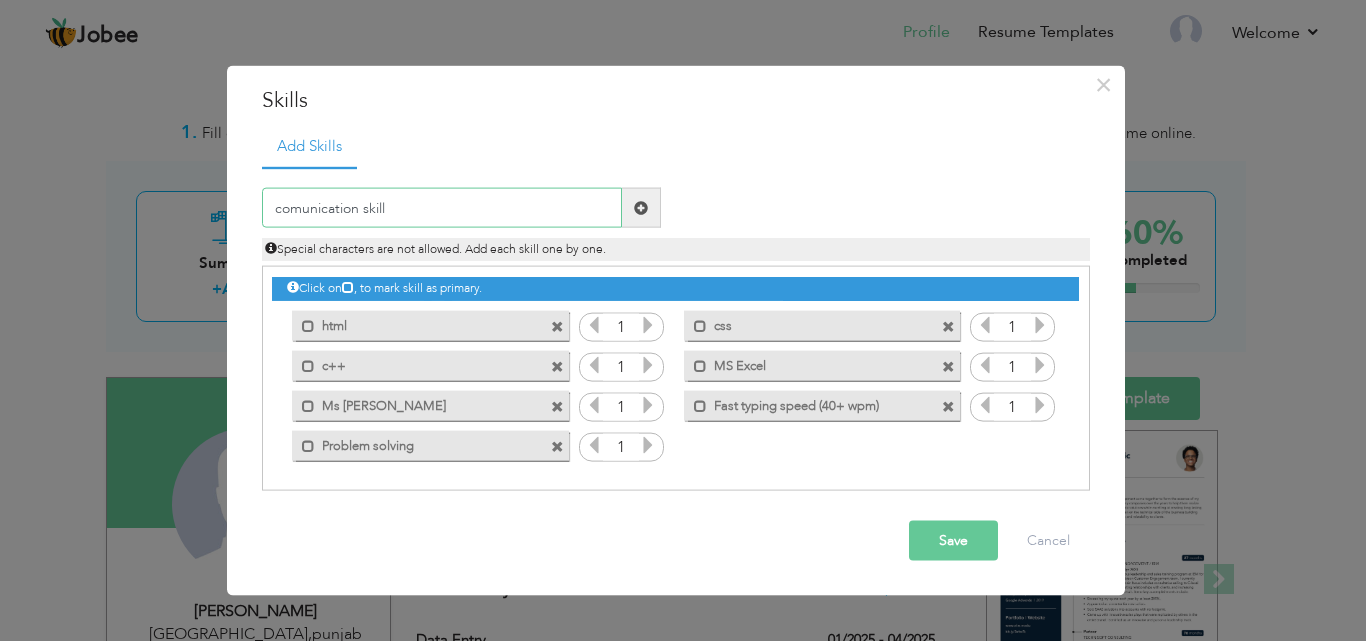 type on "comunication skills" 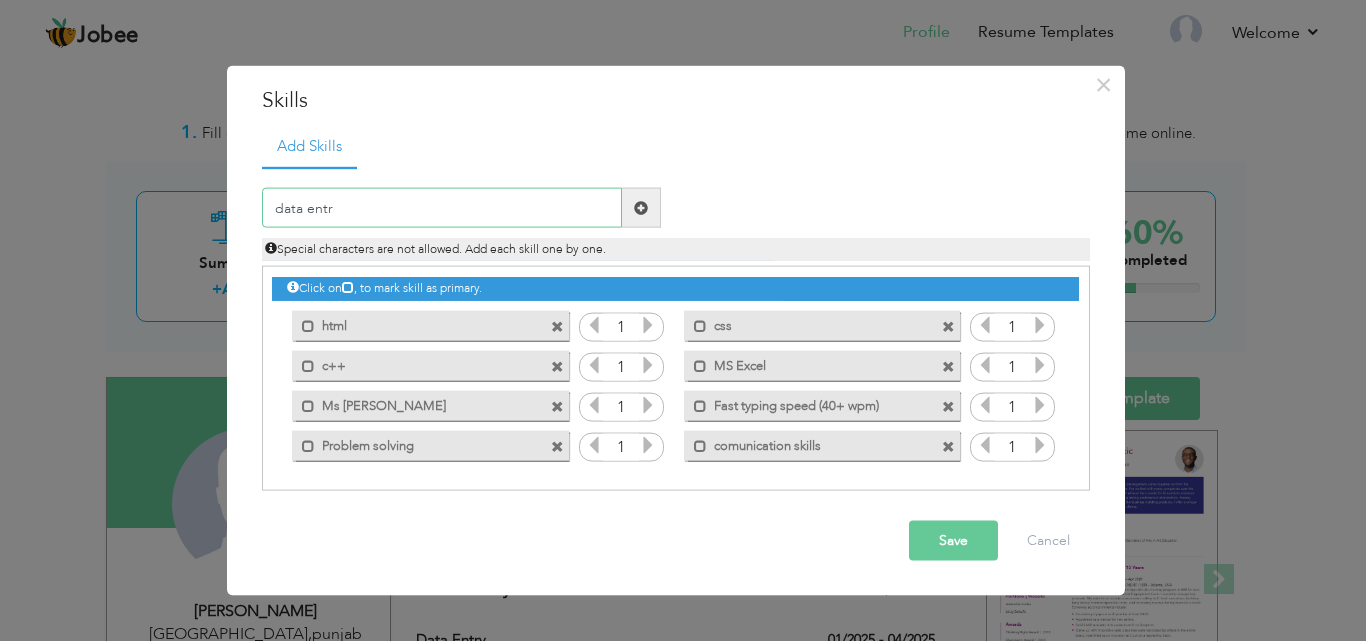 type on "data entry" 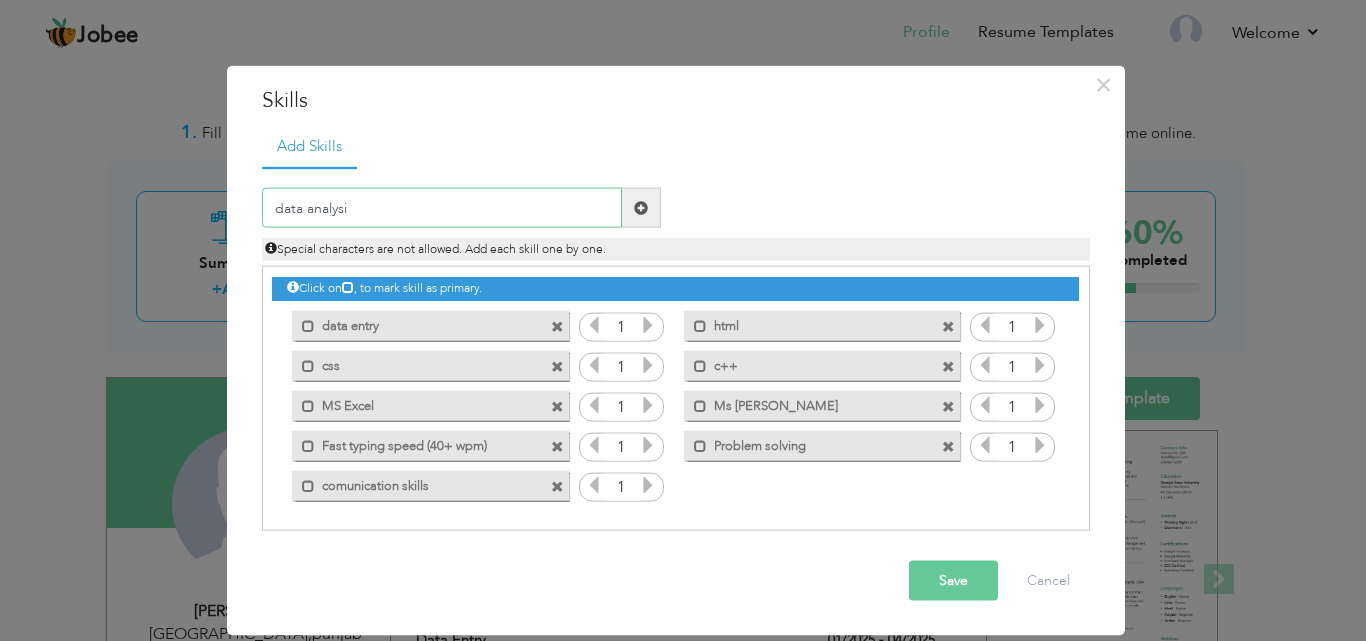 type on "data analysis" 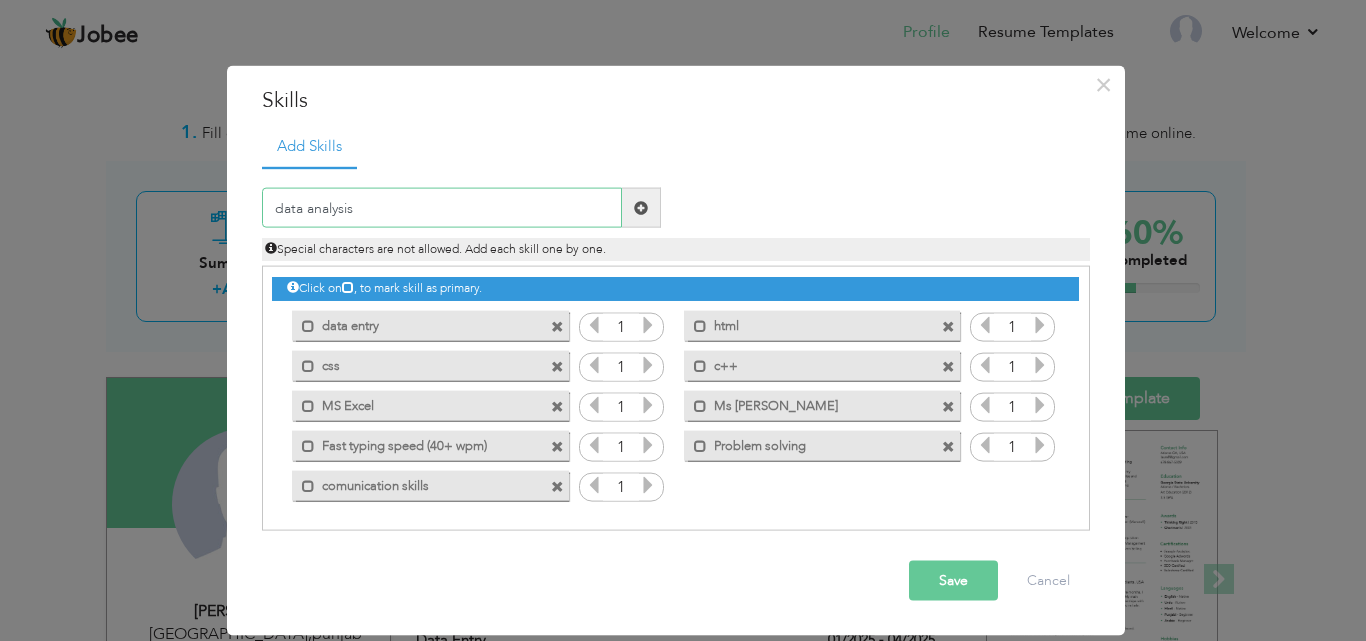 type 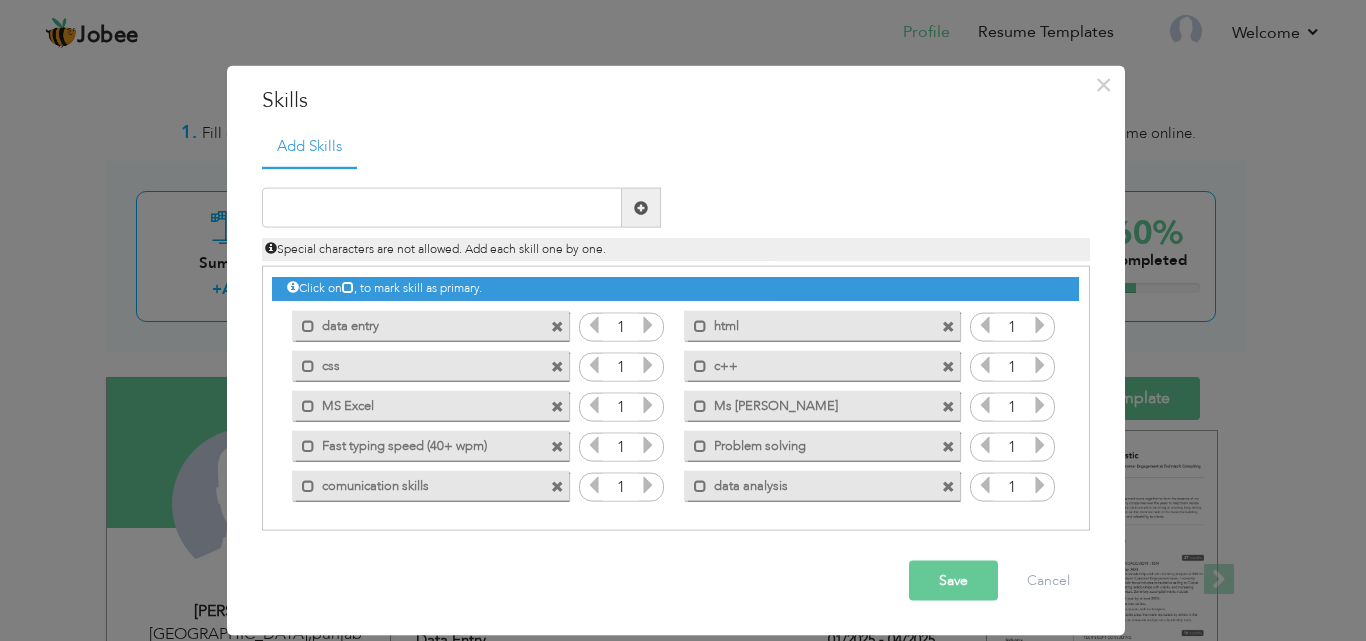 click on "Save" at bounding box center (953, 581) 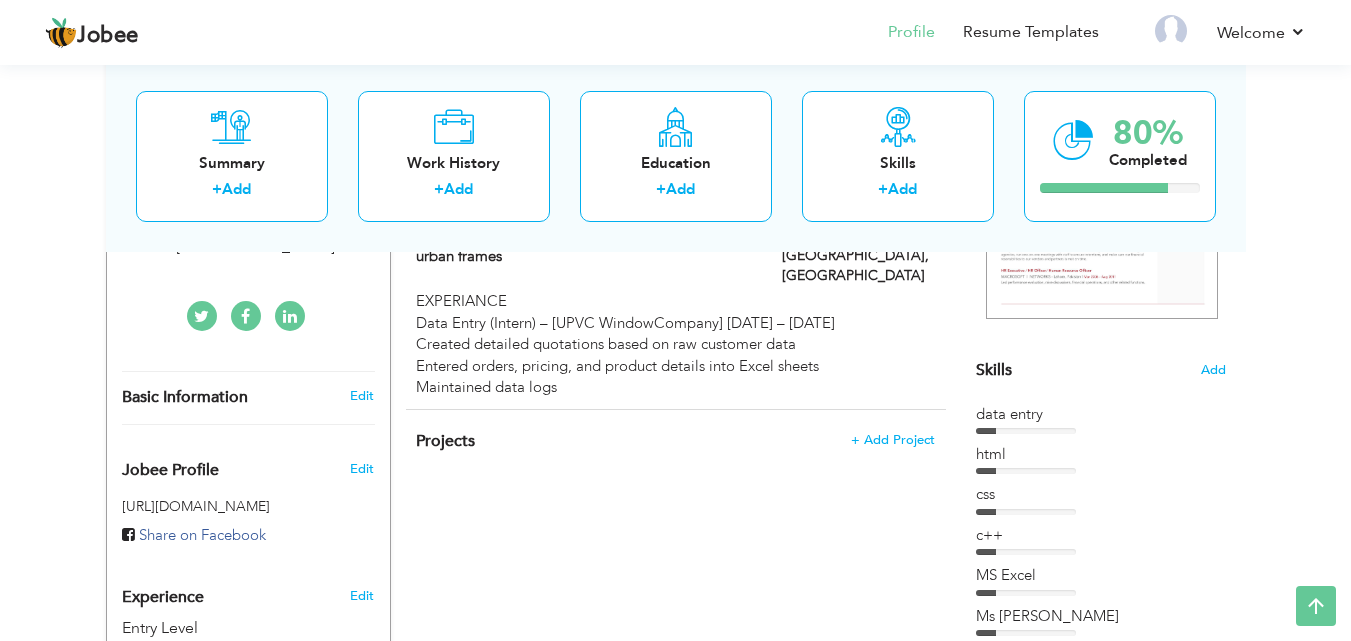 scroll, scrollTop: 409, scrollLeft: 0, axis: vertical 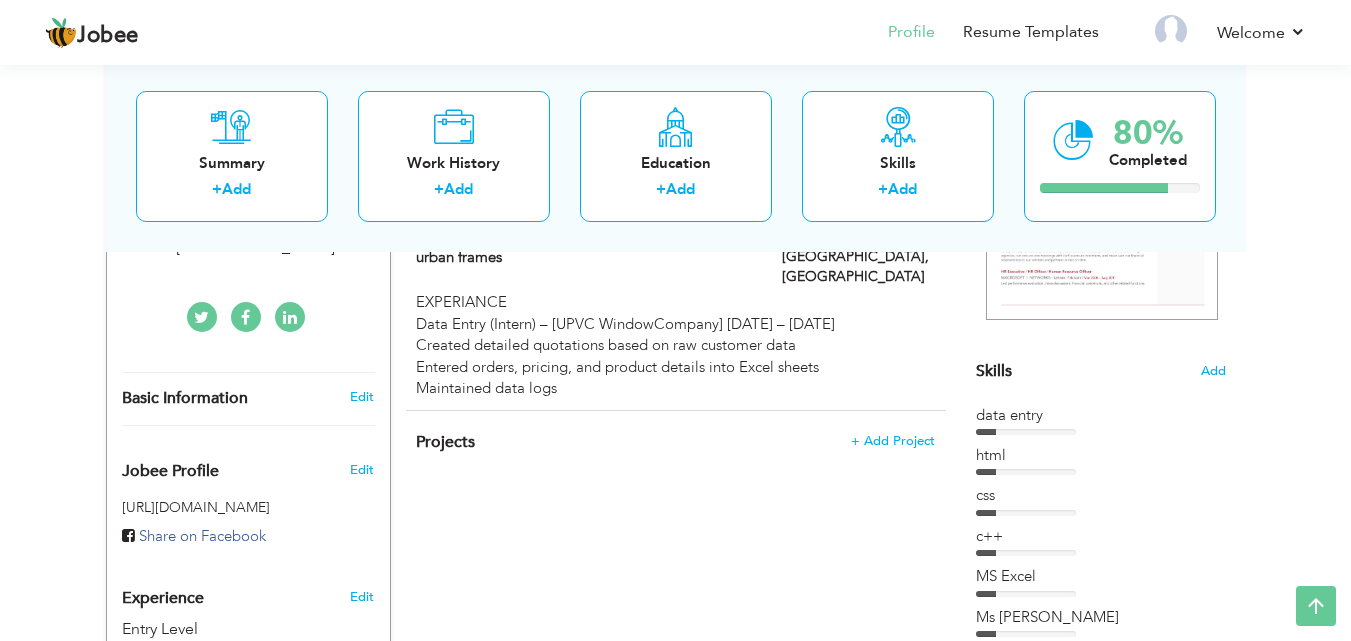 drag, startPoint x: 997, startPoint y: 434, endPoint x: 1064, endPoint y: 434, distance: 67 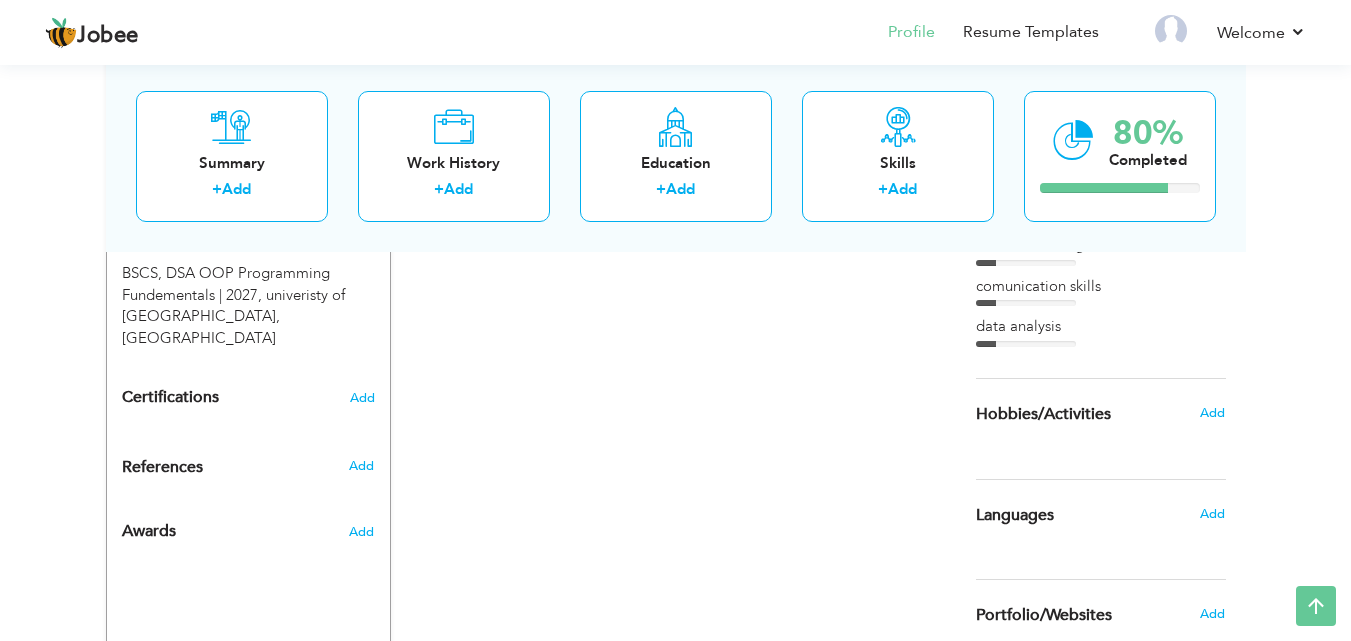 scroll, scrollTop: 862, scrollLeft: 0, axis: vertical 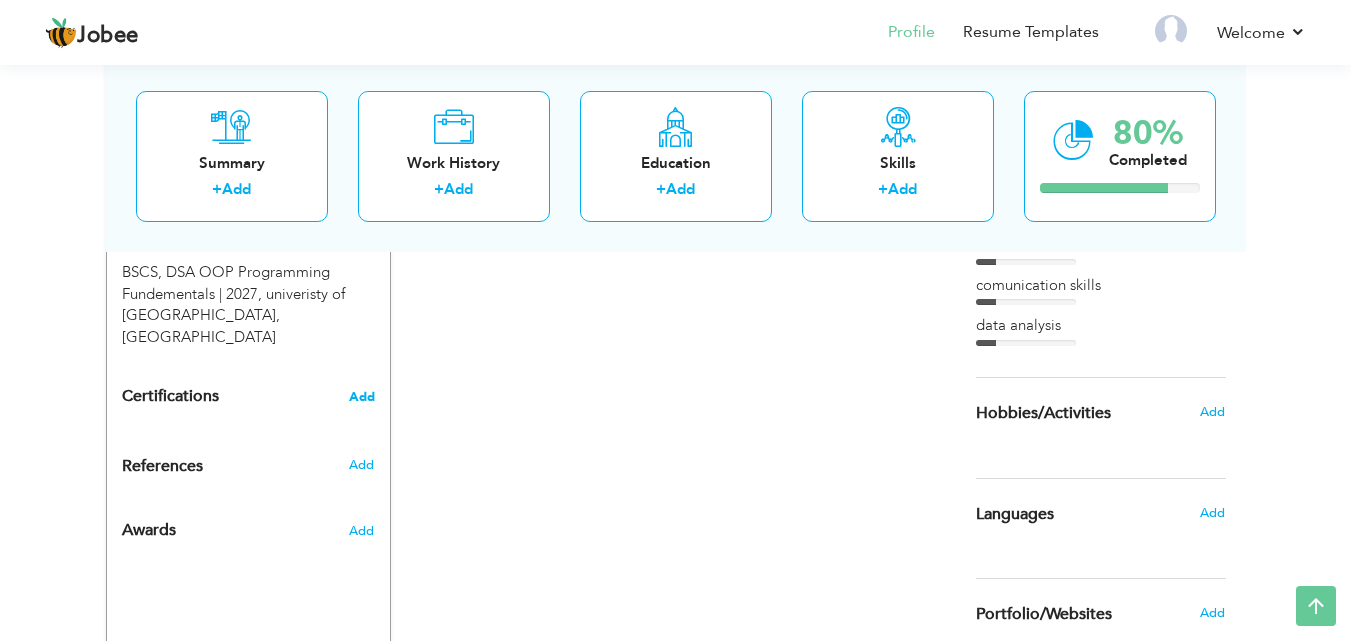 click on "Add" at bounding box center (362, 397) 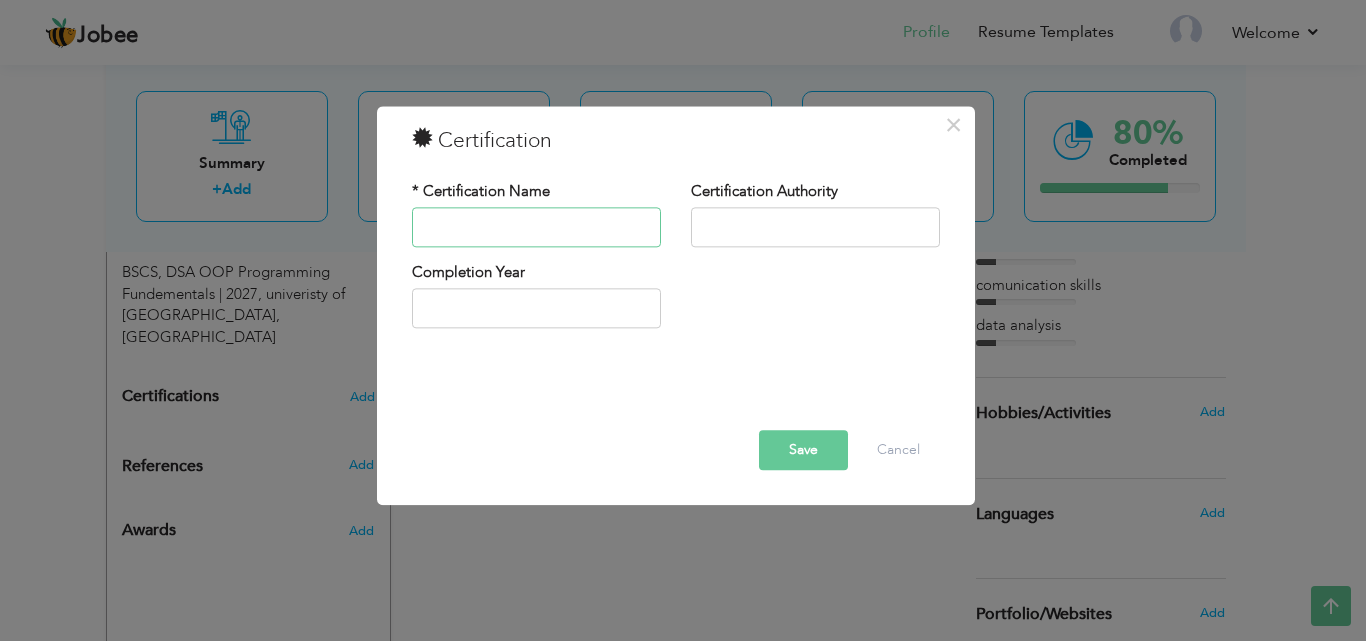click at bounding box center [536, 227] 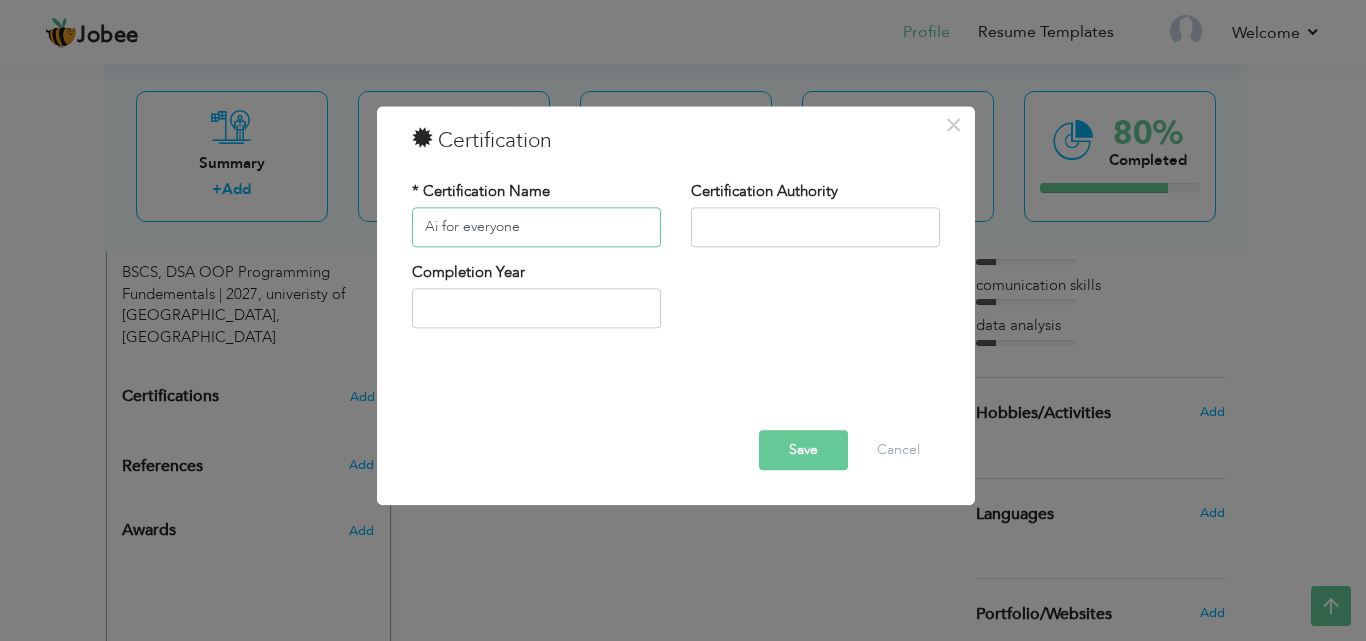 type on "Ai for everyone" 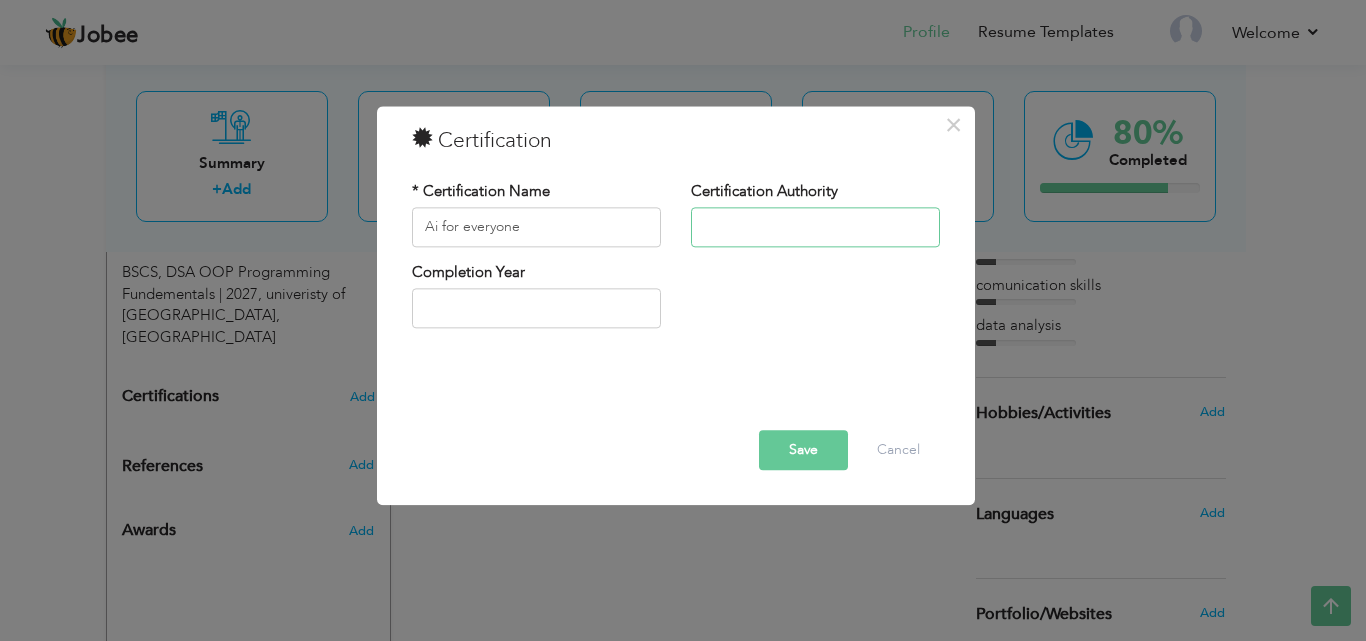 click at bounding box center [815, 227] 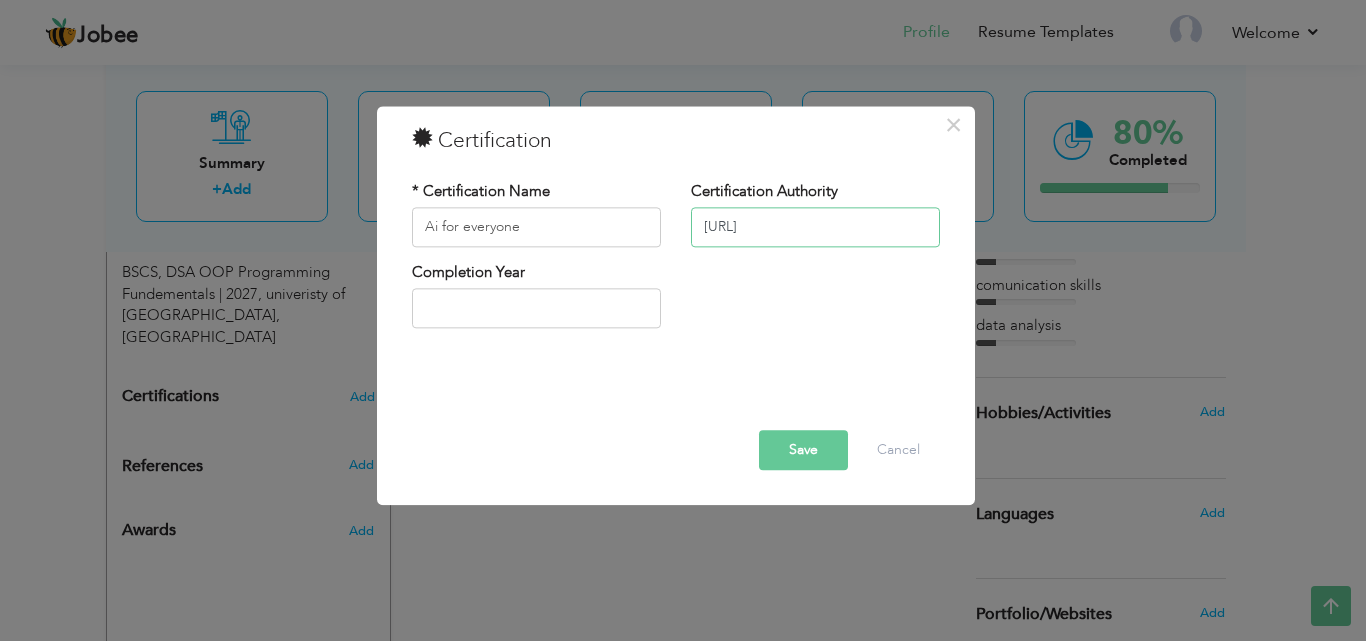 type on "DeepLearning.AI" 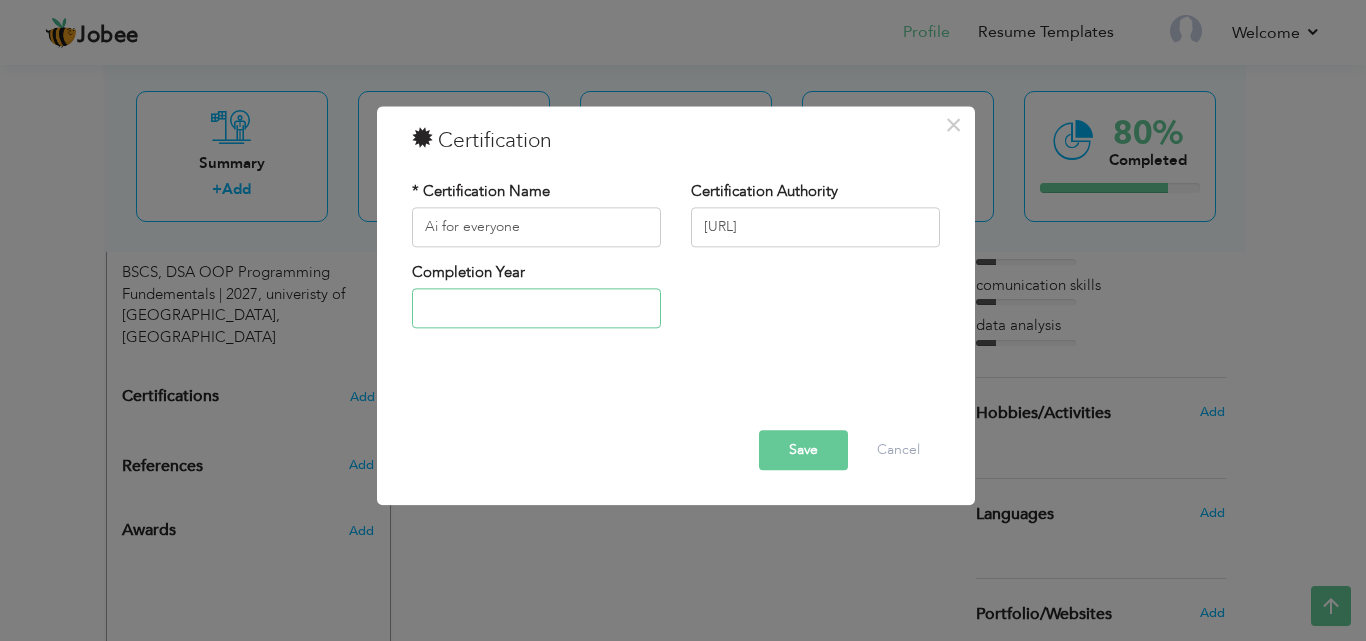 type on "2025" 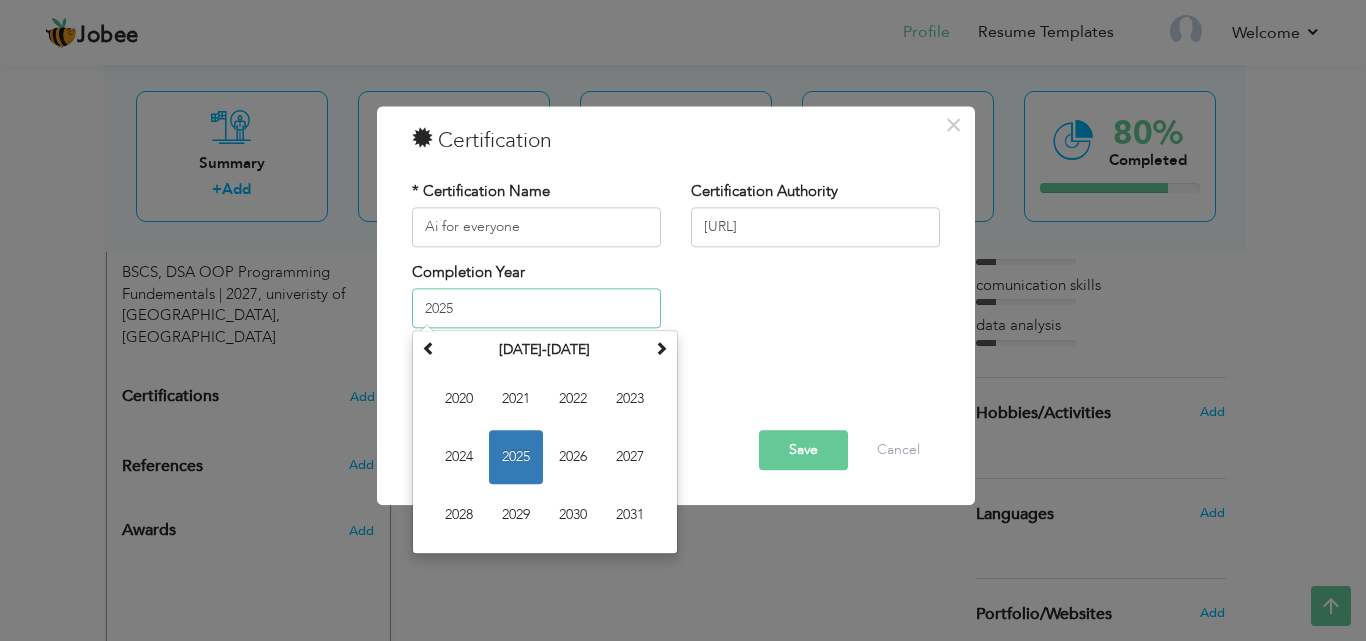 click on "2025" at bounding box center (536, 309) 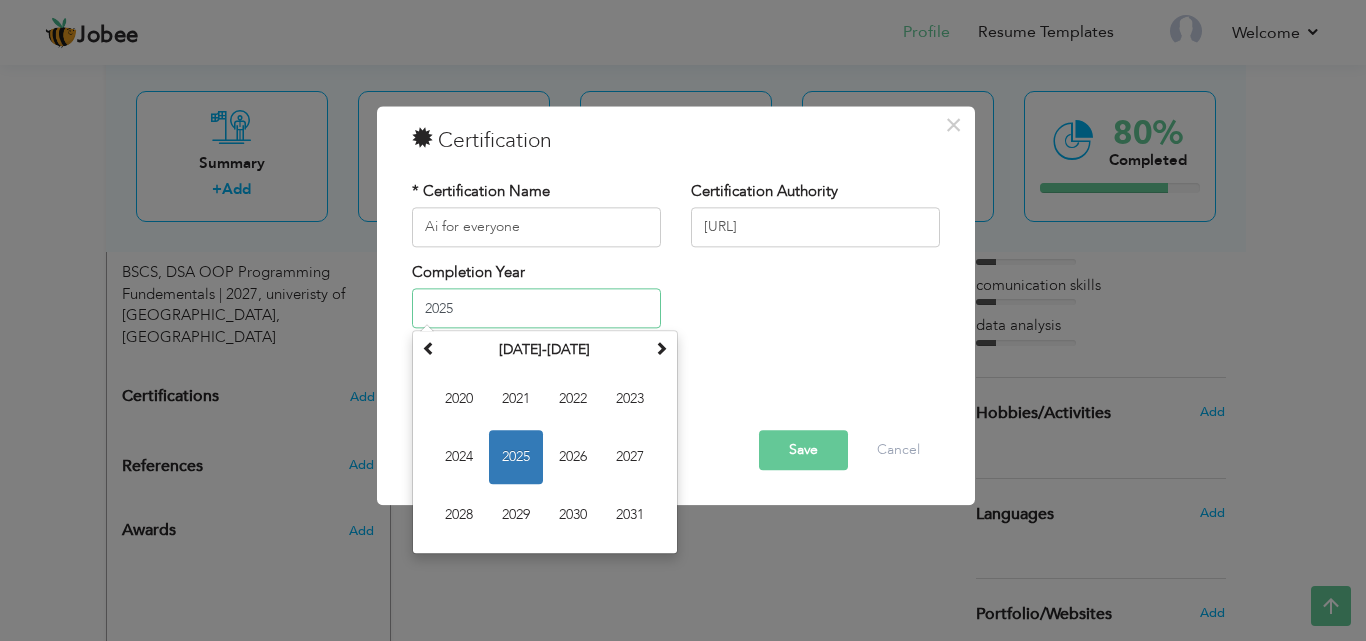 click on "2025" at bounding box center (516, 458) 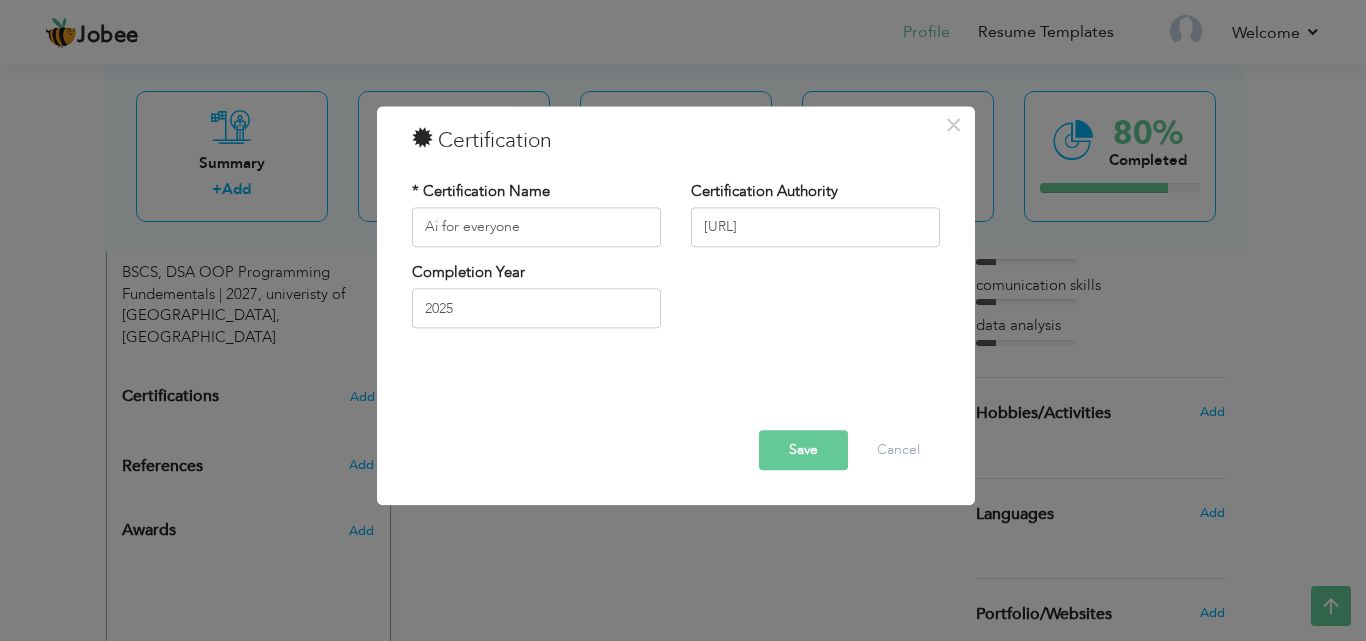 click on "Save" at bounding box center [803, 450] 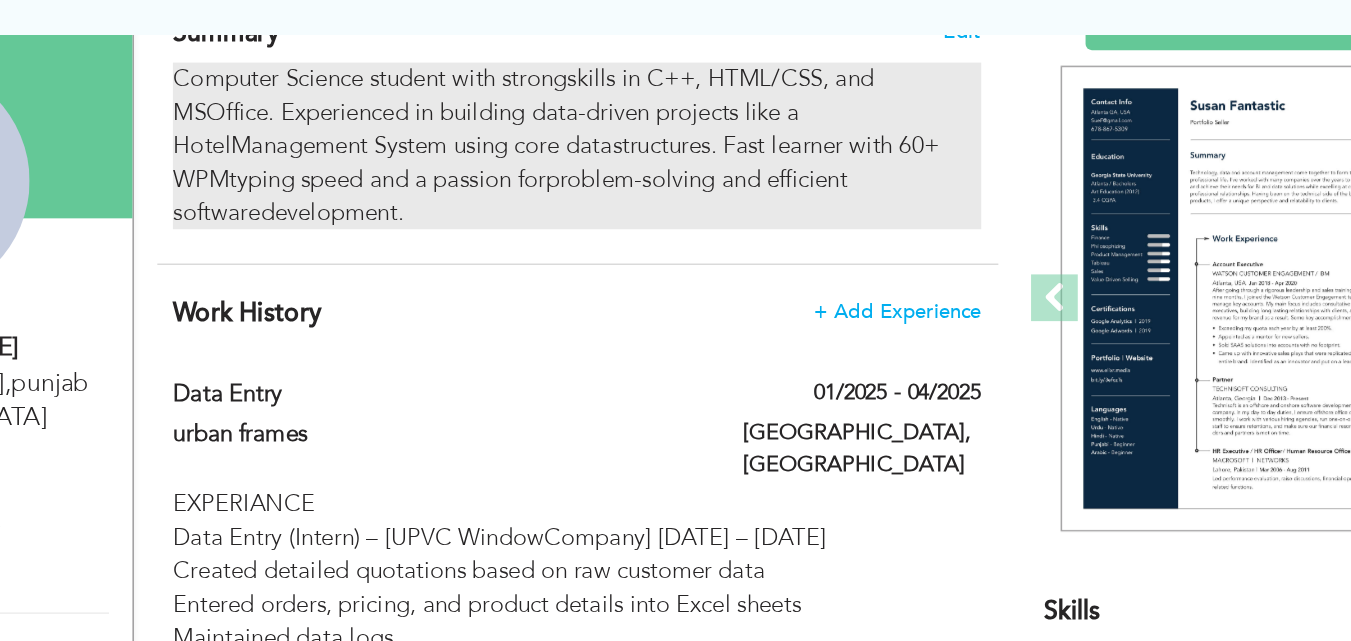 scroll, scrollTop: 160, scrollLeft: 0, axis: vertical 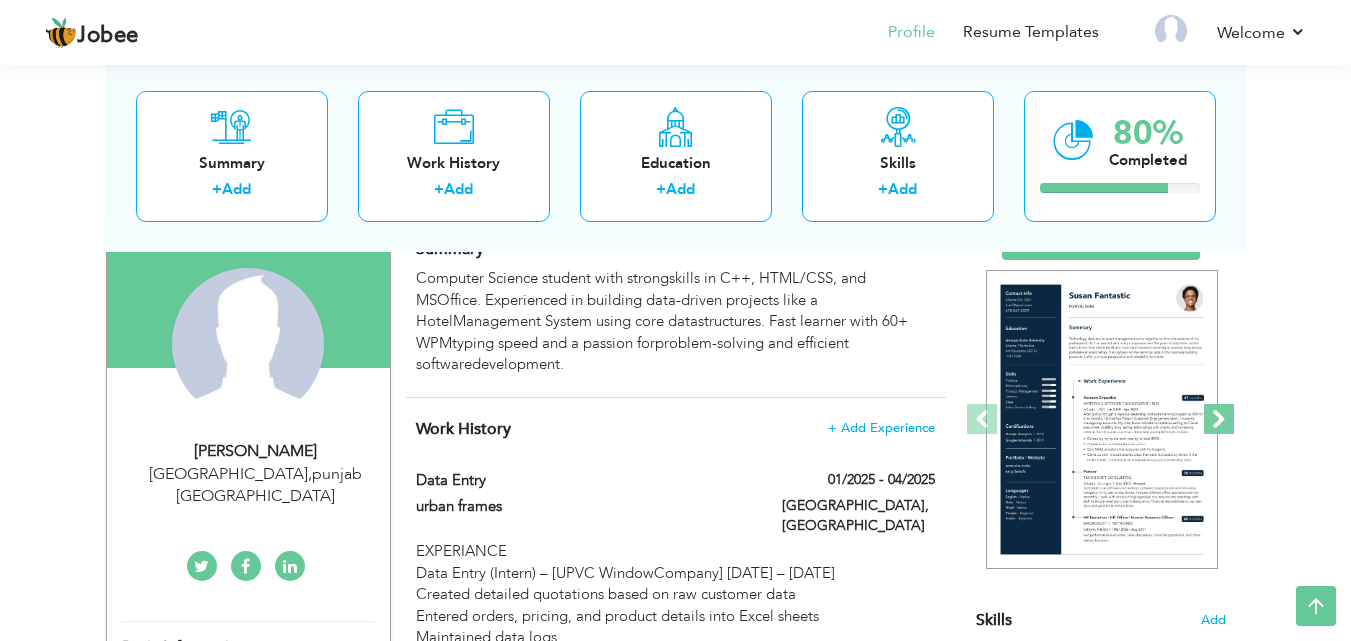 click at bounding box center (1219, 419) 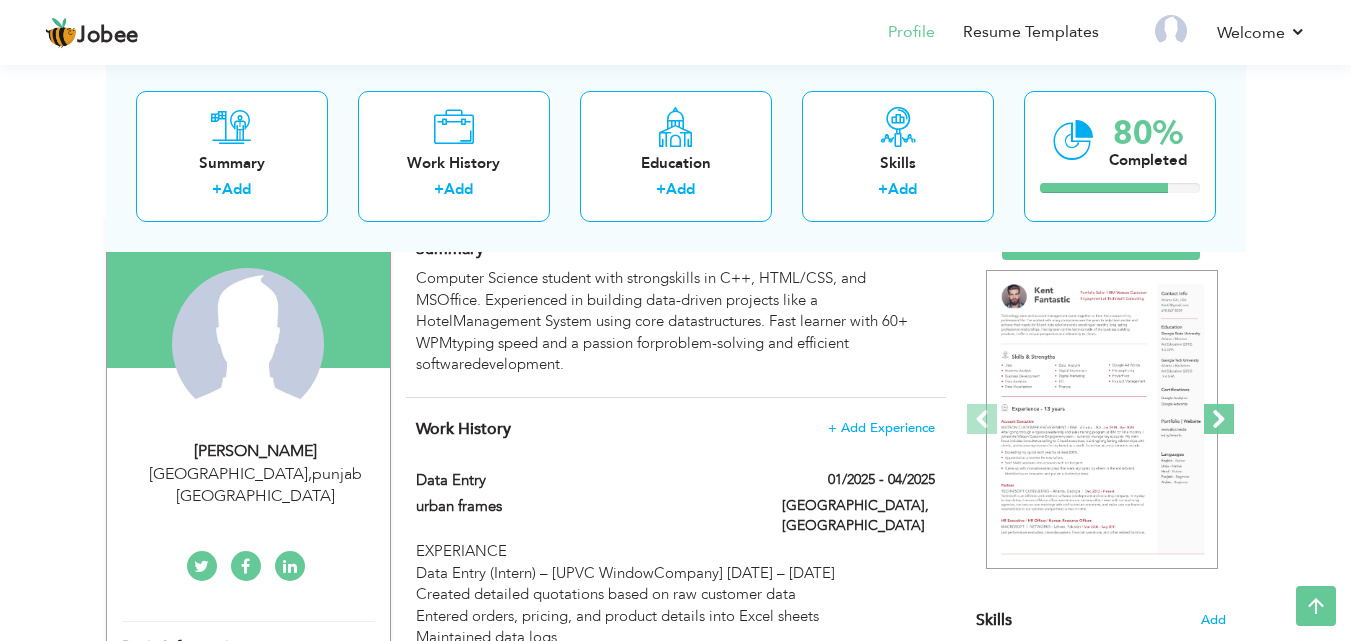 click at bounding box center (1219, 419) 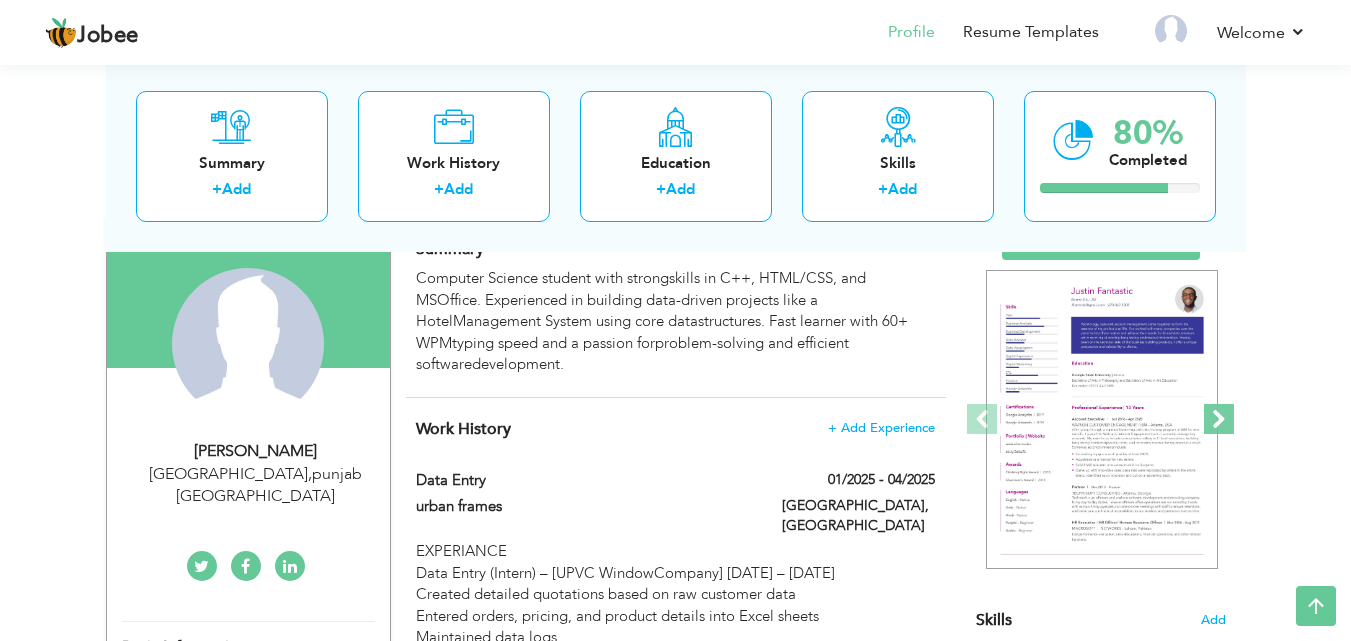 click at bounding box center (1219, 419) 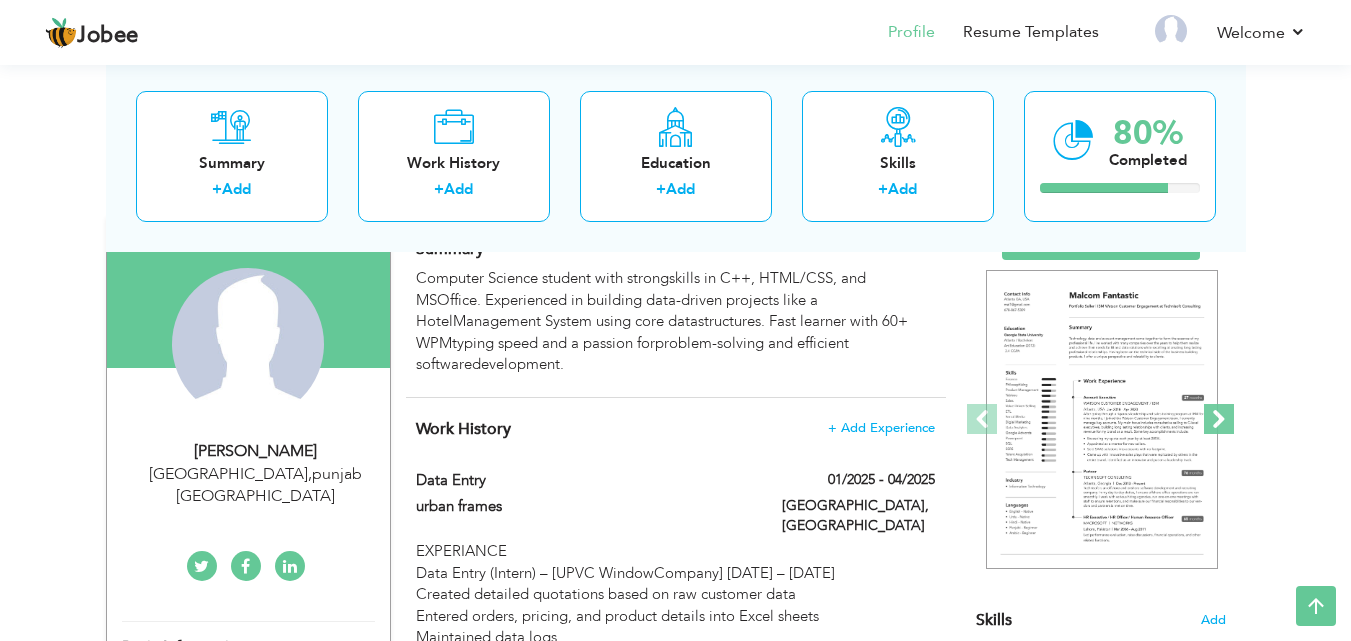 click at bounding box center (1219, 419) 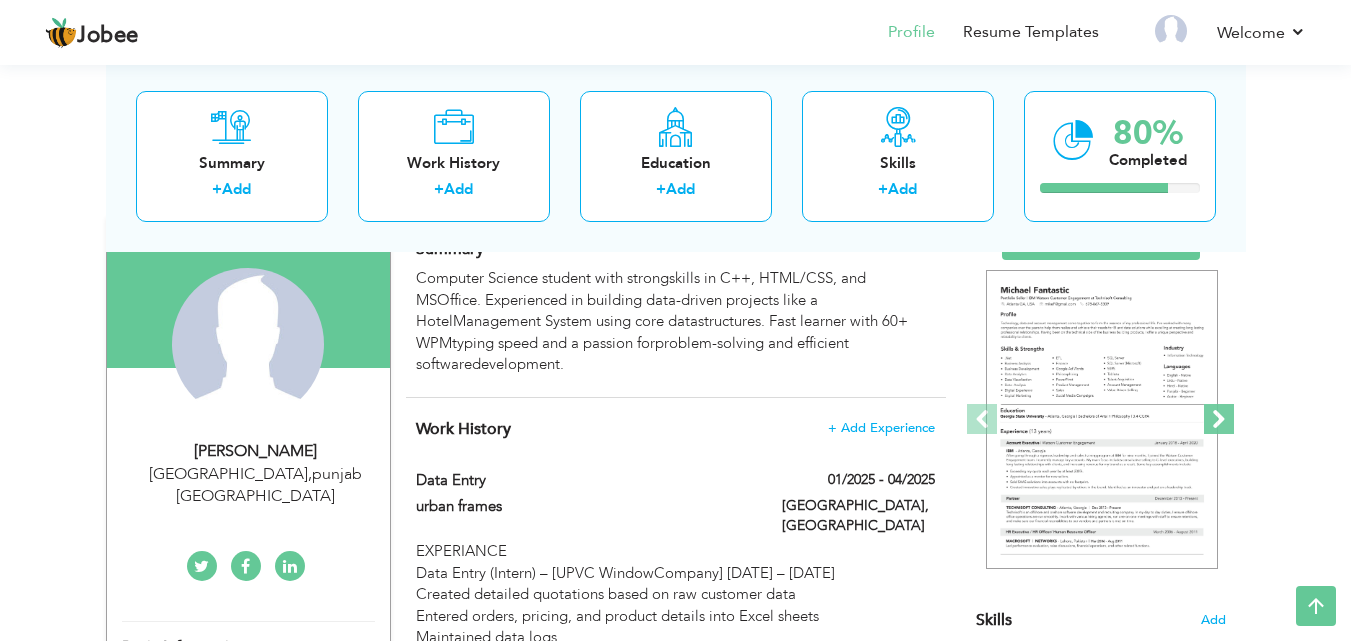 click at bounding box center [1219, 419] 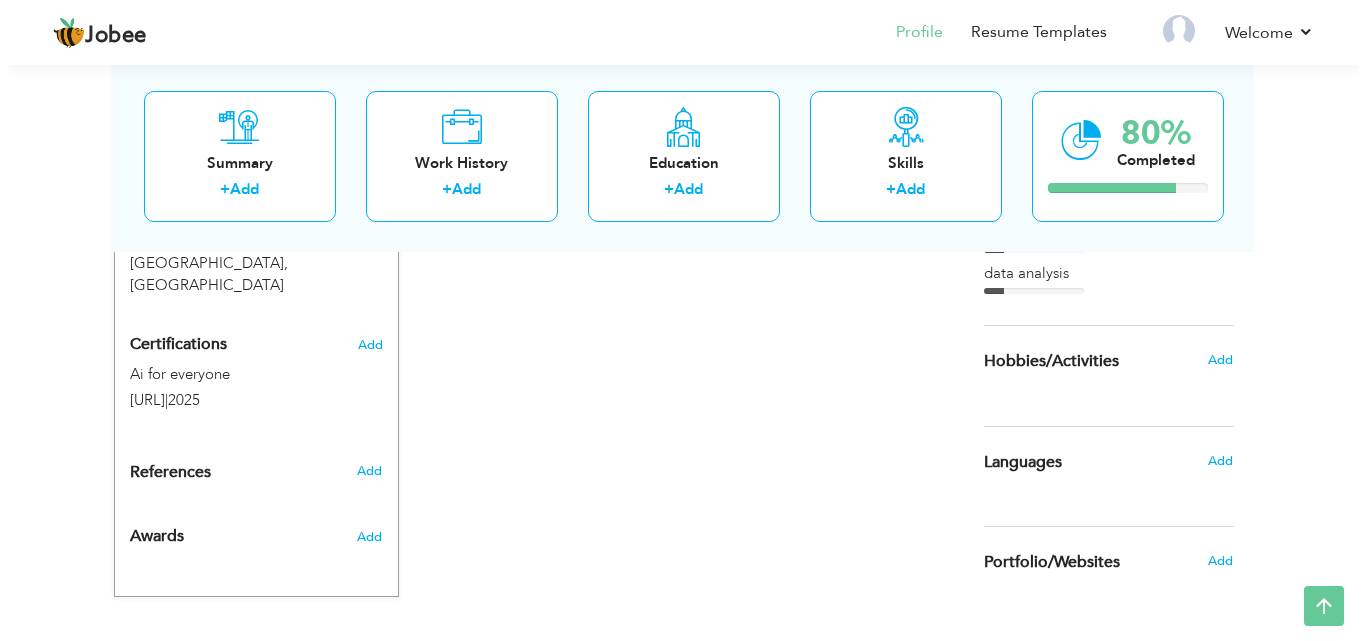 scroll, scrollTop: 955, scrollLeft: 0, axis: vertical 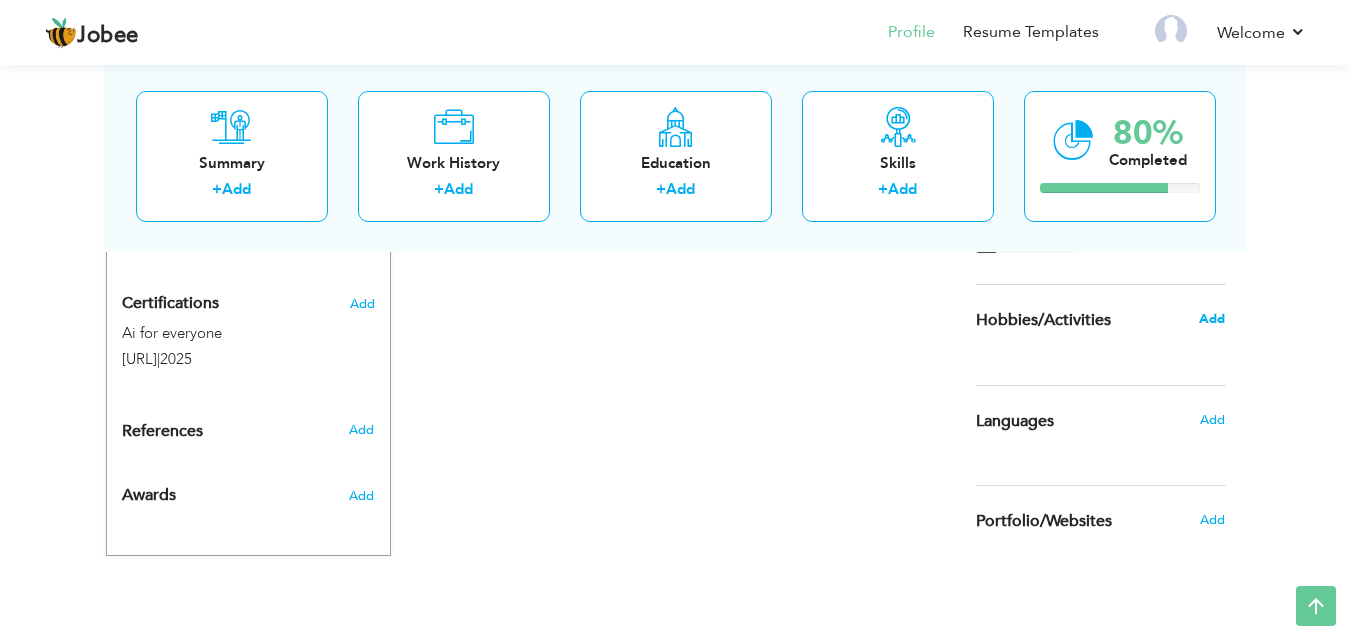 click on "Add" at bounding box center [1212, 319] 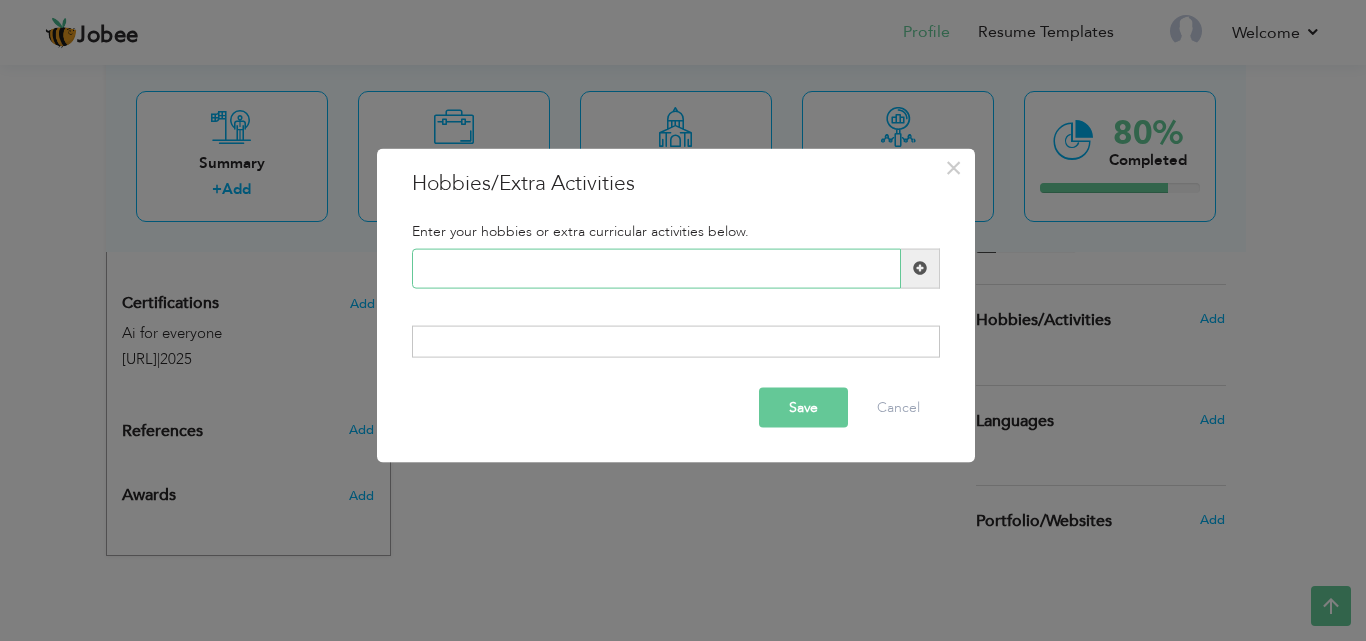 click at bounding box center [656, 268] 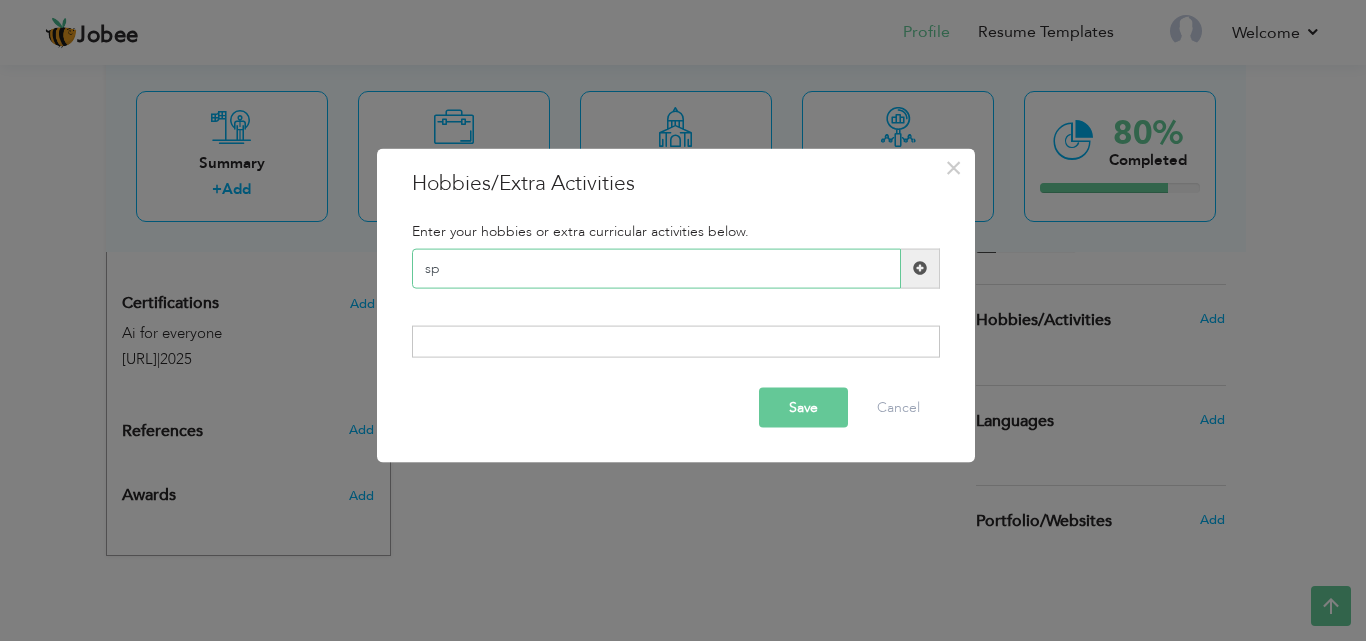 type on "s" 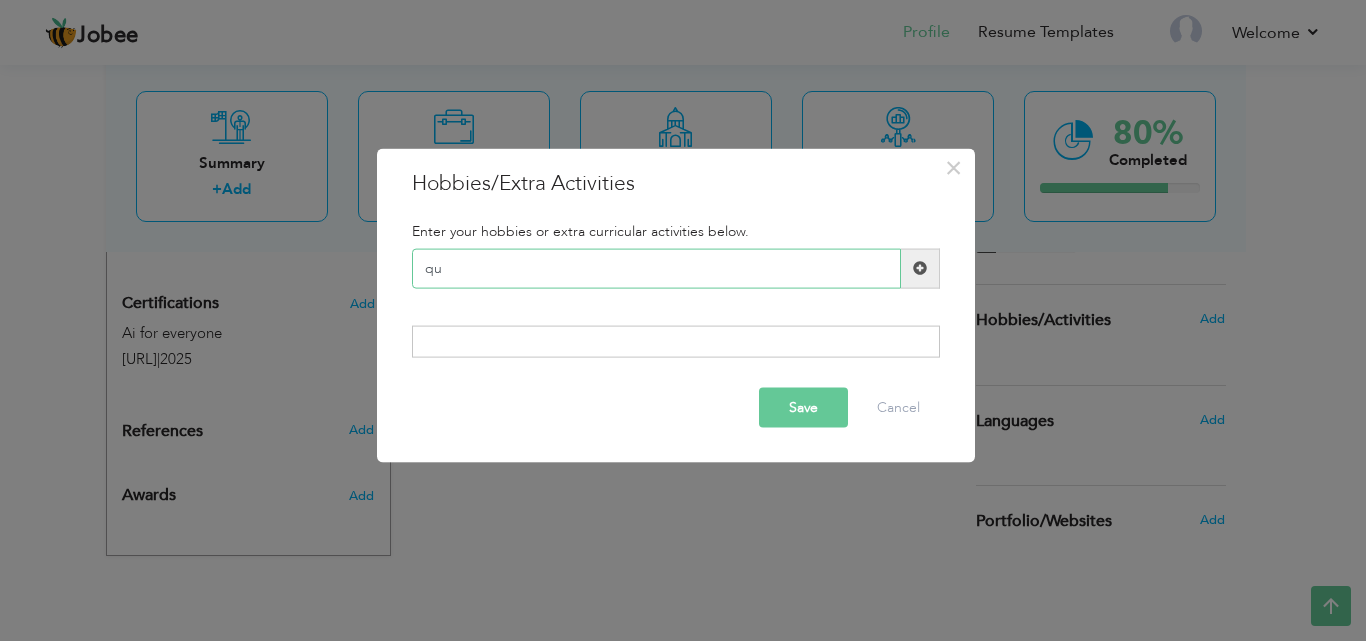type on "q" 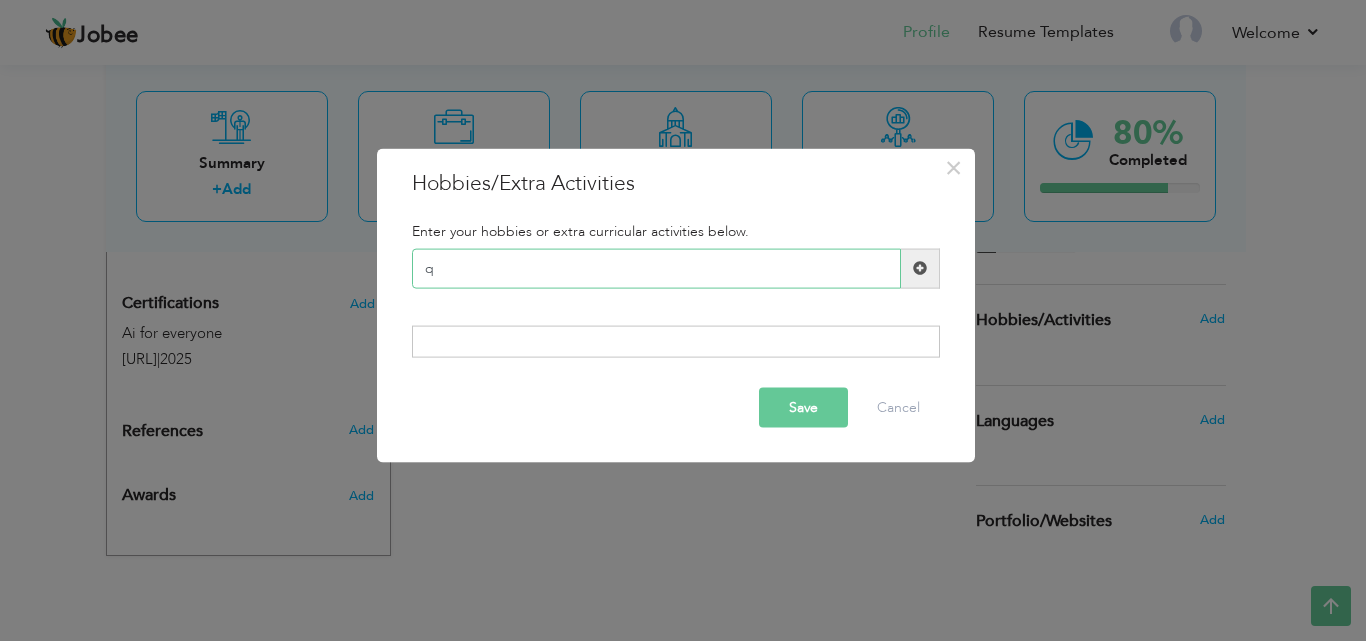 type 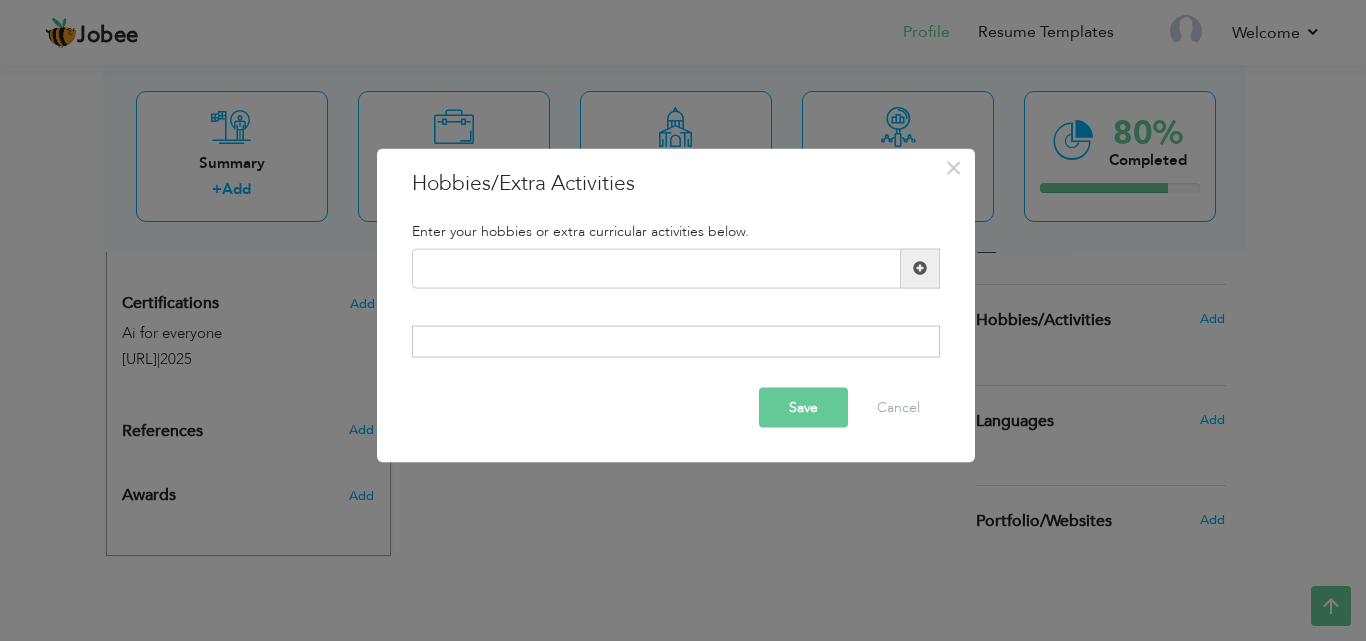 click at bounding box center (676, 342) 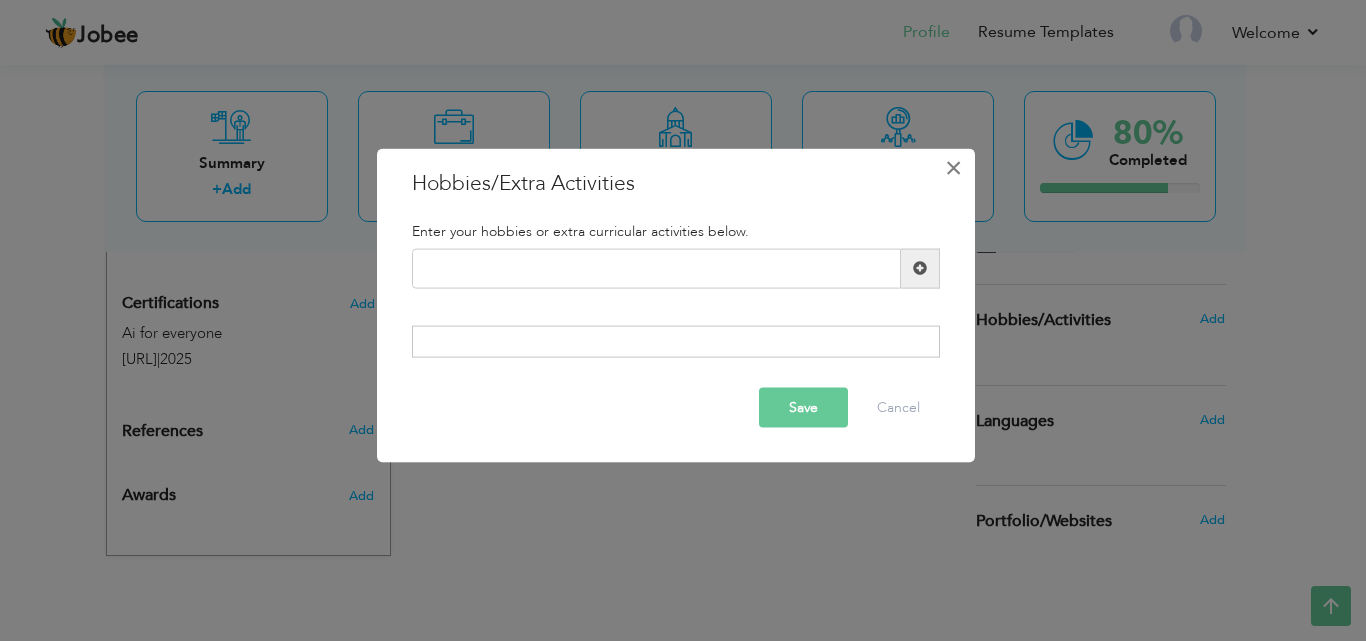 click on "×" at bounding box center [953, 167] 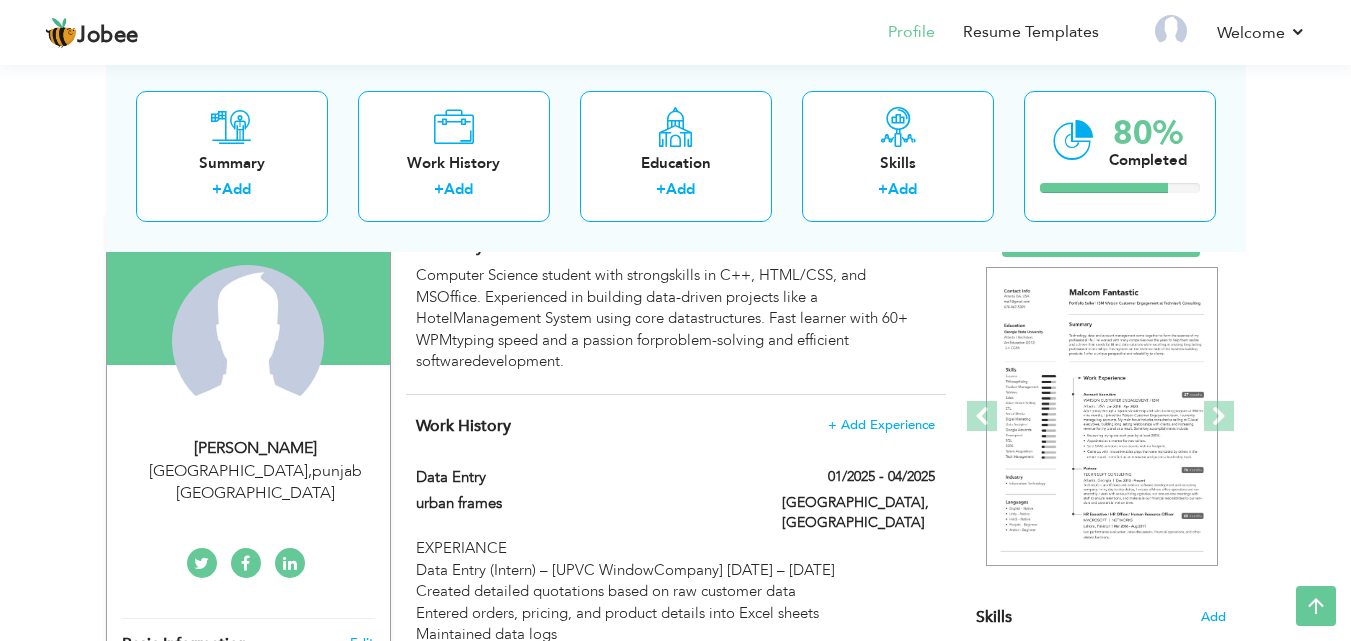 scroll, scrollTop: 161, scrollLeft: 0, axis: vertical 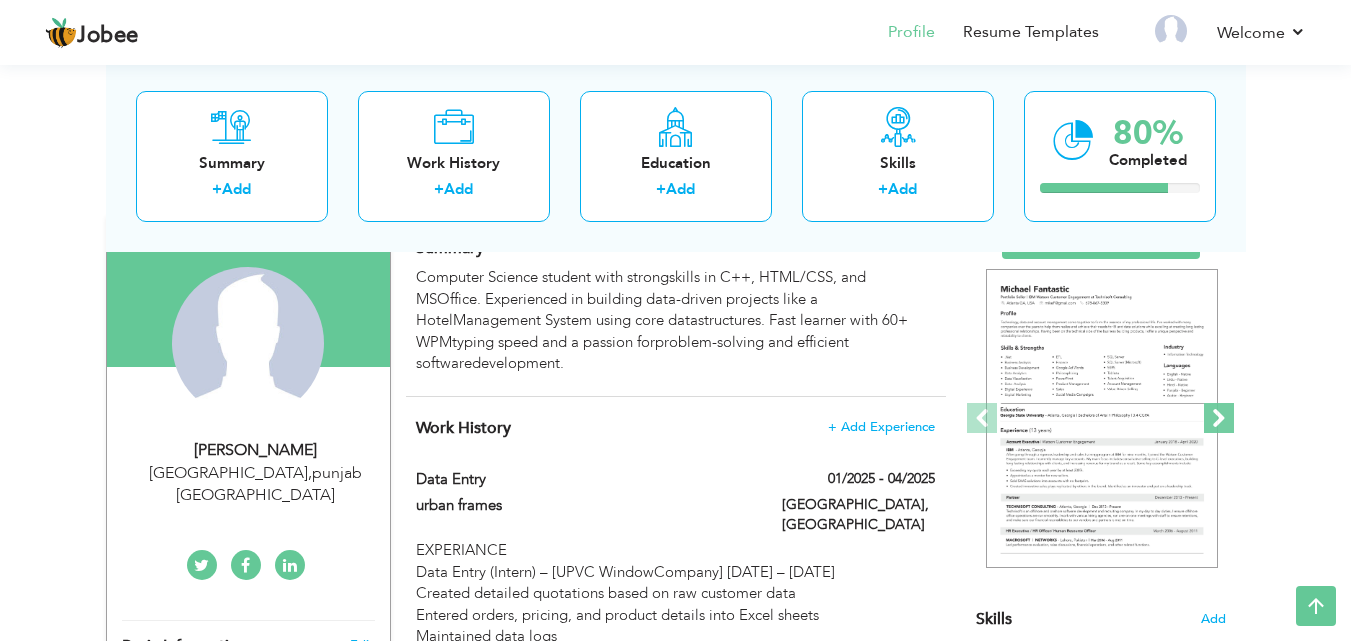 click at bounding box center (1219, 418) 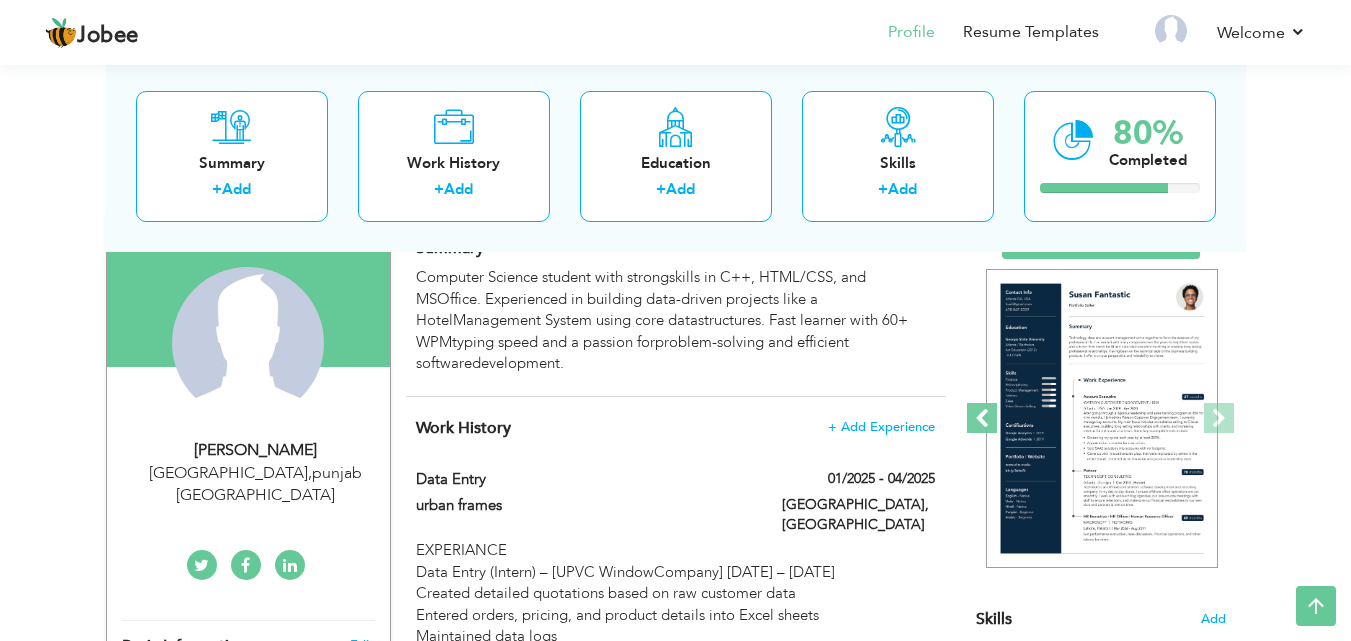 click at bounding box center [982, 418] 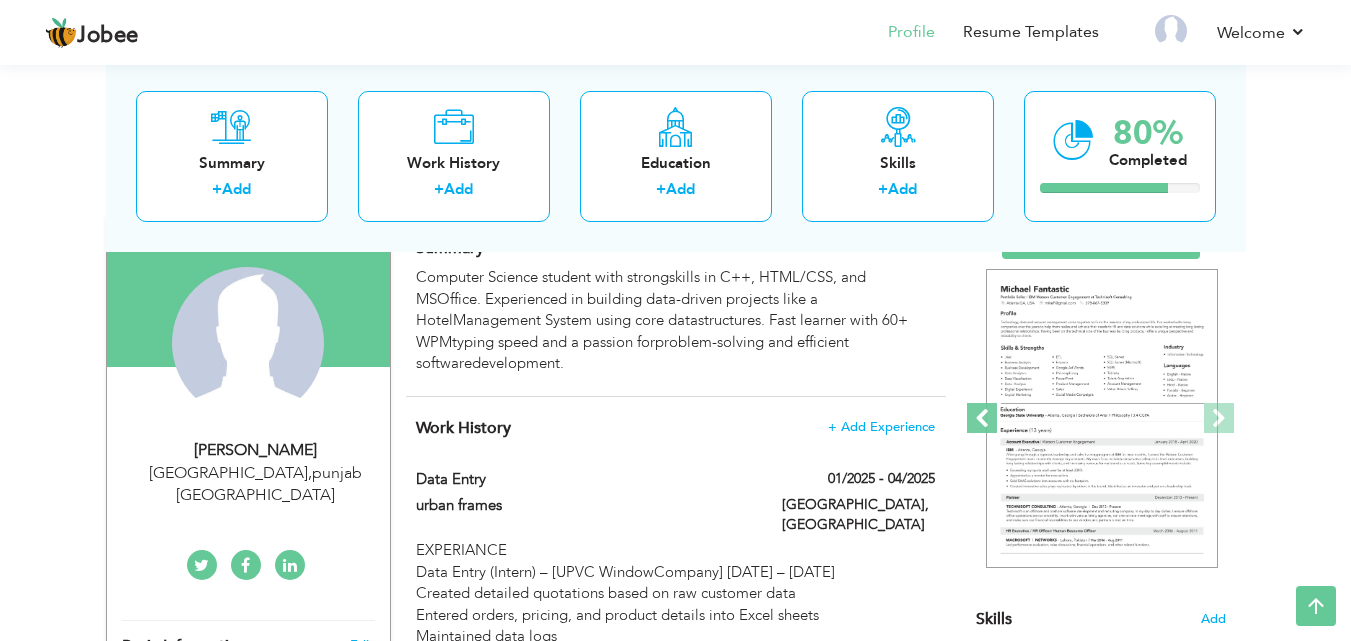 click at bounding box center [982, 418] 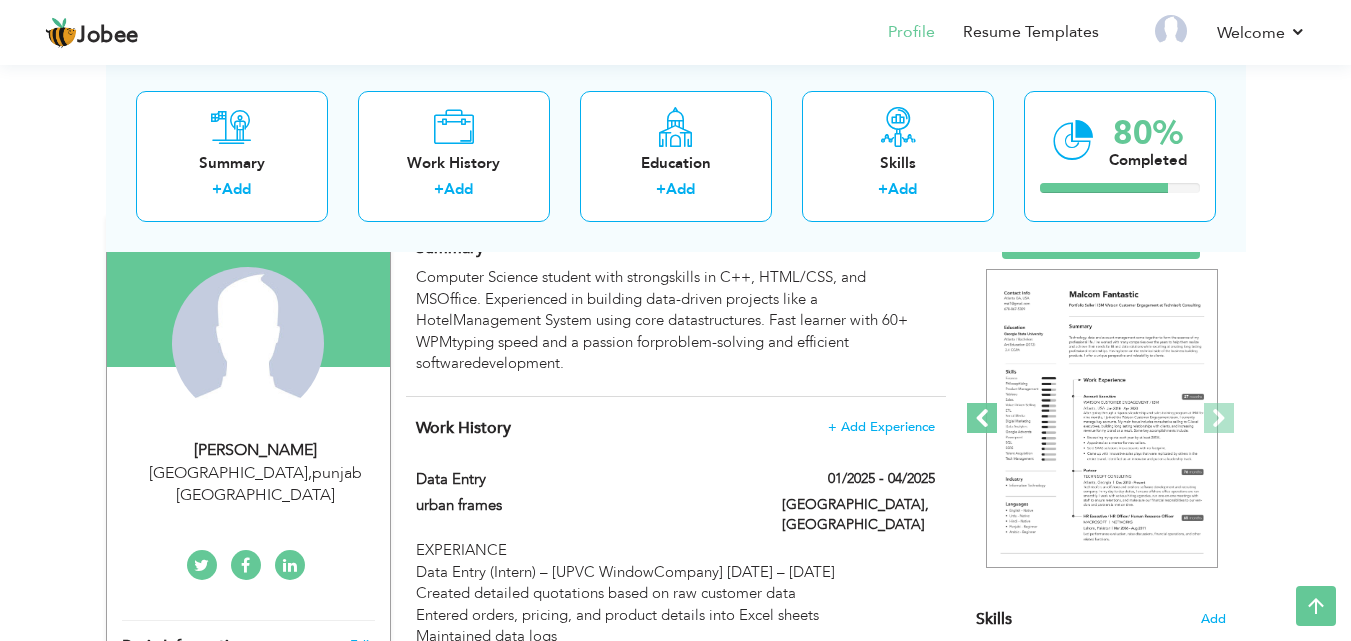 click at bounding box center [982, 418] 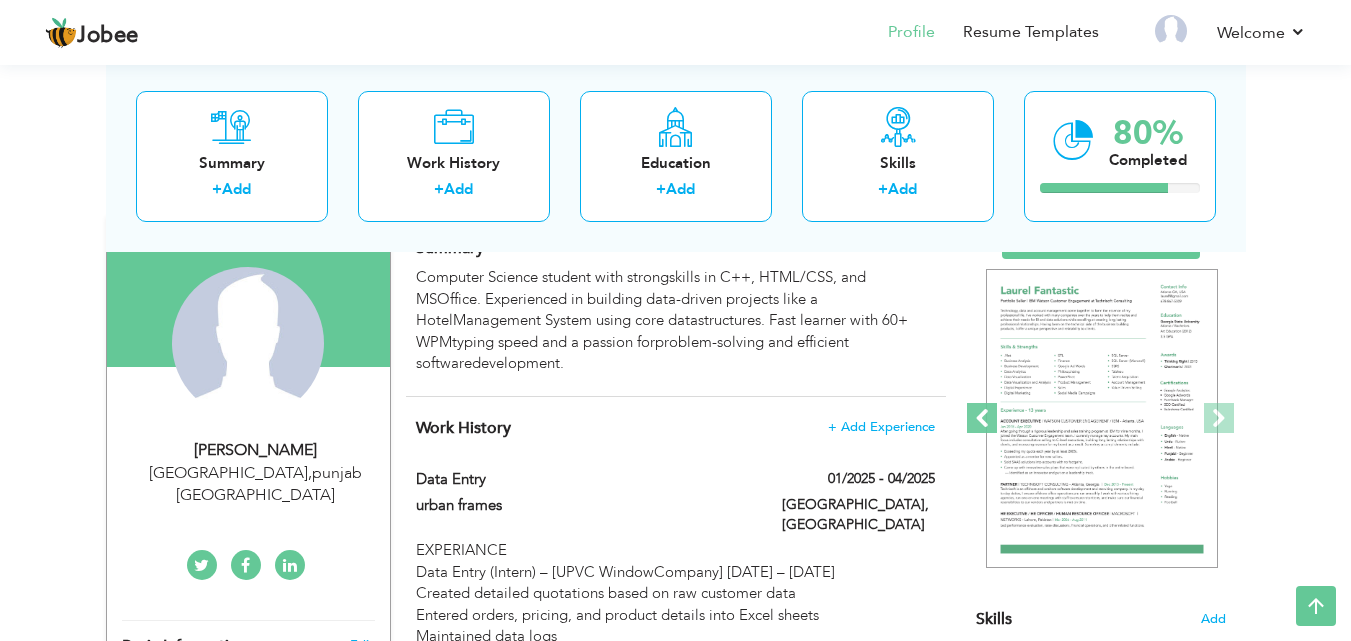 click at bounding box center [982, 418] 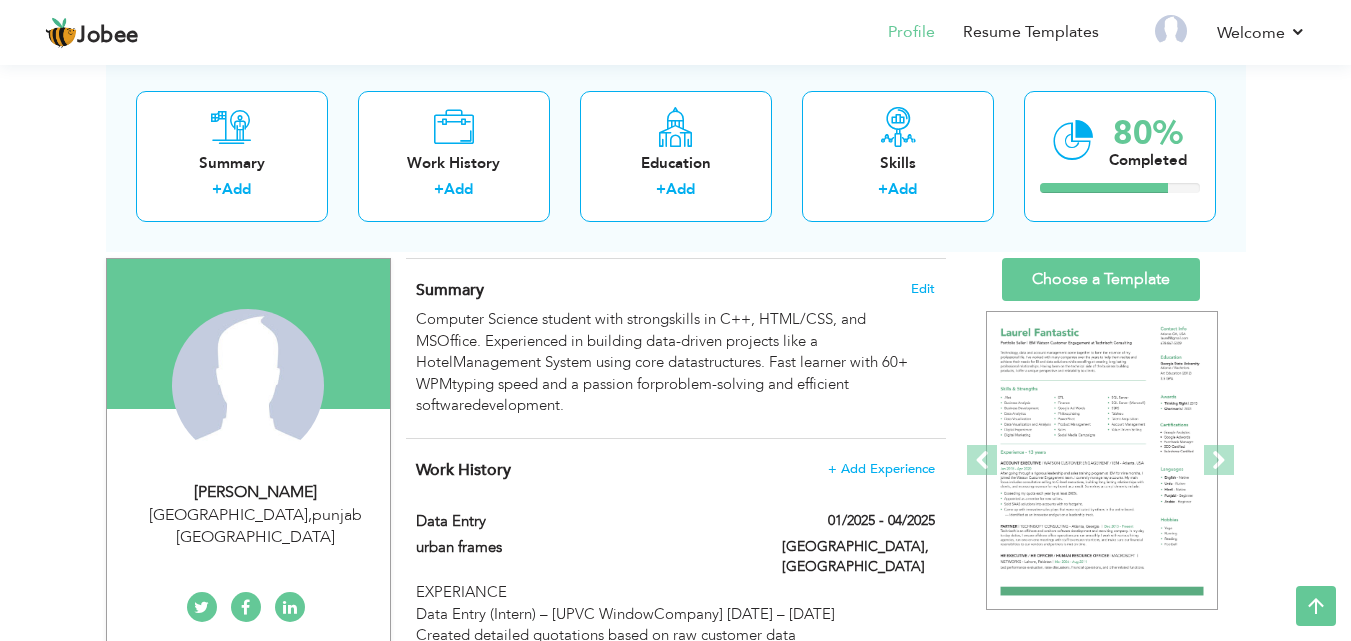 scroll, scrollTop: 118, scrollLeft: 0, axis: vertical 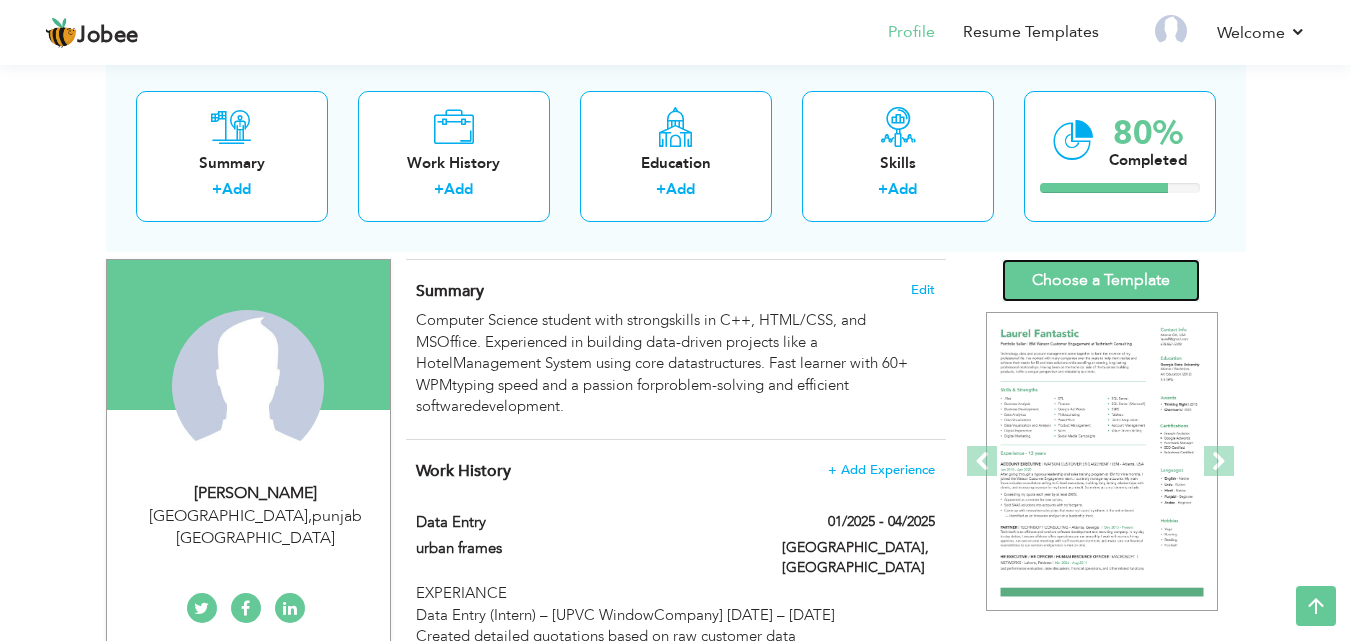 click on "Choose a Template" at bounding box center [1101, 280] 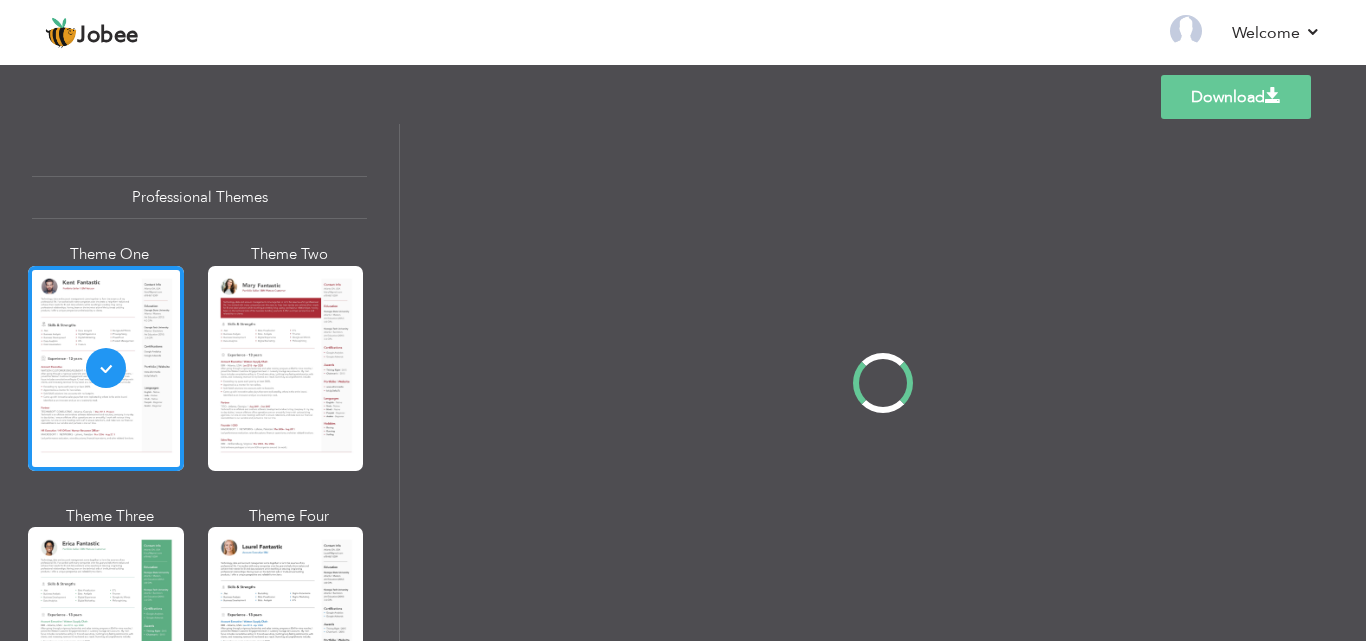 scroll, scrollTop: 0, scrollLeft: 0, axis: both 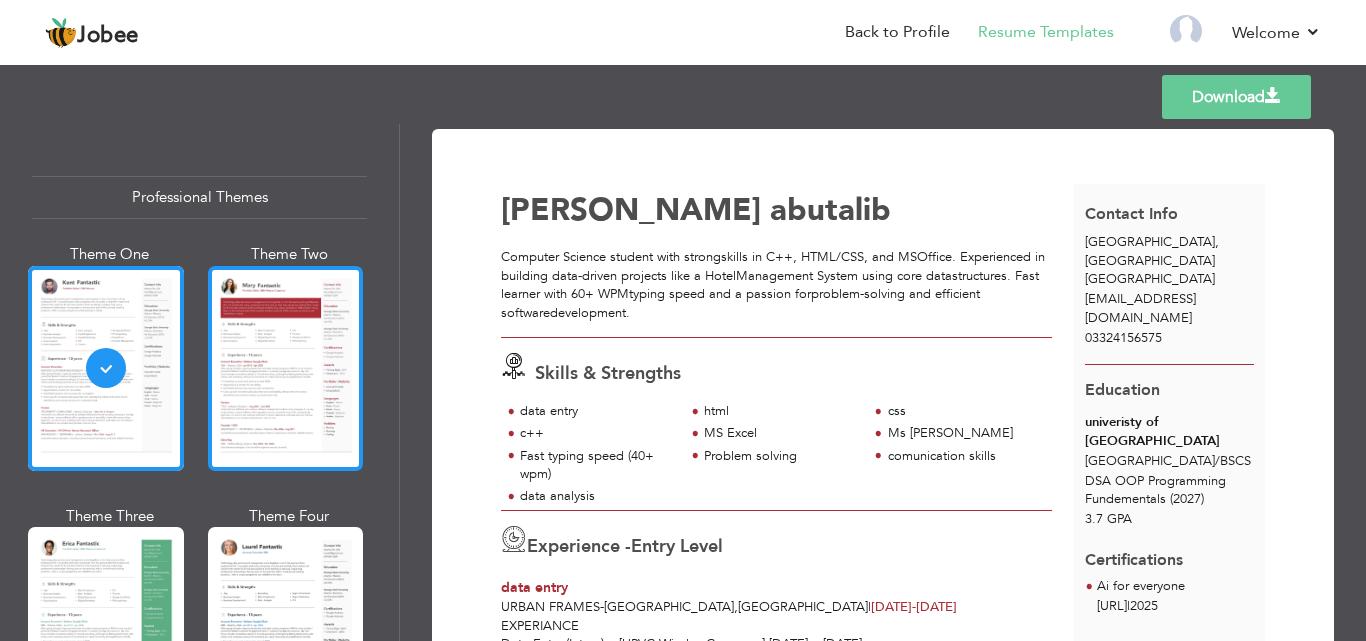 click at bounding box center (286, 368) 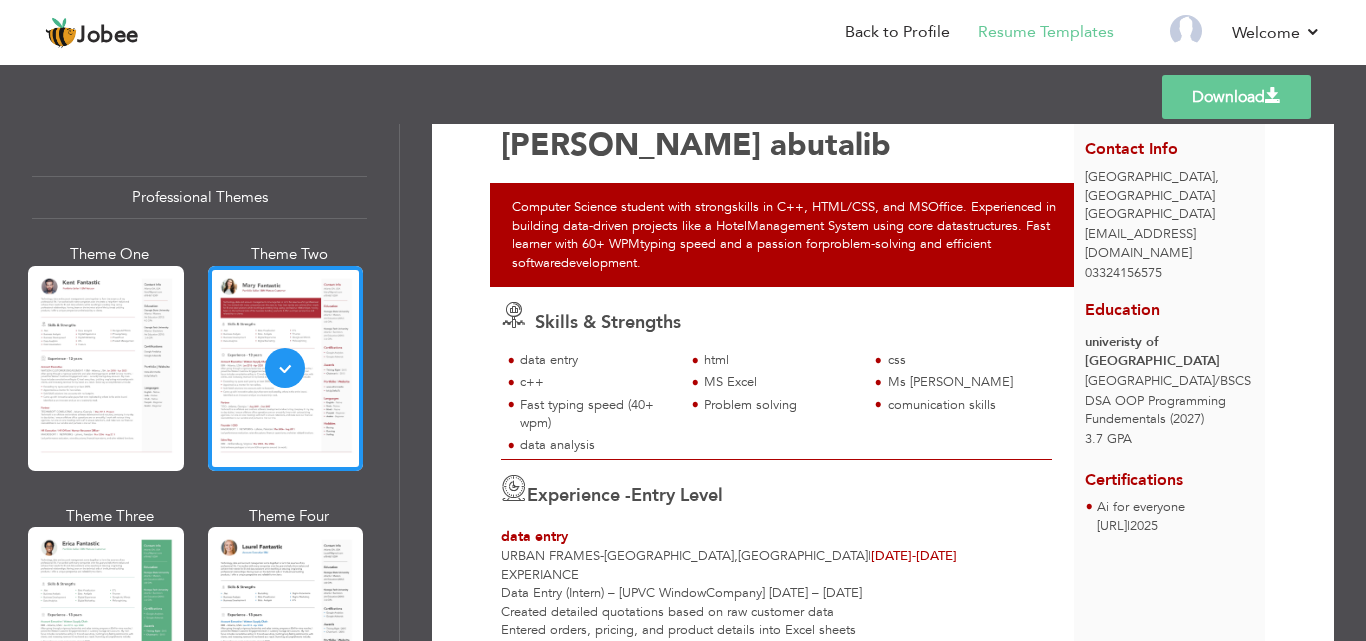 scroll, scrollTop: 179, scrollLeft: 0, axis: vertical 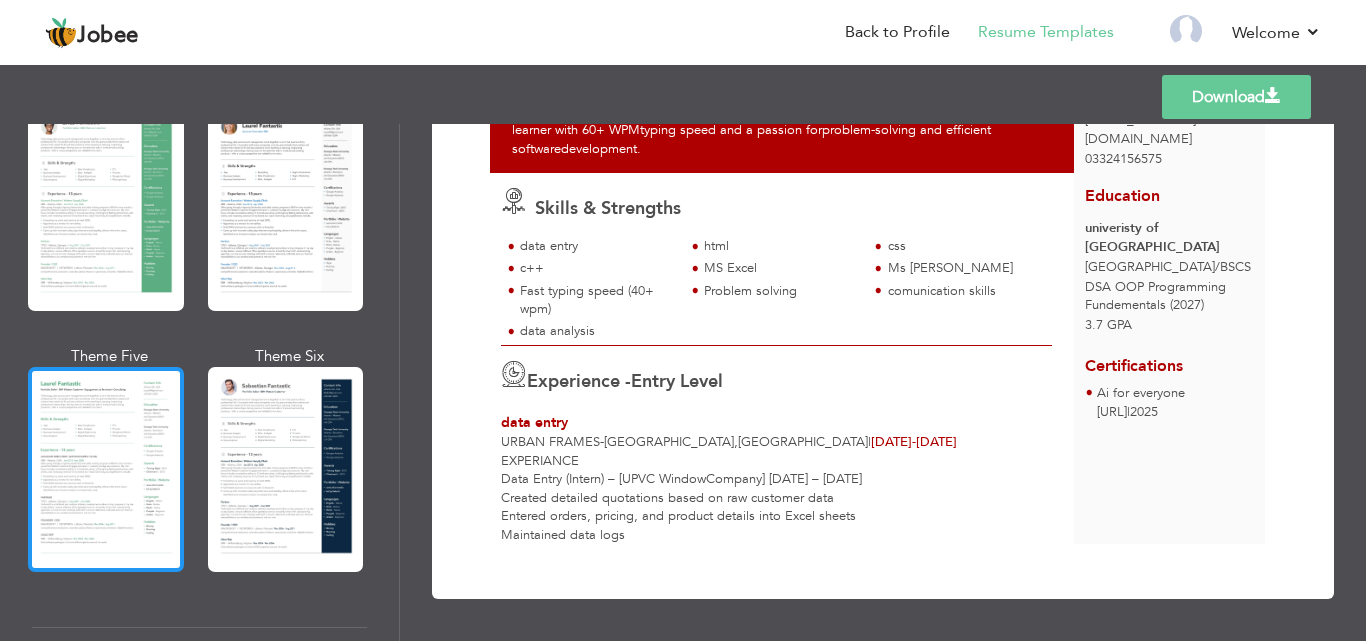 click at bounding box center [106, 469] 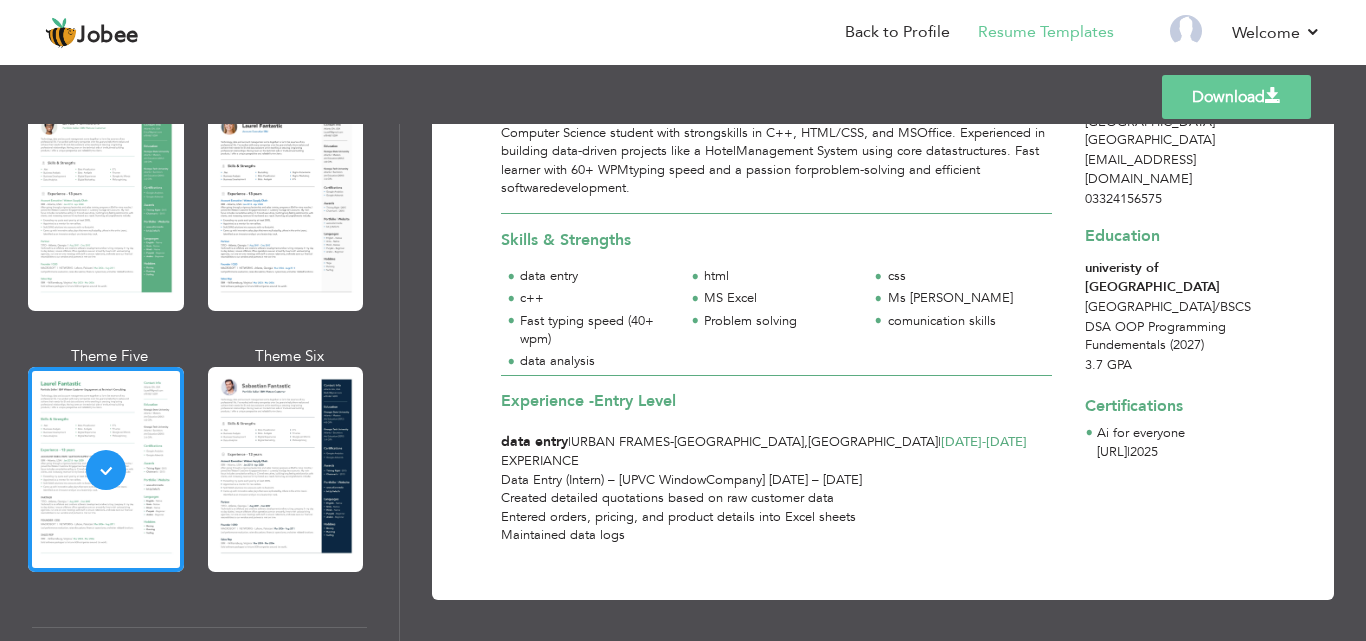 scroll, scrollTop: 0, scrollLeft: 0, axis: both 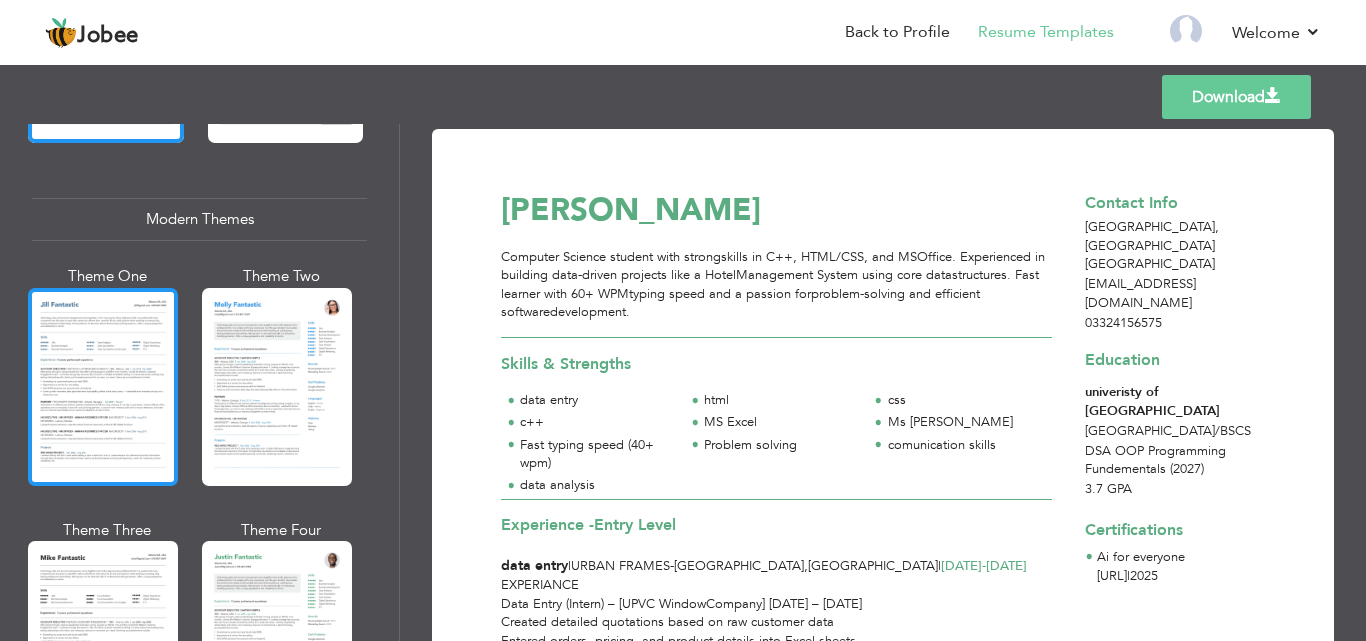 click at bounding box center [103, 387] 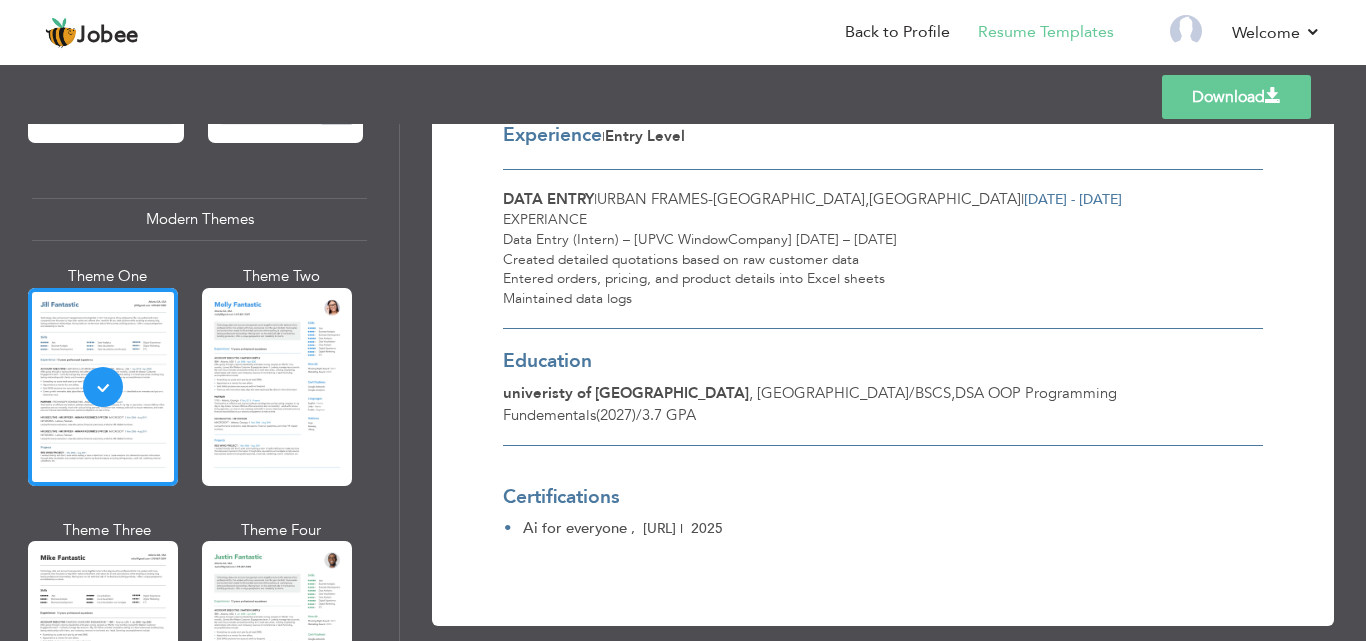 scroll, scrollTop: 443, scrollLeft: 0, axis: vertical 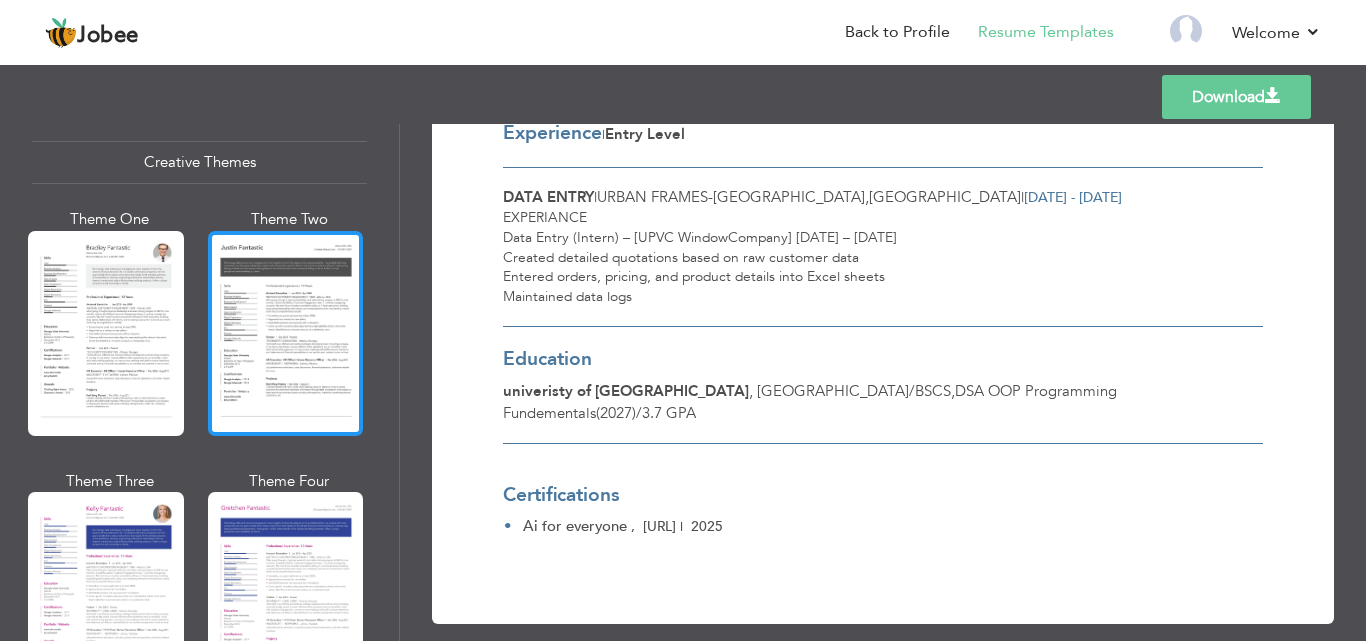 click at bounding box center (286, 333) 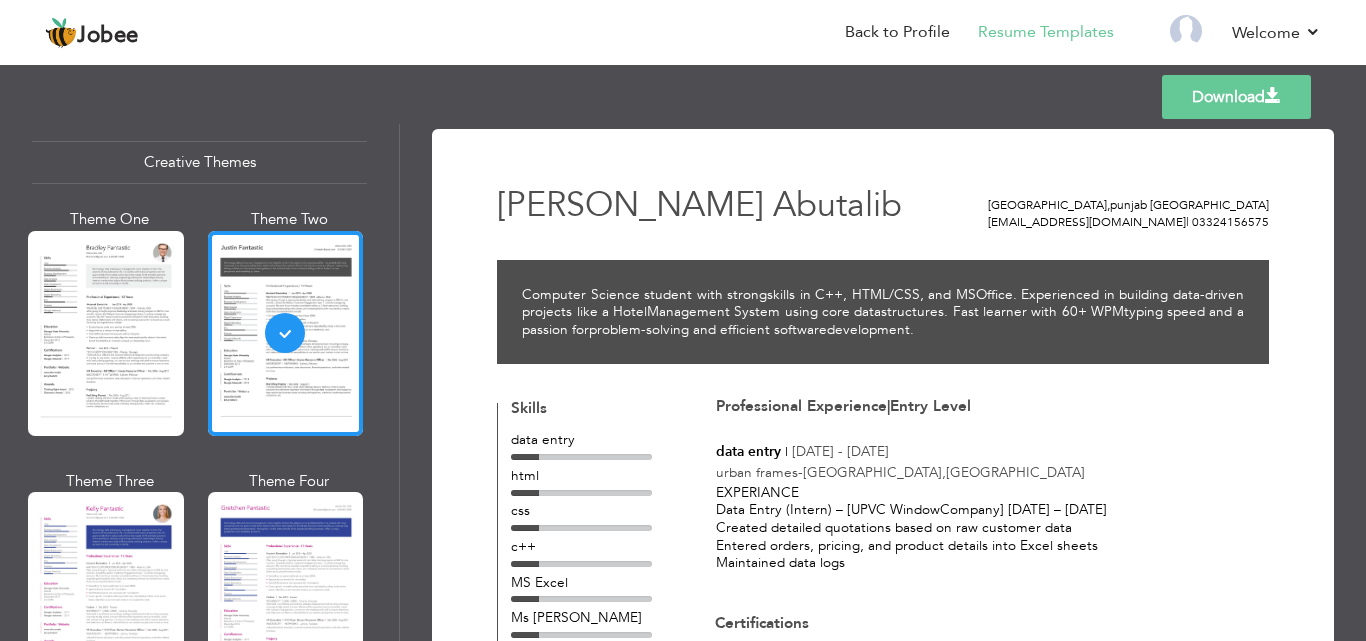 scroll, scrollTop: 473, scrollLeft: 0, axis: vertical 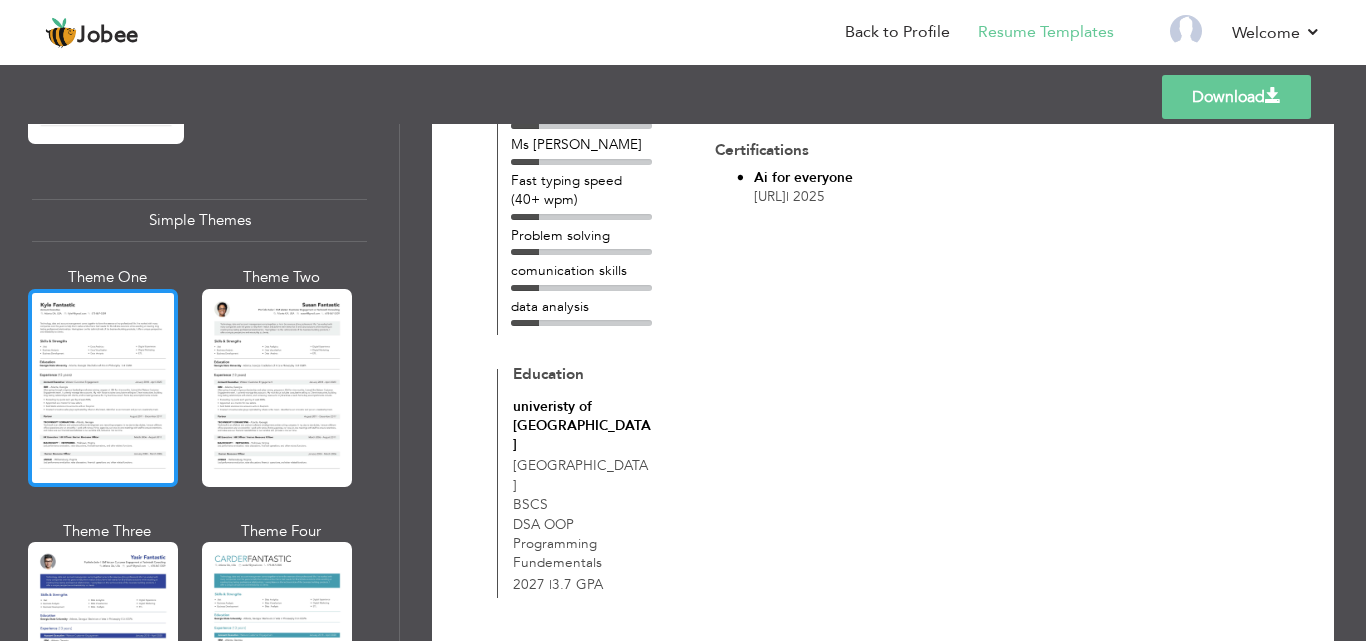 click at bounding box center (103, 388) 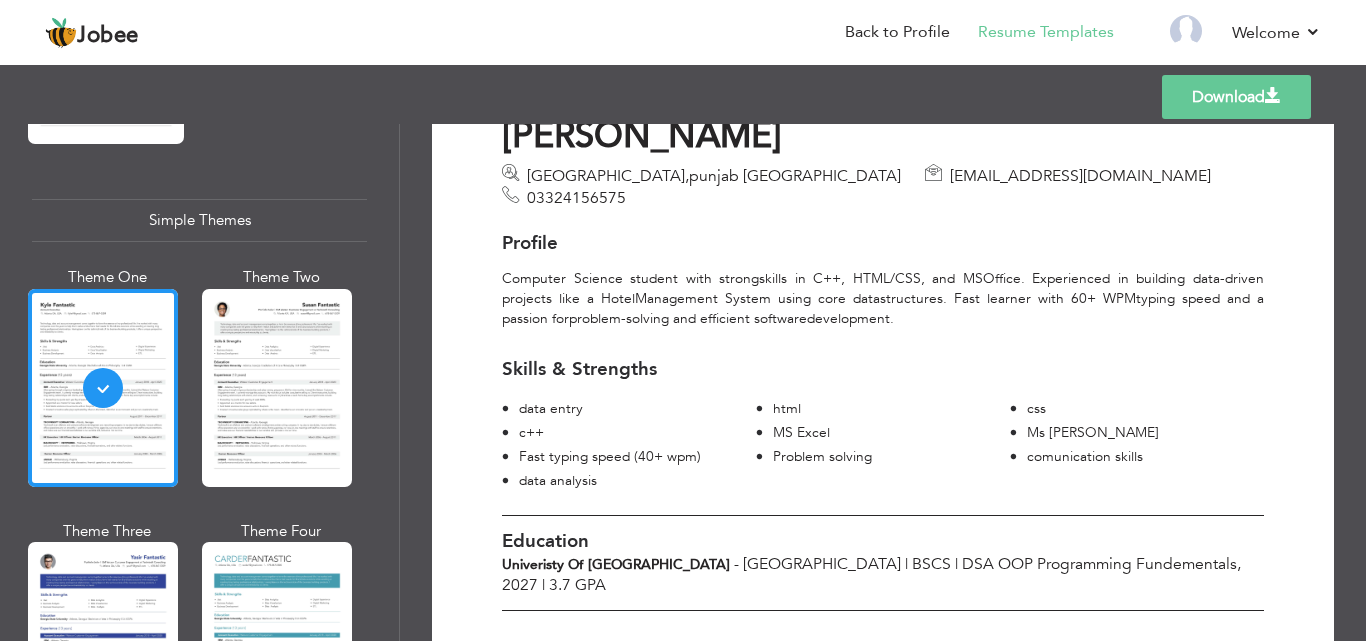 scroll, scrollTop: 0, scrollLeft: 0, axis: both 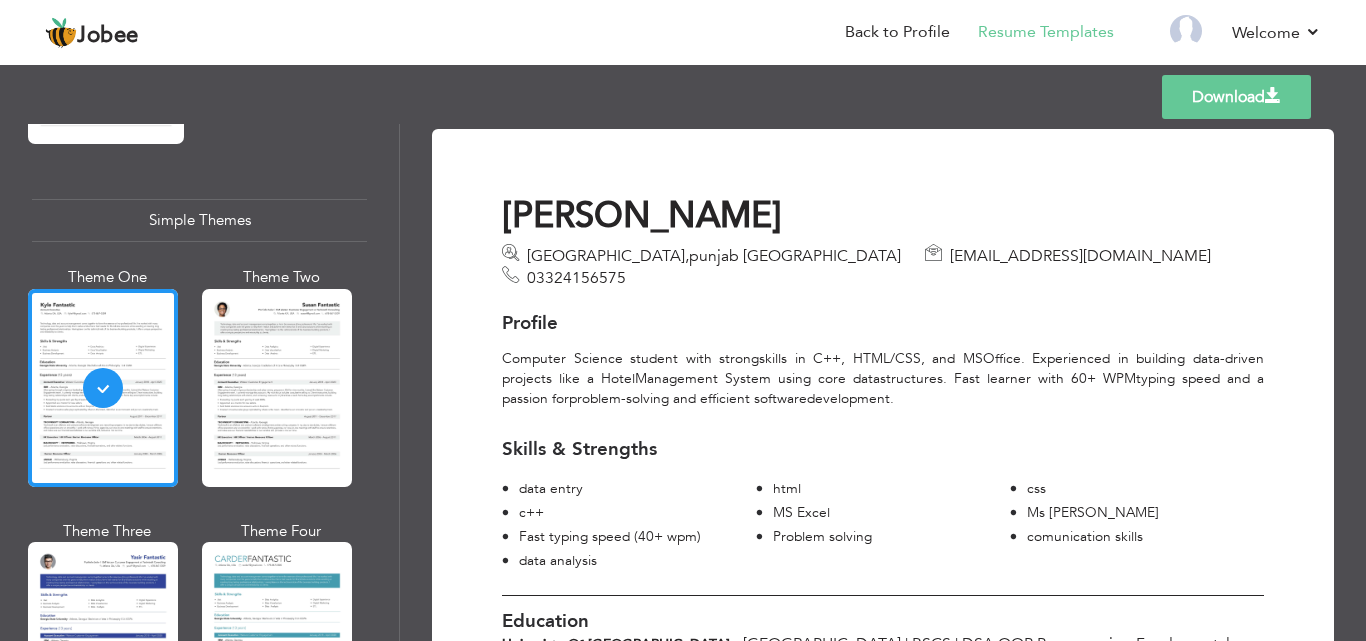 click on "Download" at bounding box center [1236, 97] 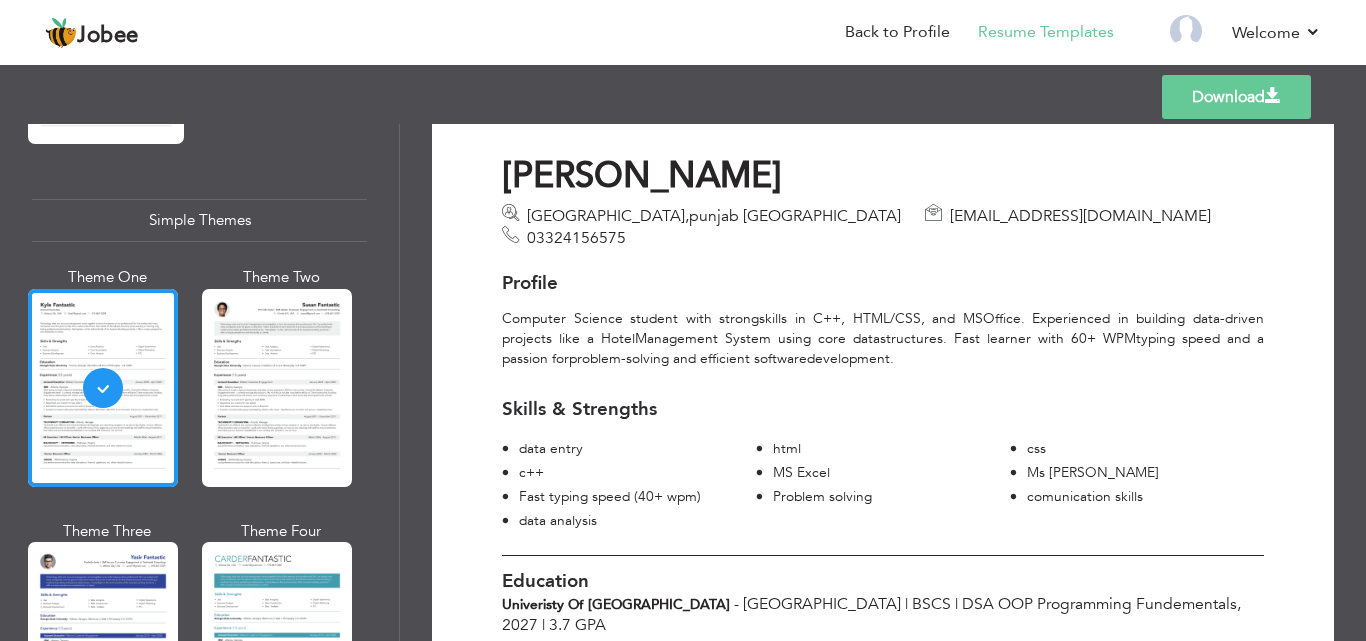 scroll, scrollTop: 0, scrollLeft: 0, axis: both 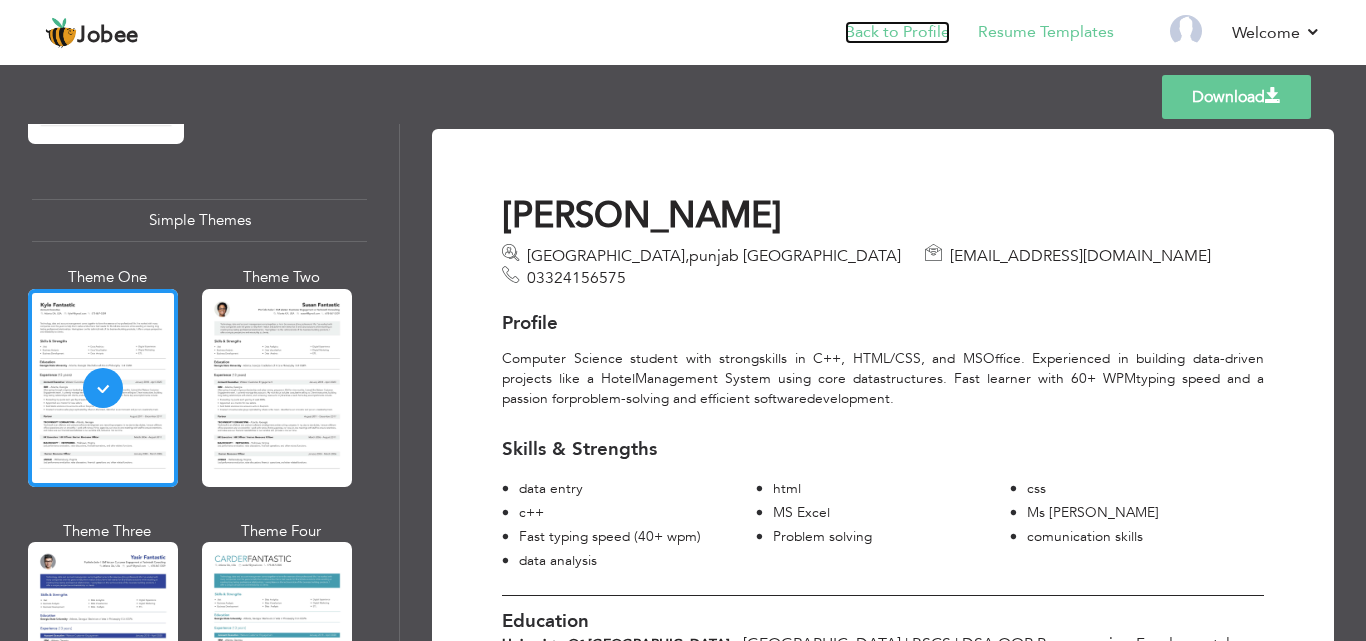 click on "Back to Profile" at bounding box center (897, 32) 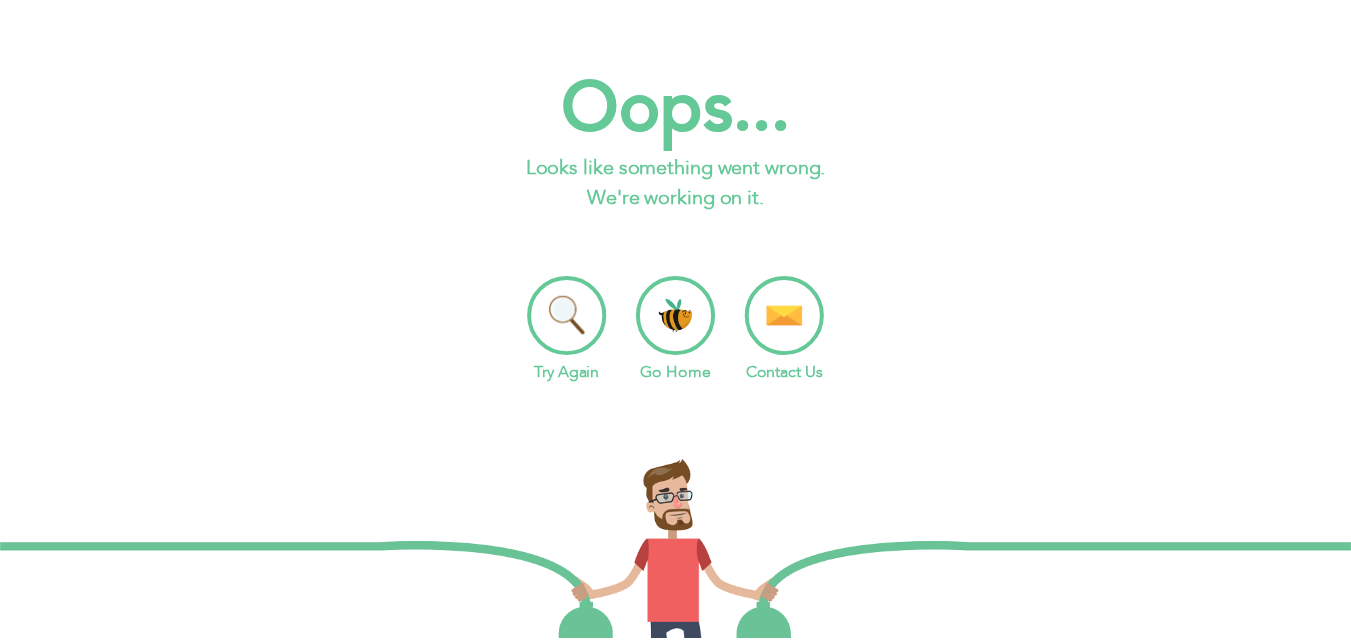 scroll, scrollTop: 0, scrollLeft: 0, axis: both 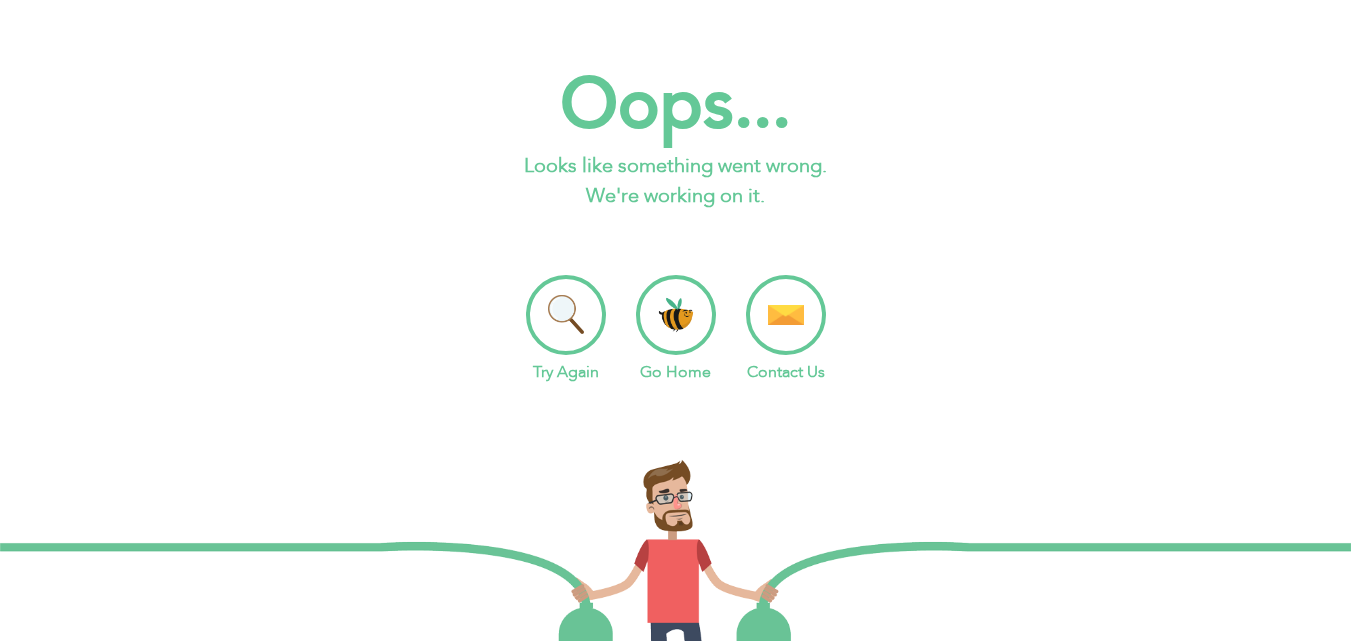 click on "Go Home" at bounding box center (676, 329) 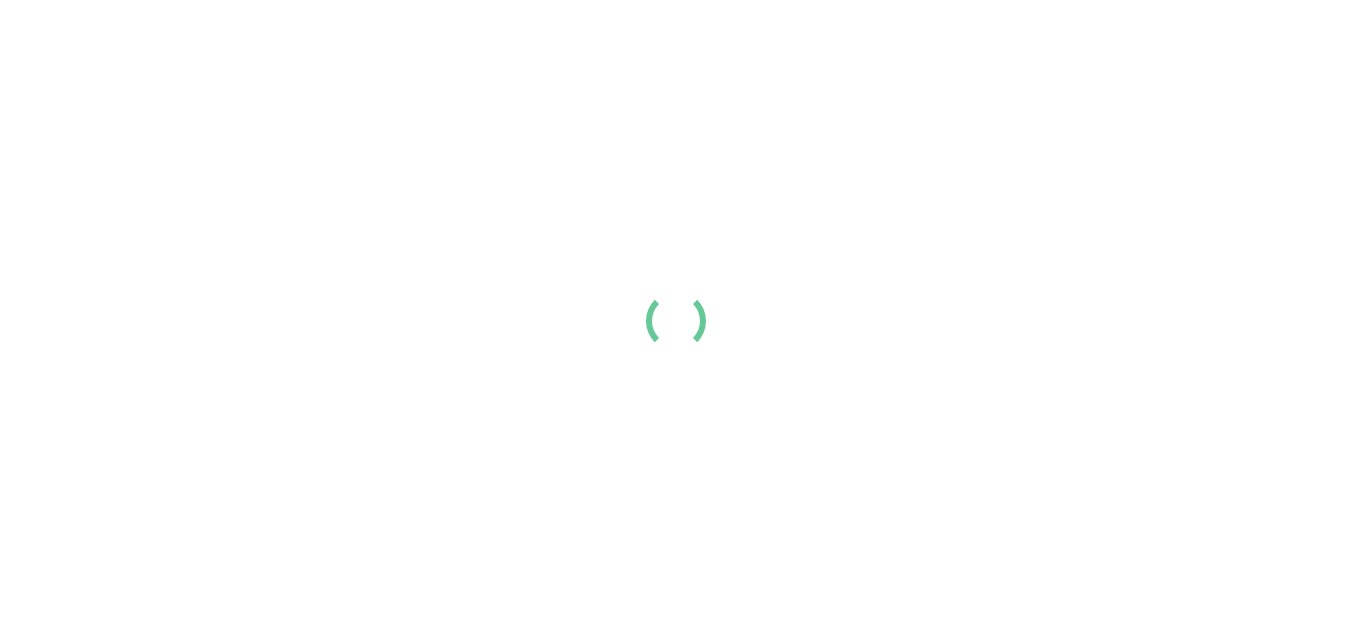 scroll, scrollTop: 0, scrollLeft: 0, axis: both 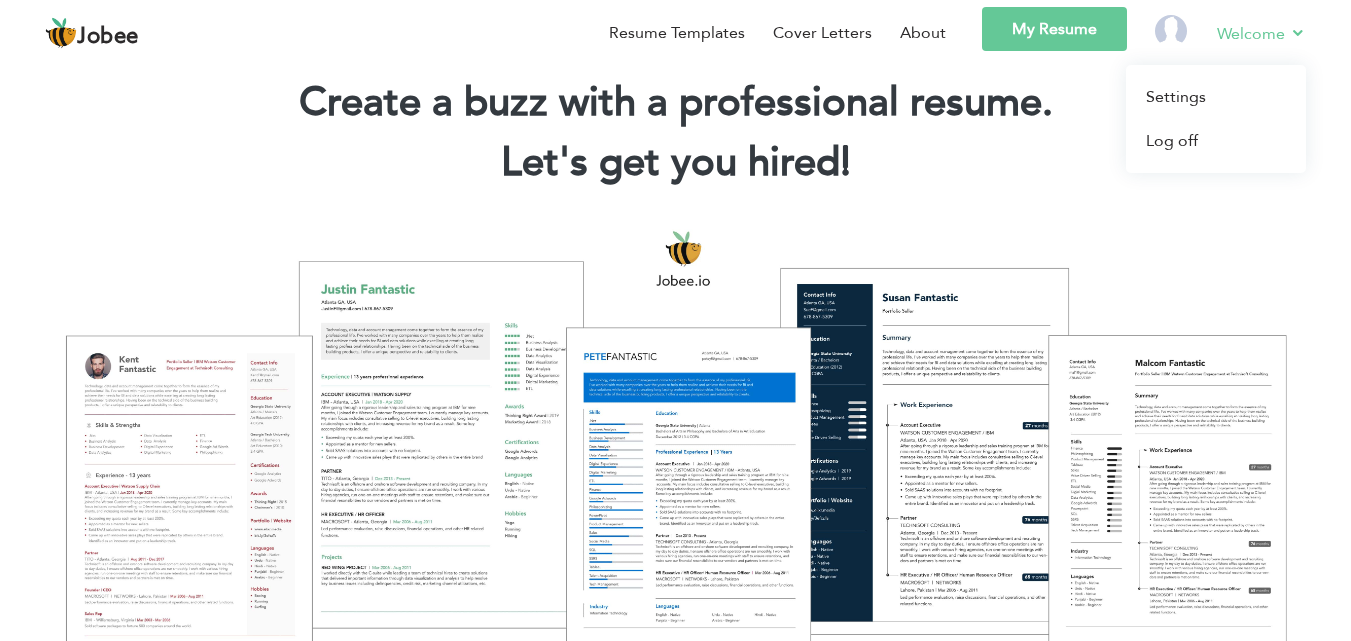 click on "Welcome
Settings
Log off" at bounding box center (1247, 36) 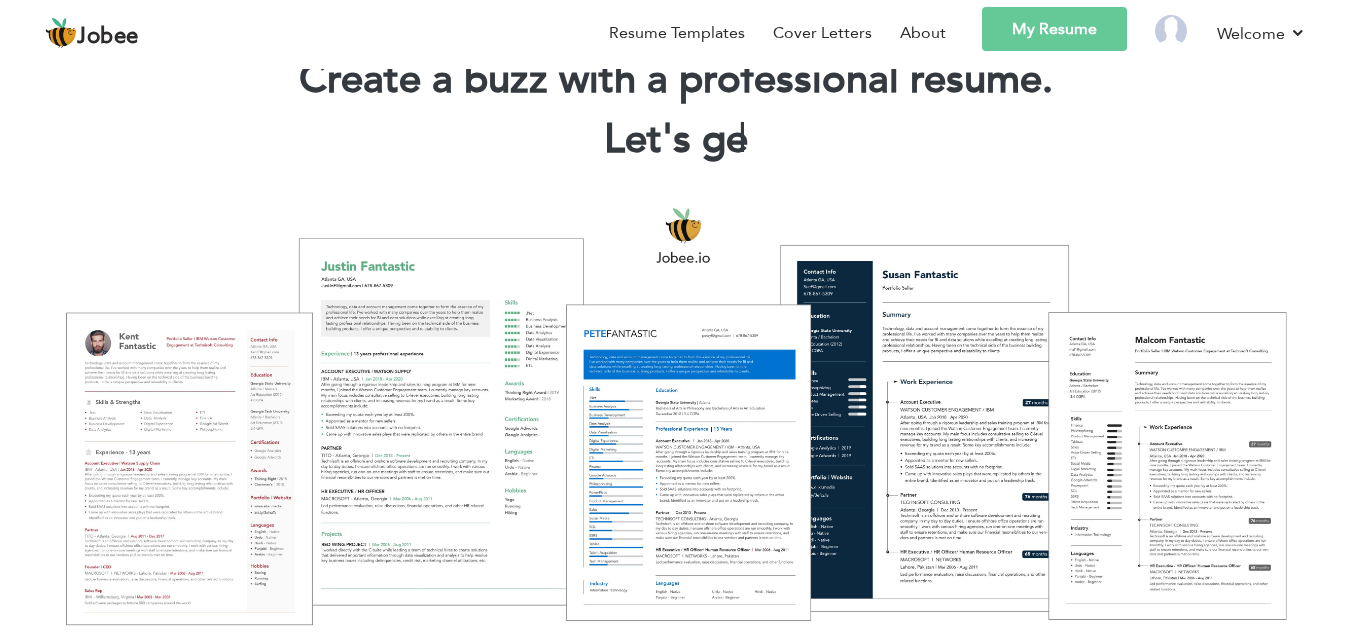 scroll, scrollTop: 79, scrollLeft: 0, axis: vertical 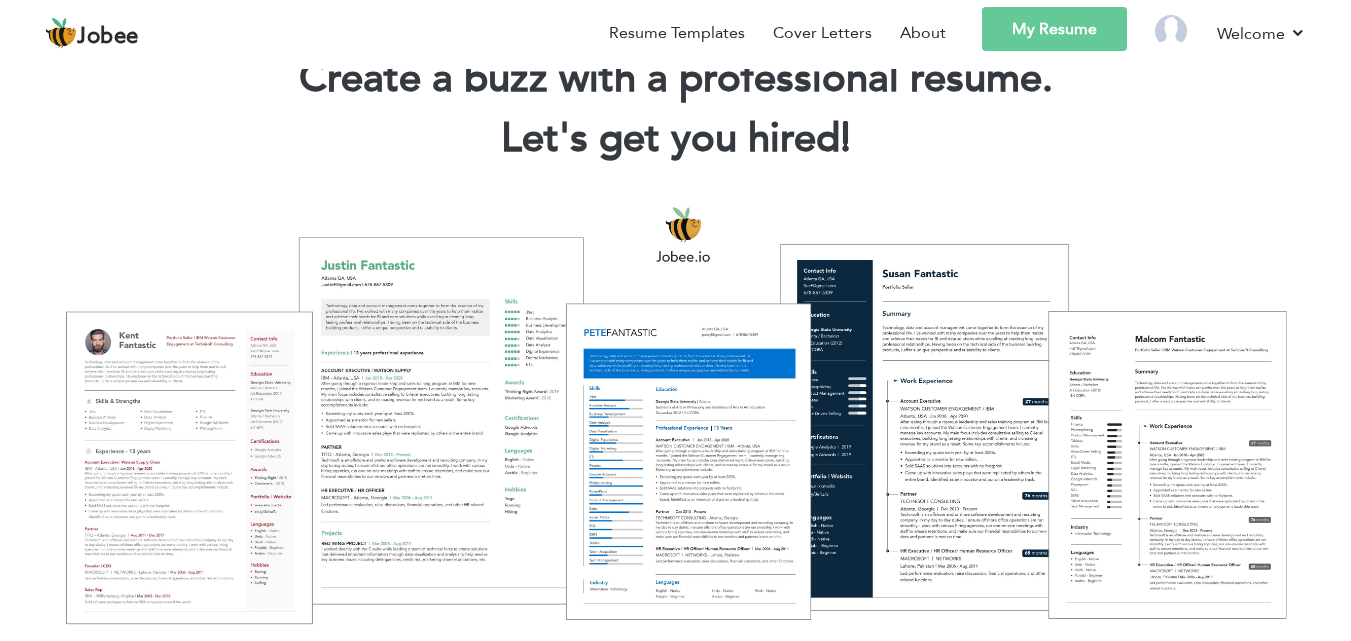 click on "My Resume" at bounding box center [1054, 29] 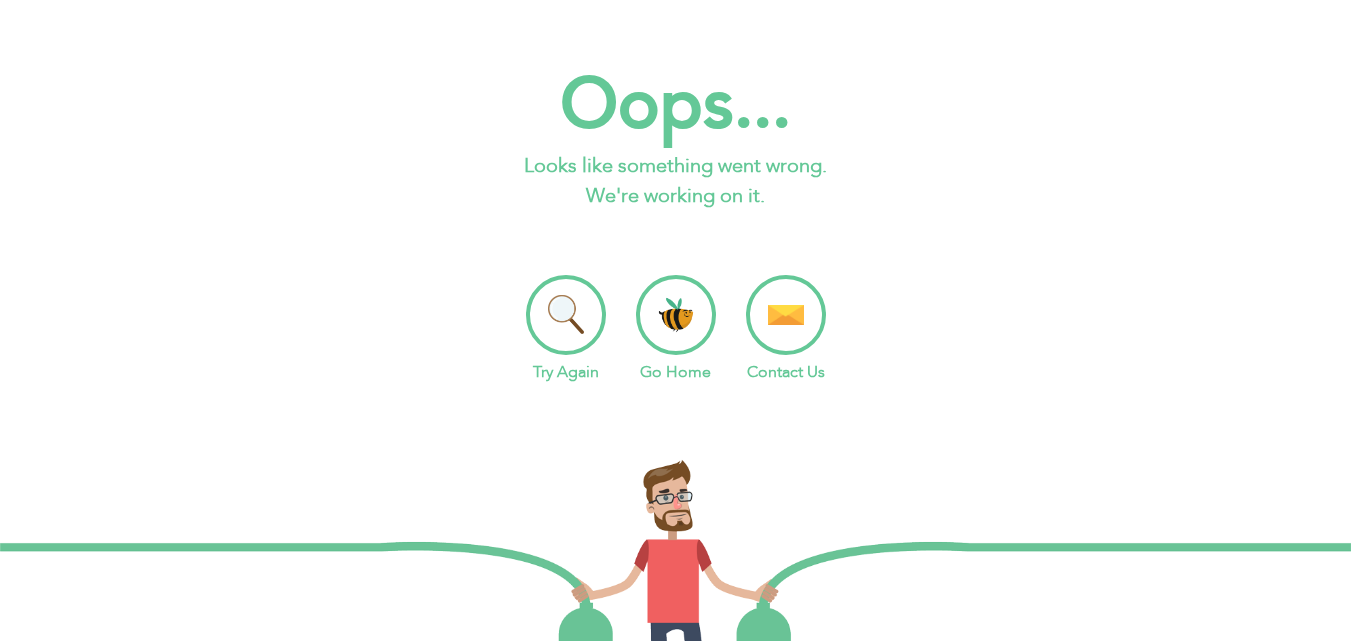 scroll, scrollTop: 0, scrollLeft: 0, axis: both 